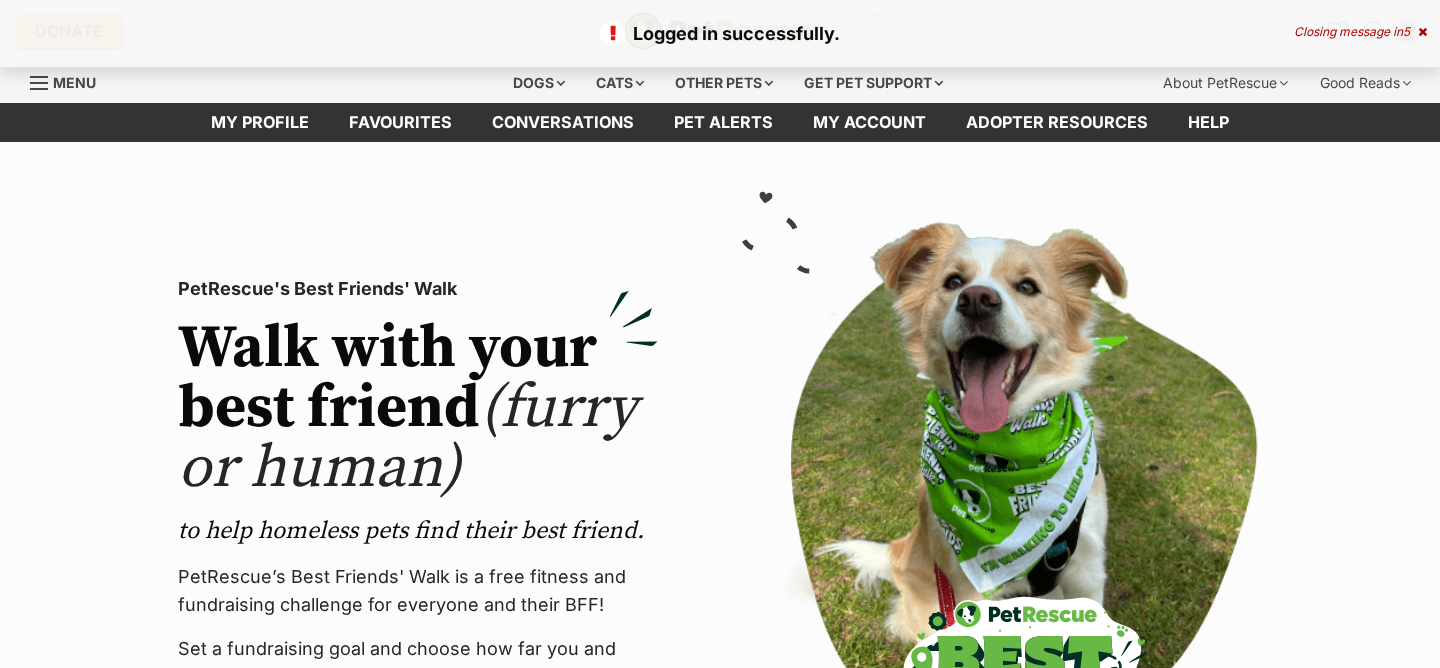 scroll, scrollTop: 0, scrollLeft: 0, axis: both 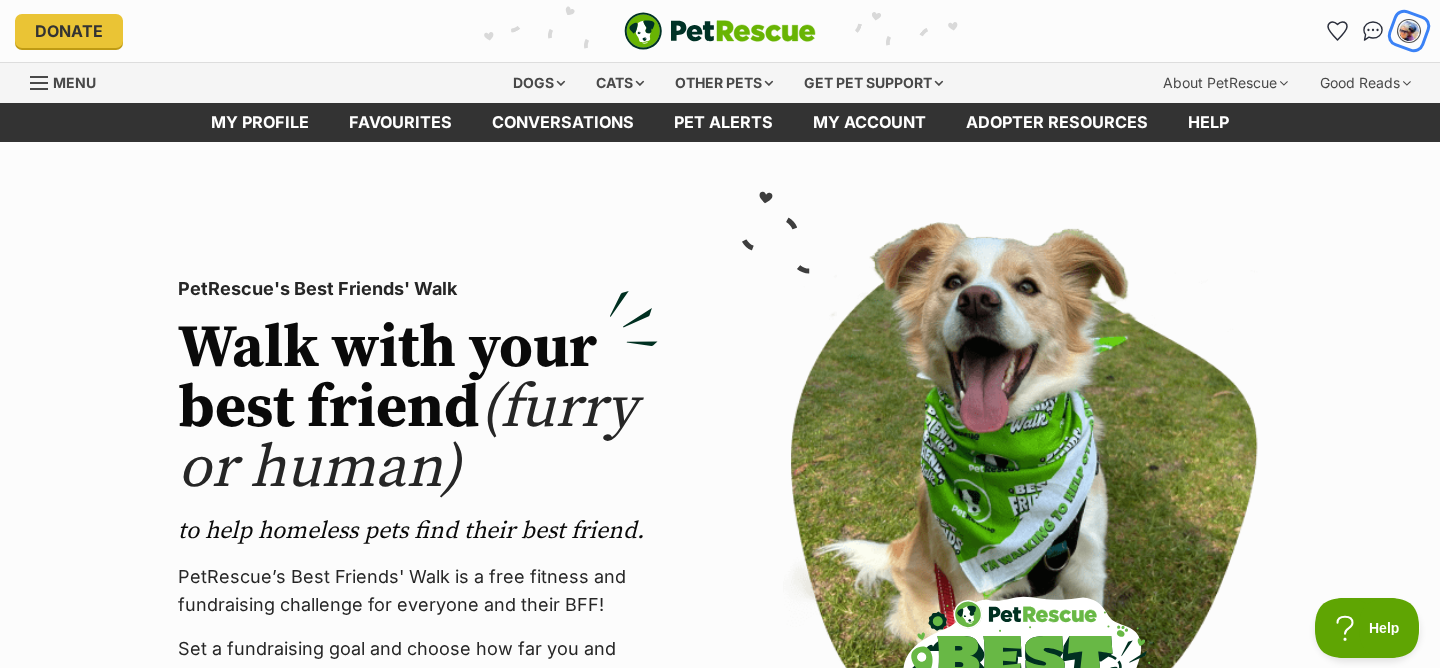 click at bounding box center (1409, 31) 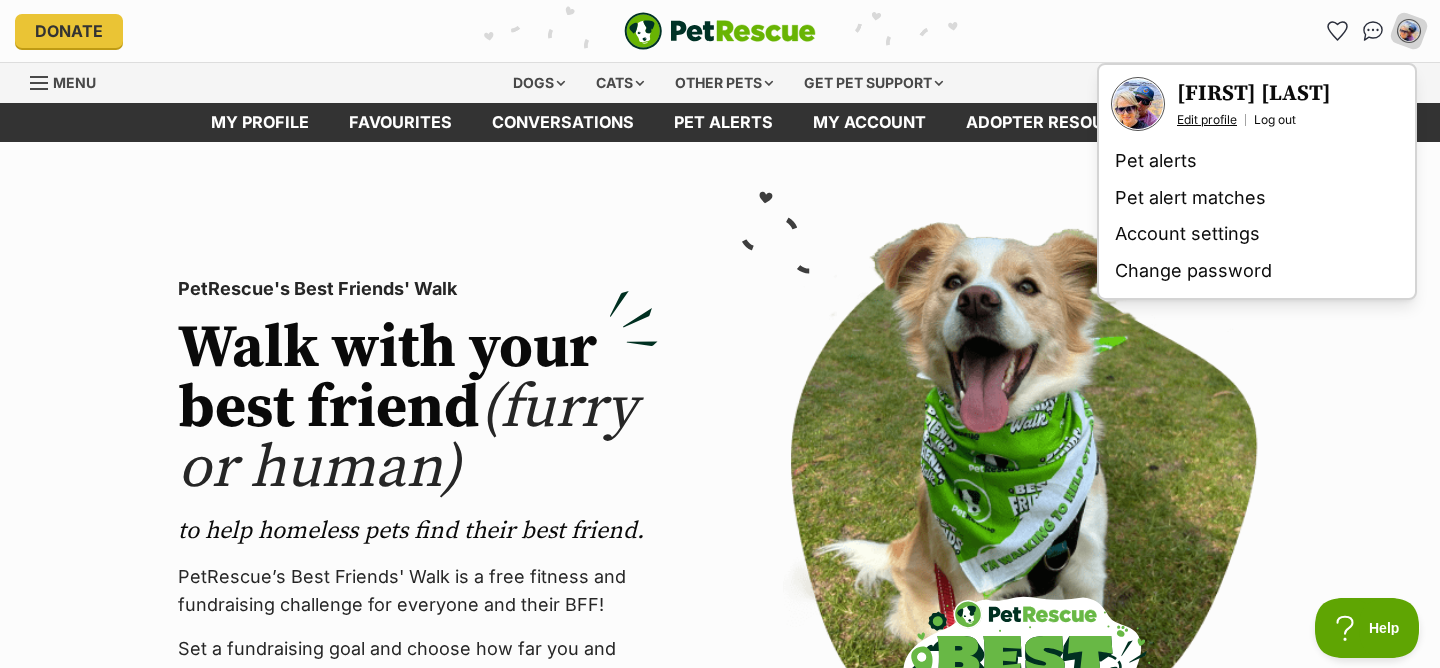 click on "Edit profile" at bounding box center [1207, 120] 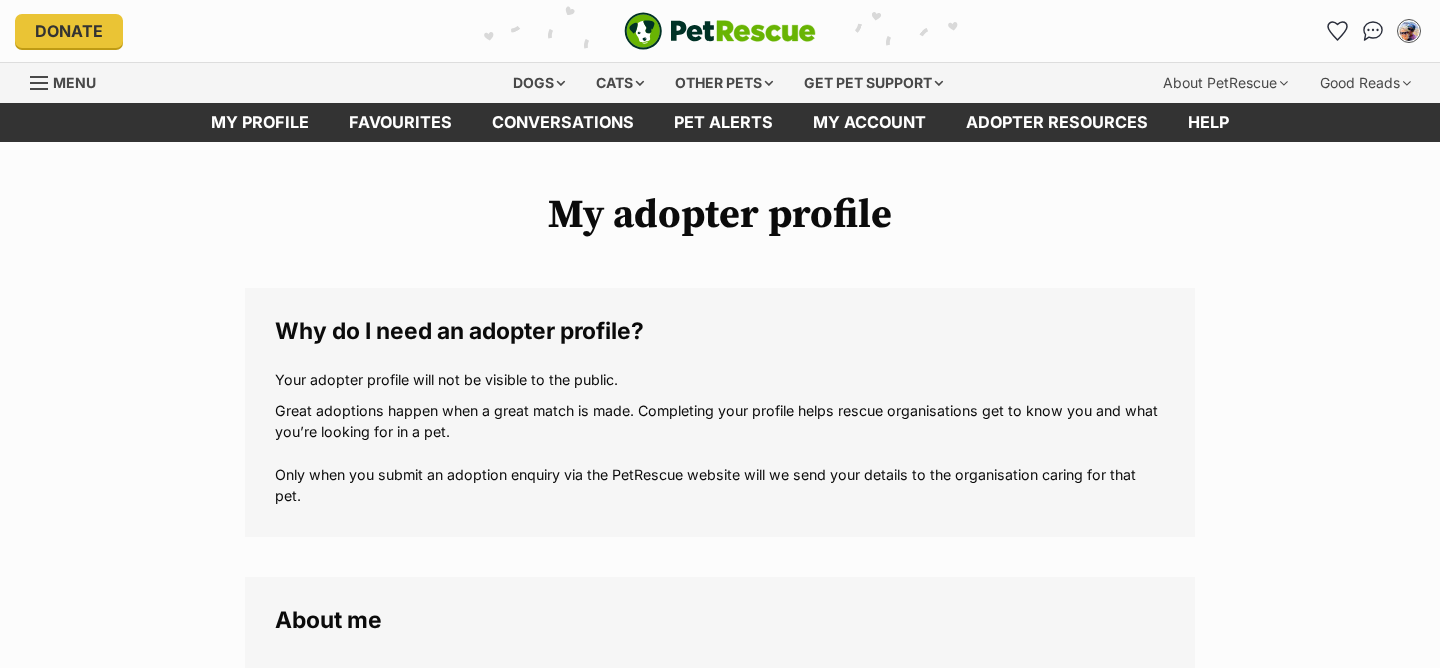 scroll, scrollTop: 0, scrollLeft: 0, axis: both 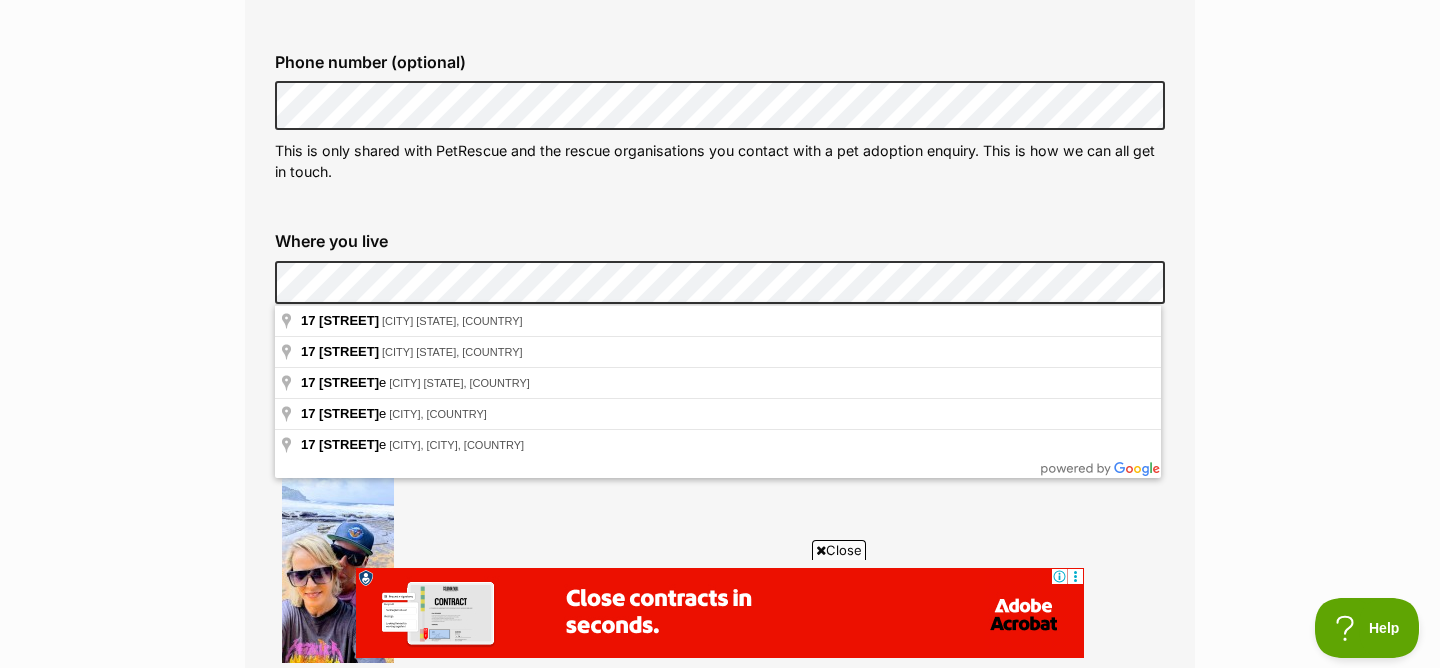 click on "My adopter profile
Why do I need an adopter profile?
Your adopter profile will not be visible to the public.
Great adoptions happen when a great match is made. Completing your profile helps rescue organisations get to know you and what you’re looking for in a pet. Only when you submit an adoption enquiry via the PetRescue website will we send your details to the organisation caring for that pet.
About me
Phone number (optional)
This is only shared with PetRescue and the rescue organisations you contact with a pet adoption enquiry. This is how we can all get in touch.
Where you live
Address line 1 (optional)
Address line 2 (optional)
Suburb (optional)
State Victoria
Postcode
Enter your postcode, or start typing the suburb and select the relevant location.
Profile photo (optional)
Upload image
Remove profile image (optional)
Additional photos (optional)" at bounding box center [720, 1042] 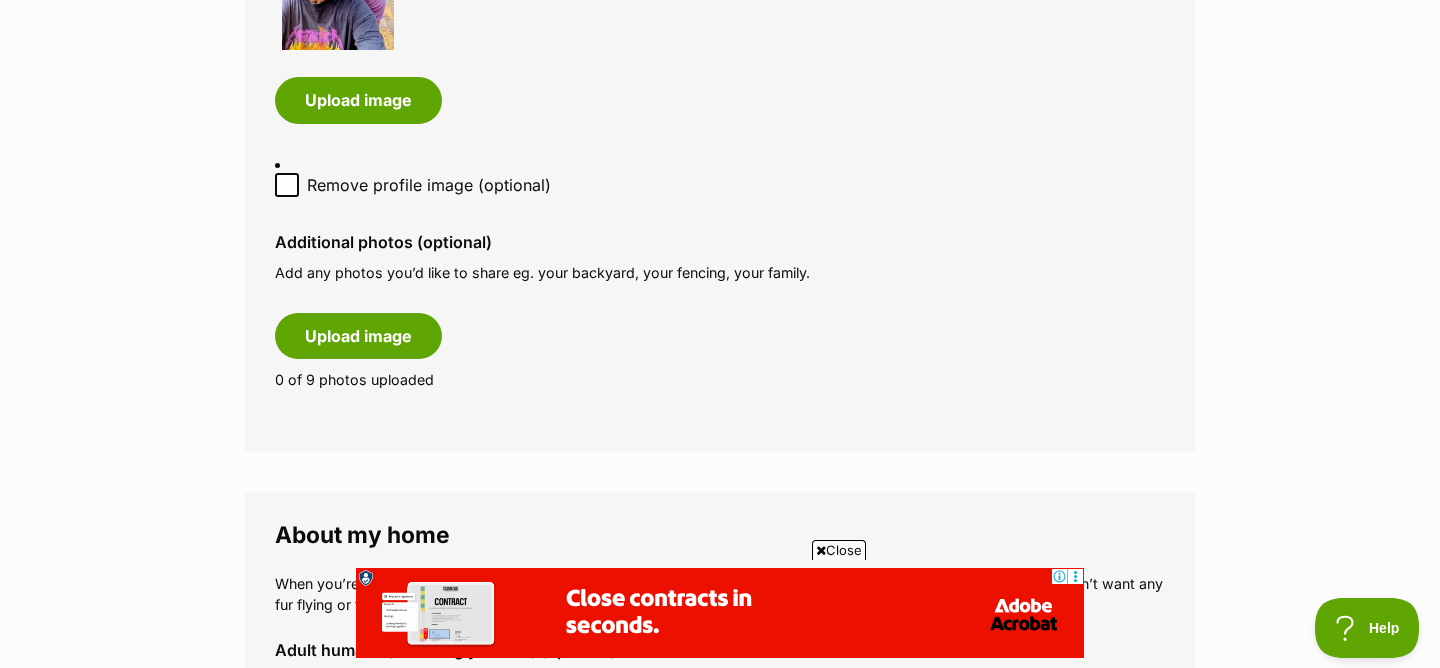 scroll, scrollTop: 1253, scrollLeft: 0, axis: vertical 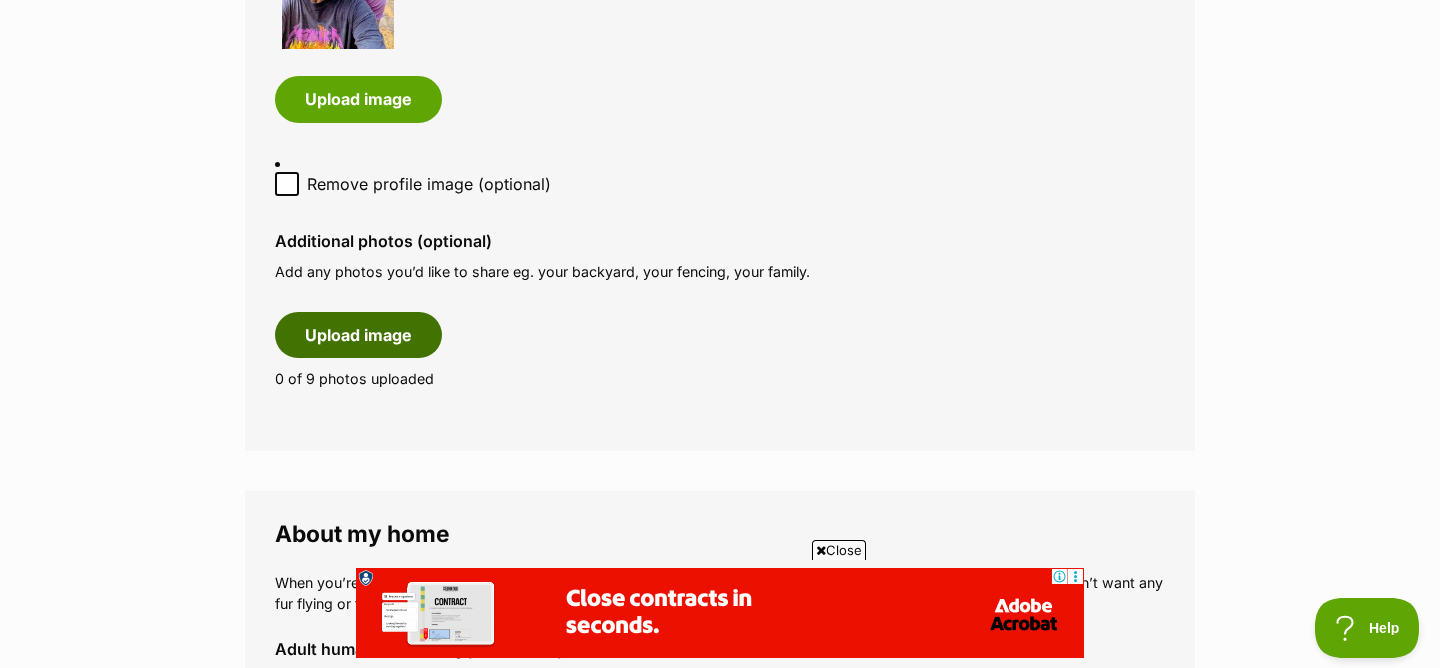 click on "Upload image" at bounding box center (358, 335) 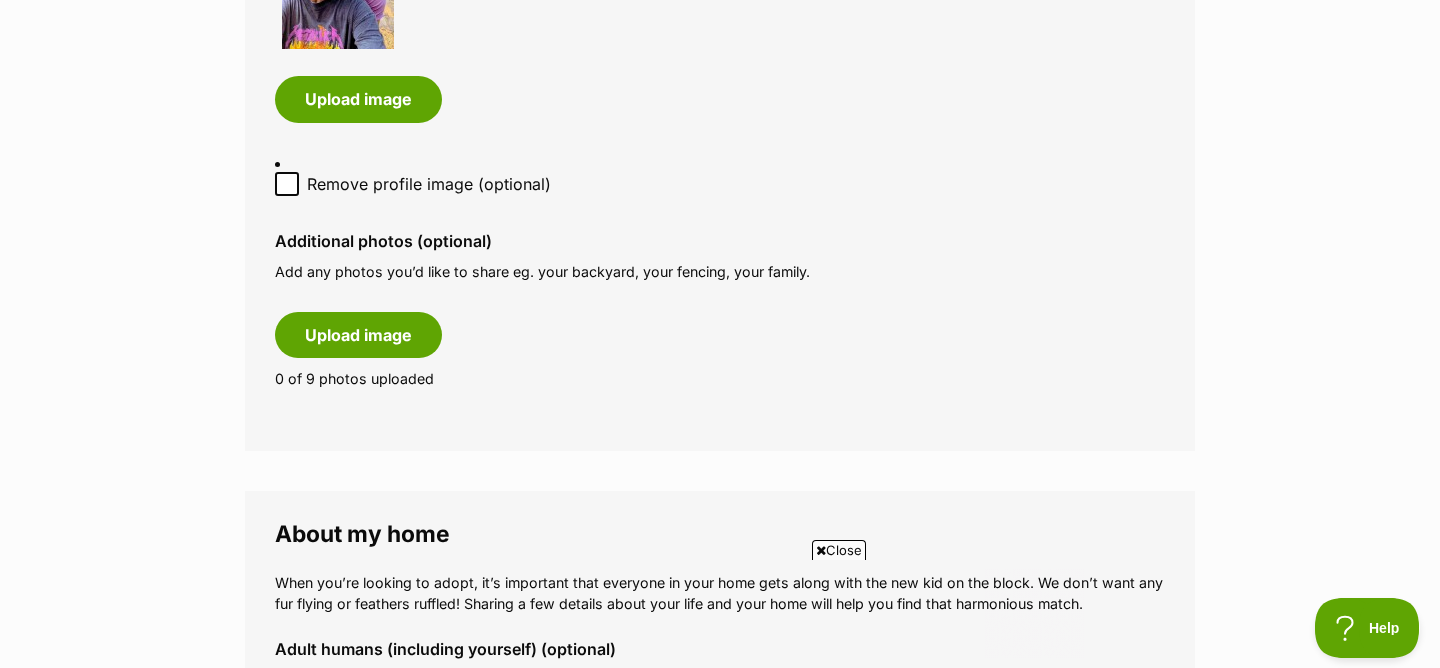 scroll, scrollTop: 0, scrollLeft: 0, axis: both 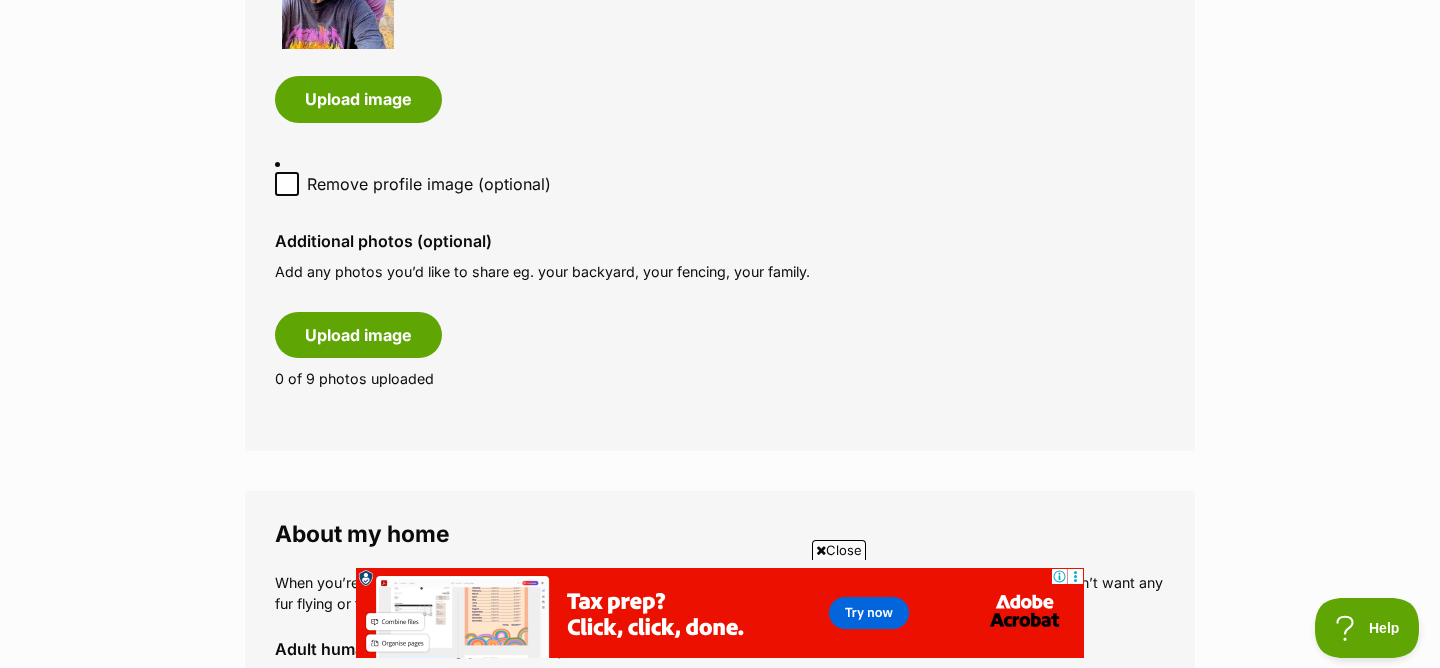 click on "Close" at bounding box center [839, 550] 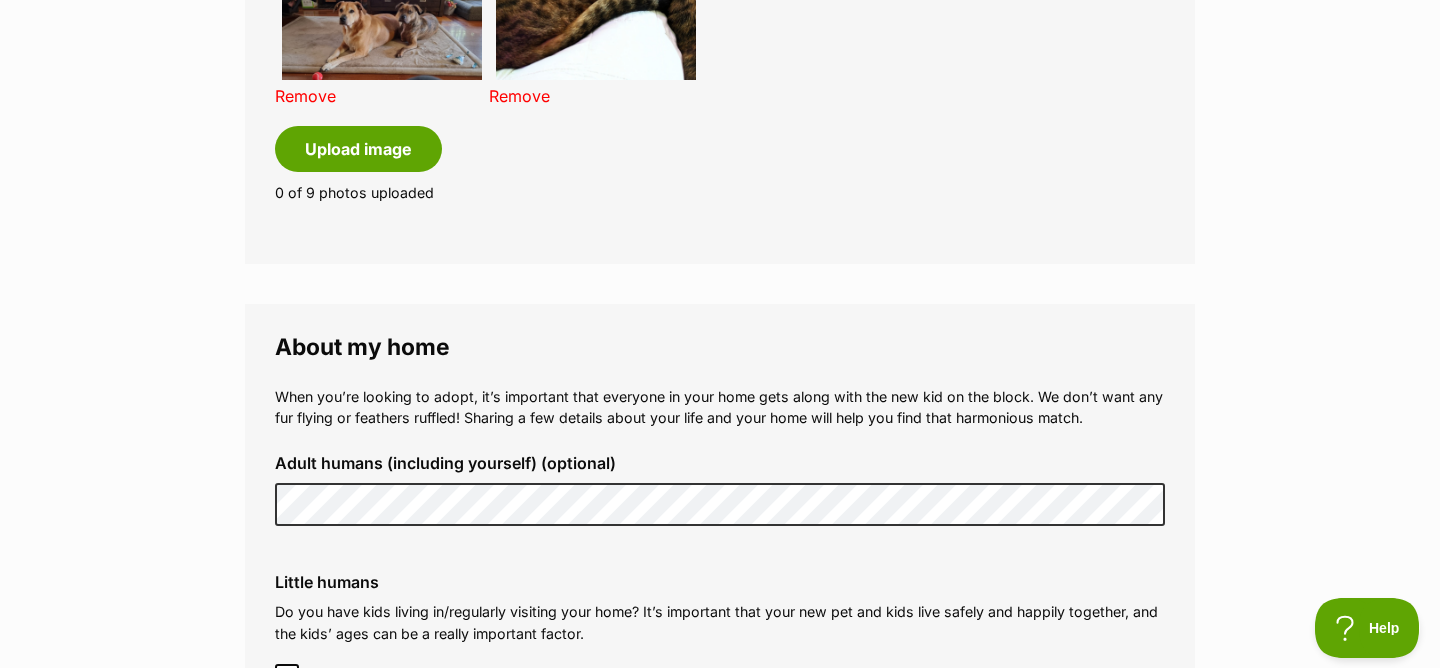 scroll, scrollTop: 1912, scrollLeft: 0, axis: vertical 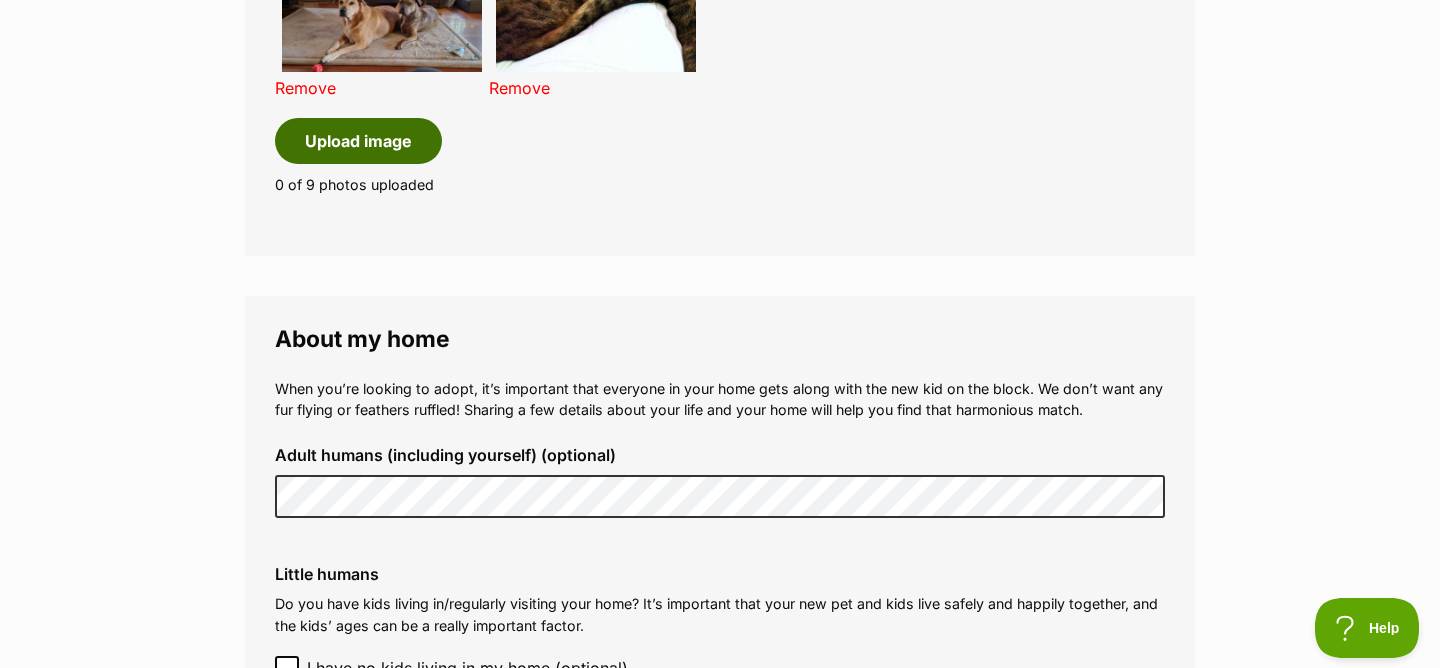 click on "Upload image" at bounding box center (358, 141) 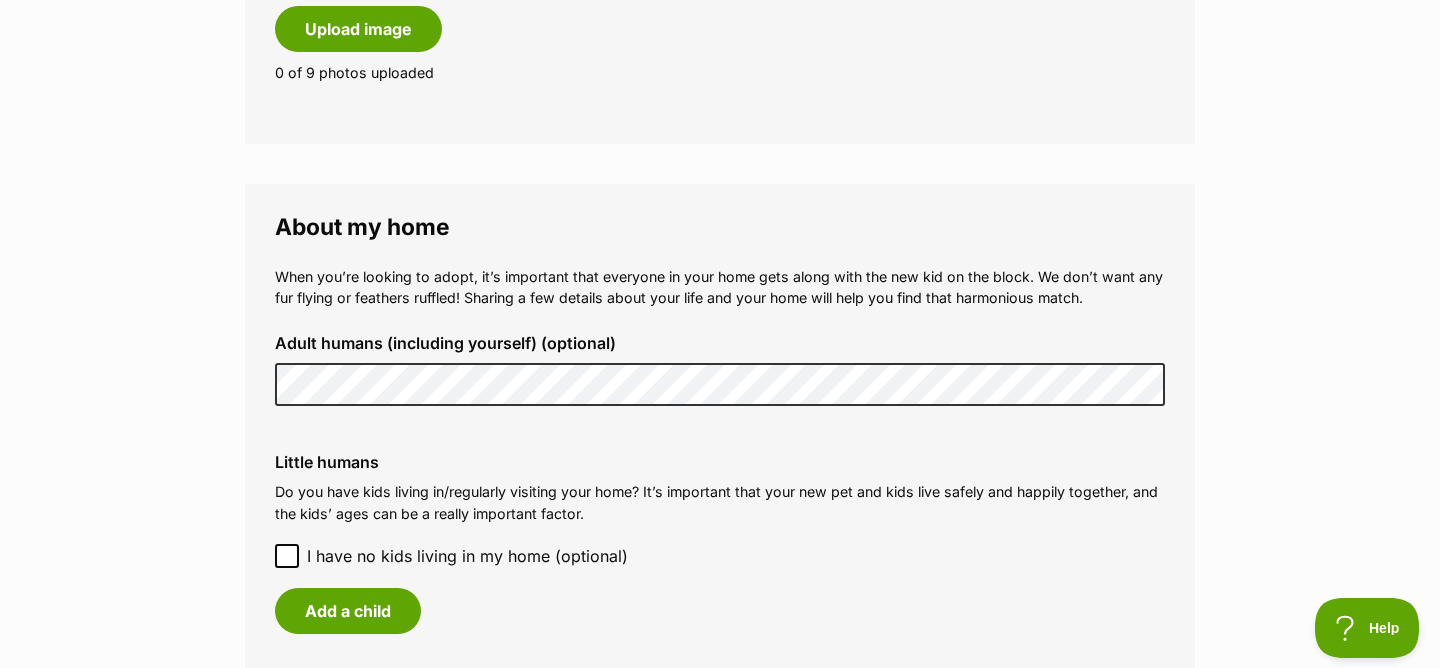 scroll, scrollTop: 2028, scrollLeft: 0, axis: vertical 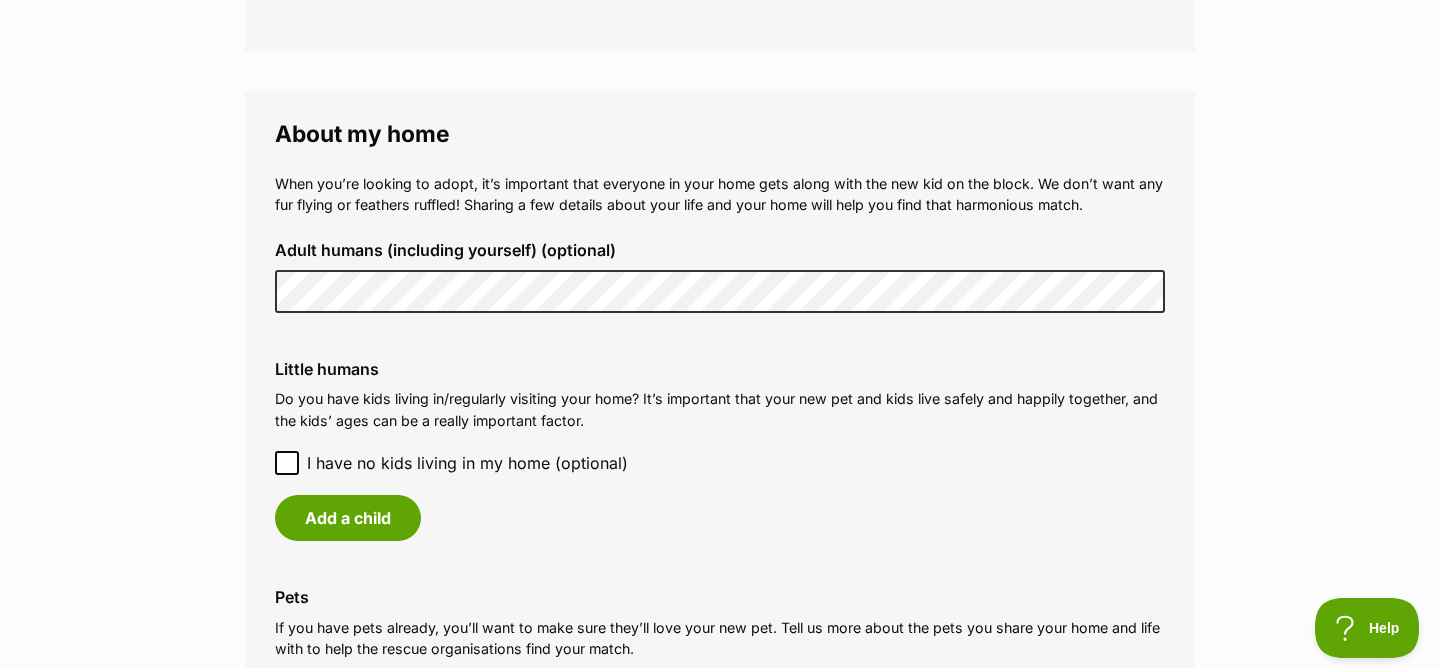 click 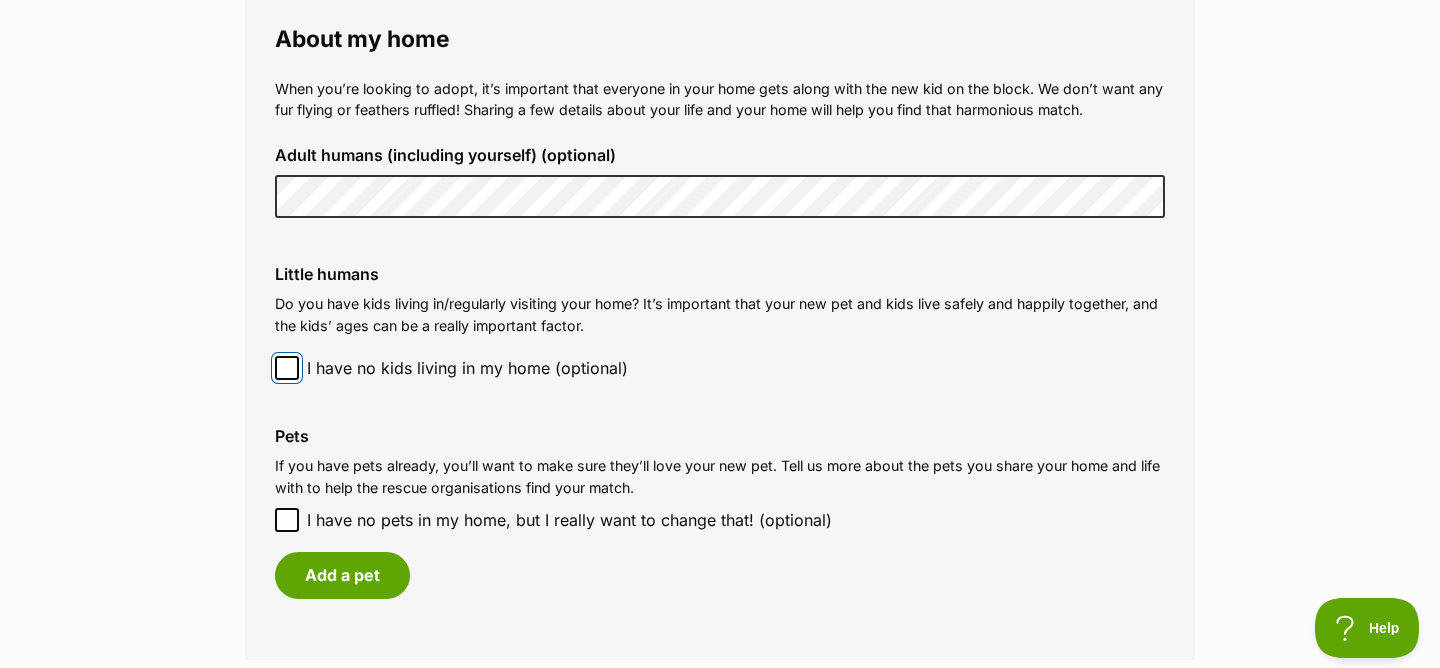 scroll, scrollTop: 2247, scrollLeft: 0, axis: vertical 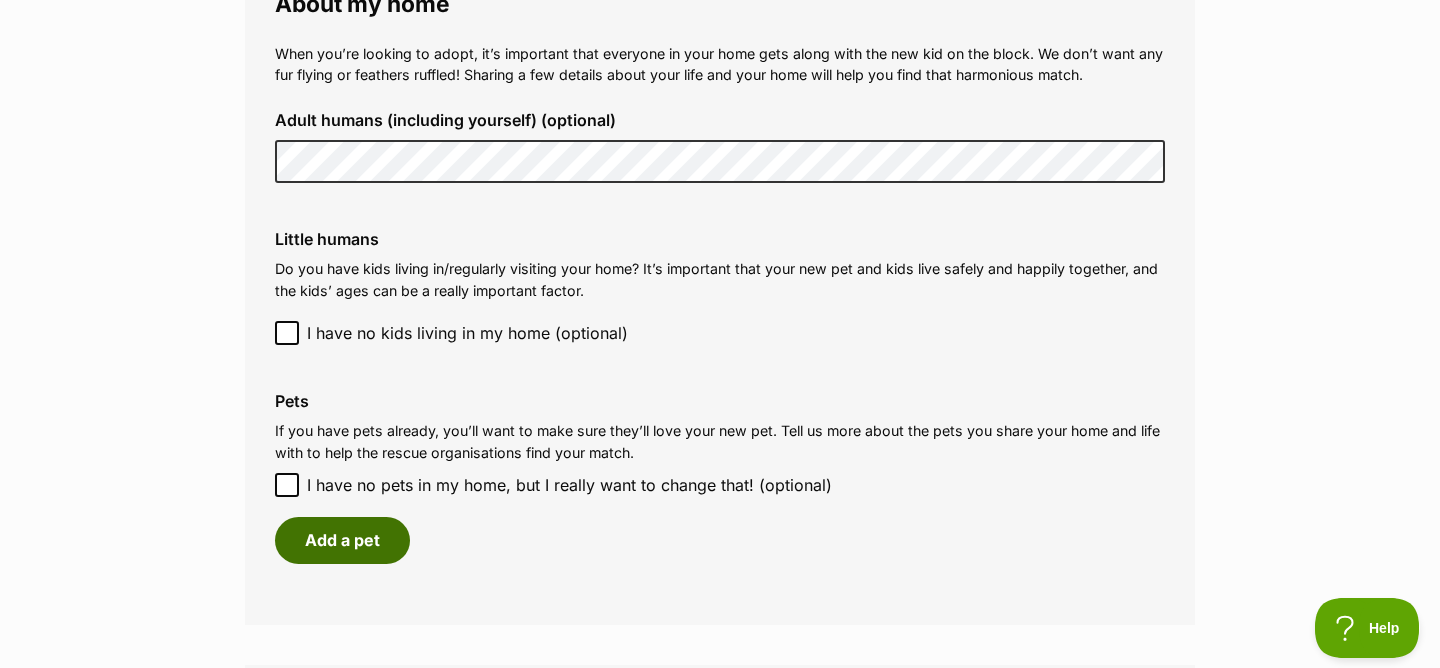 click on "Add a pet" at bounding box center (342, 540) 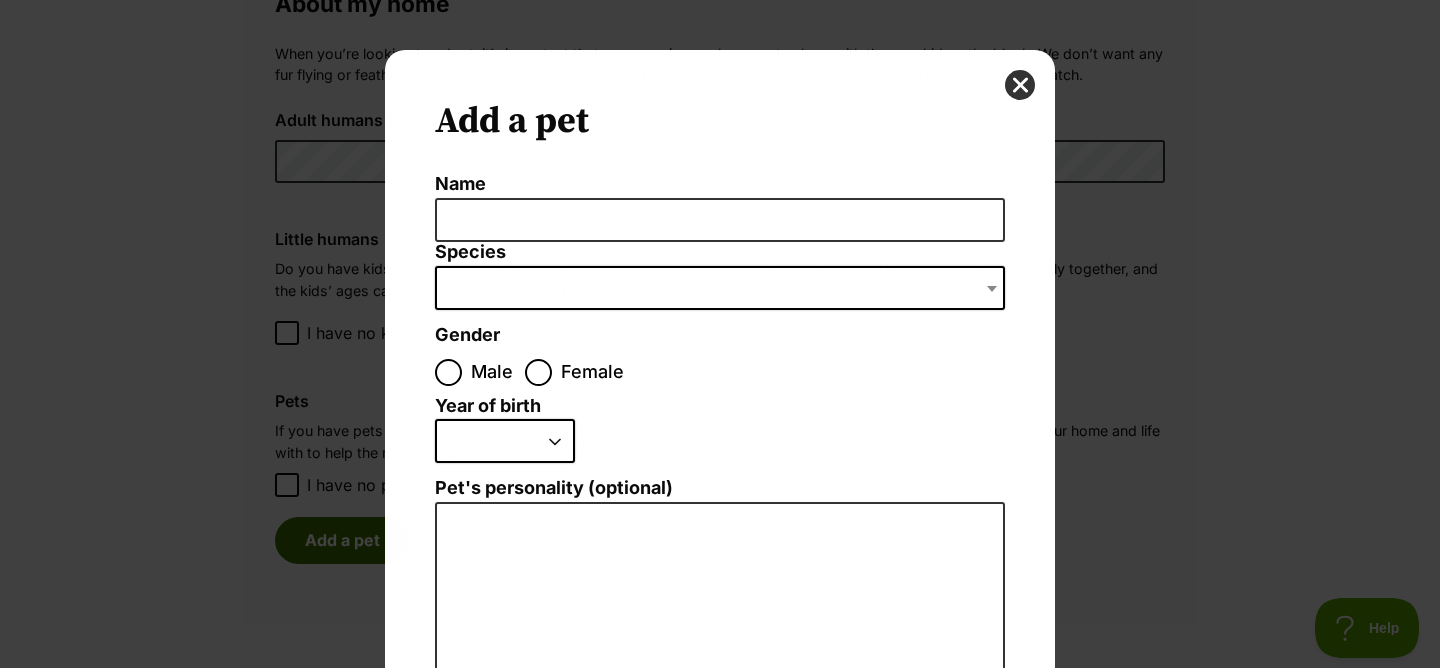 scroll, scrollTop: 0, scrollLeft: 0, axis: both 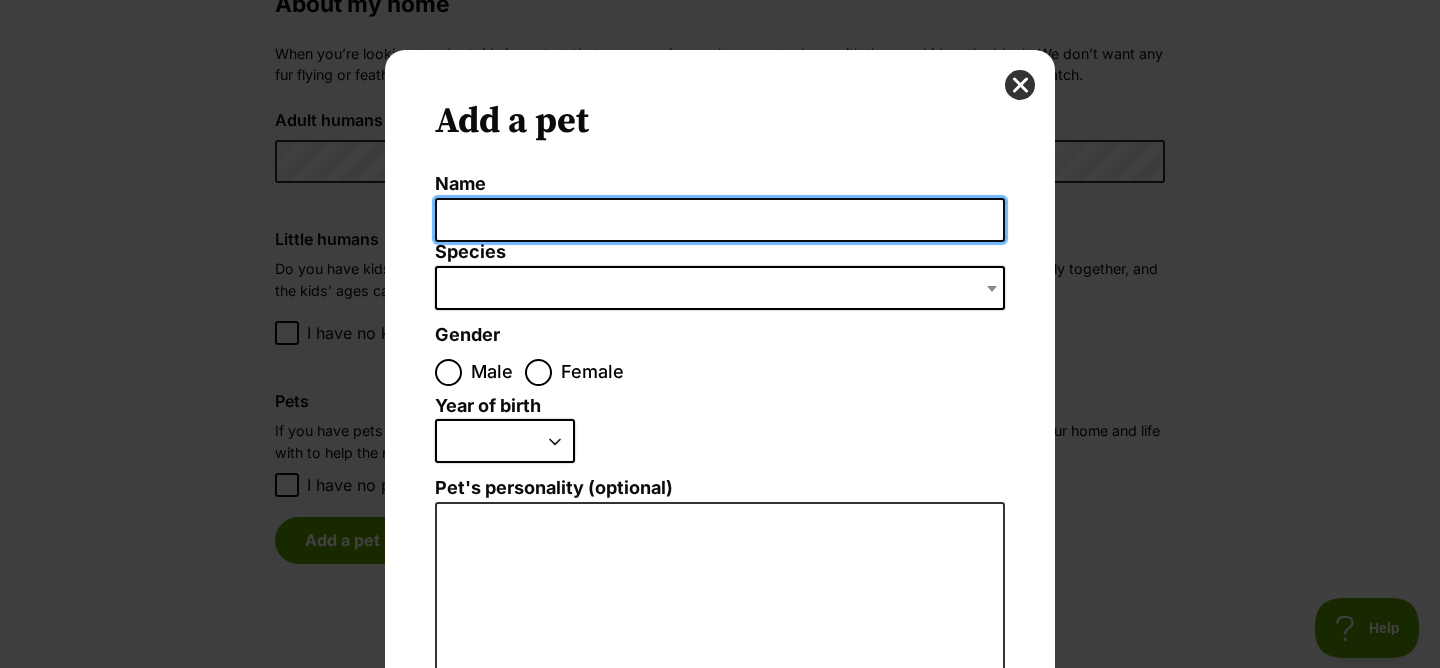 click on "Name" at bounding box center [720, 220] 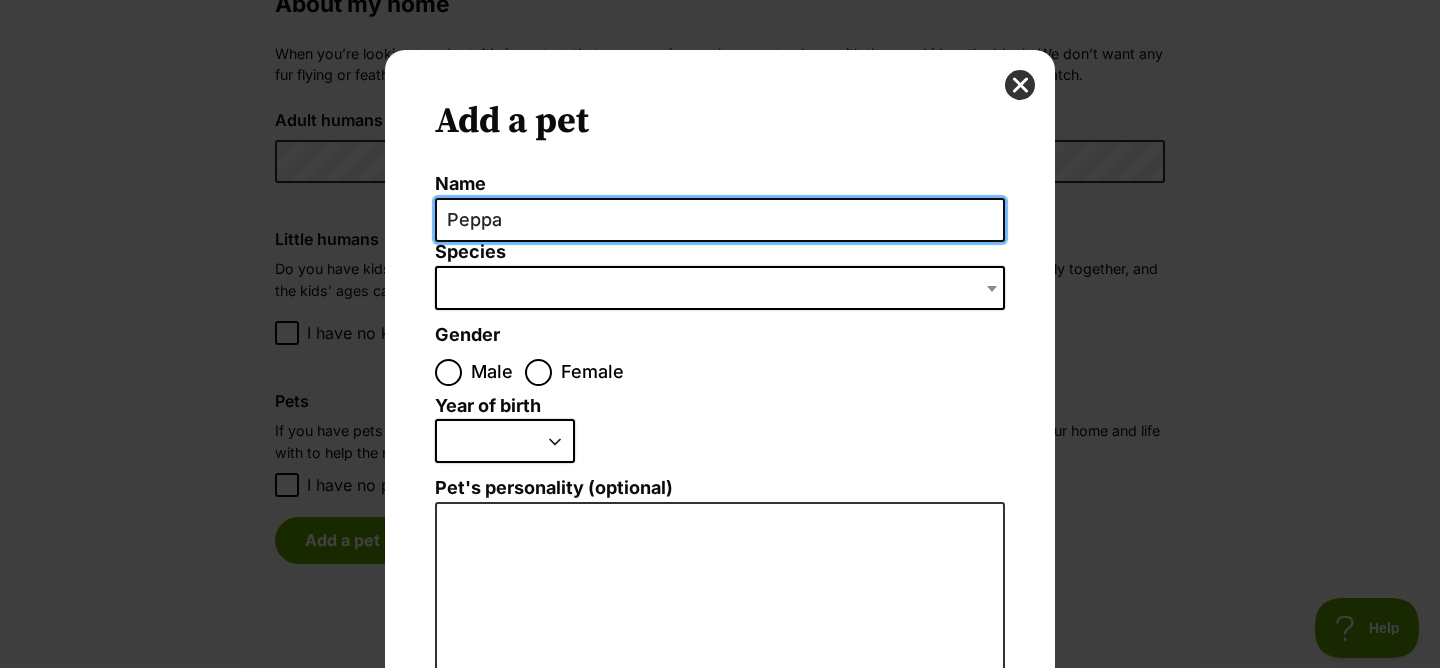 type on "Peppa" 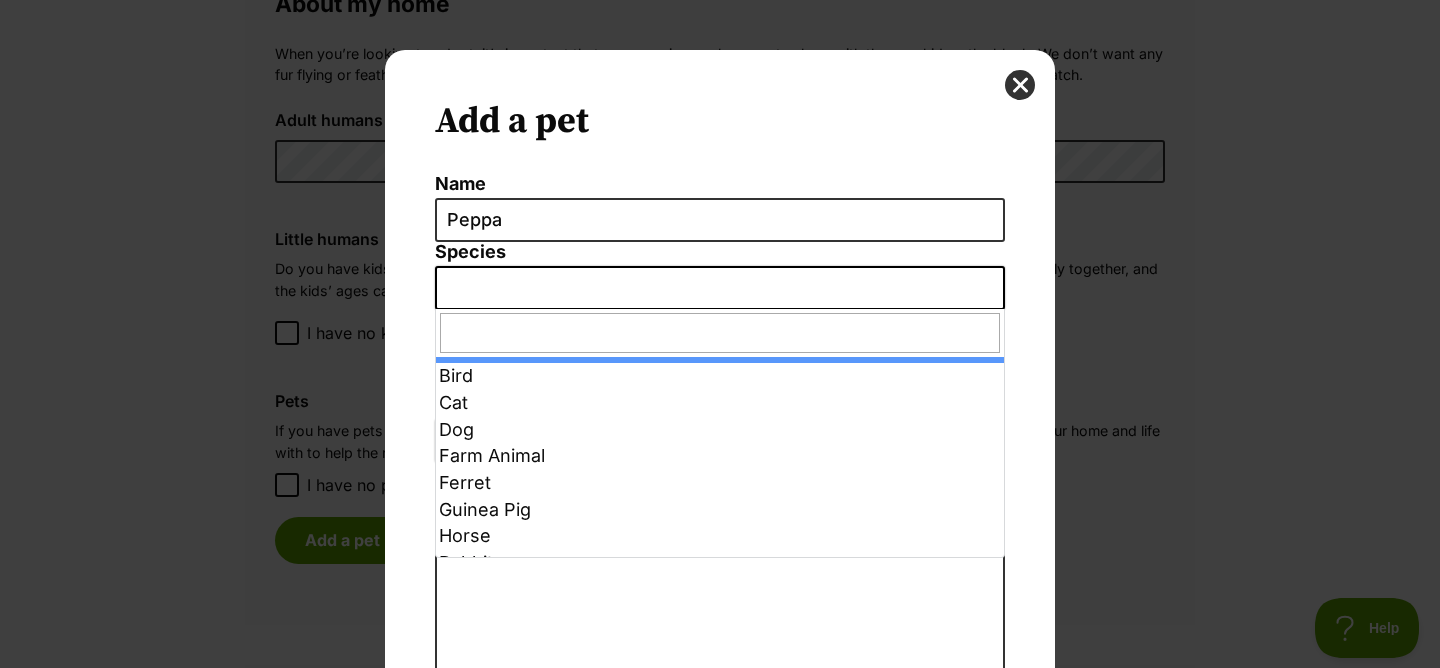 click at bounding box center [720, 288] 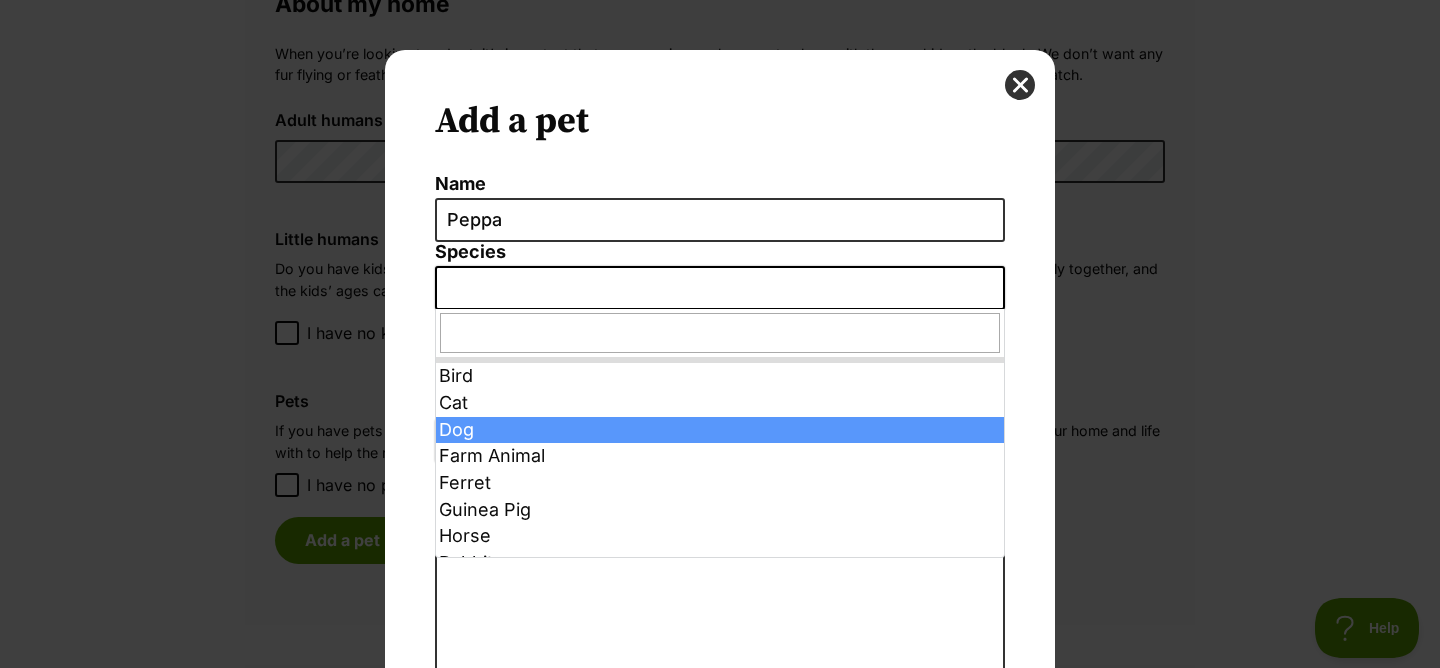 select on "1" 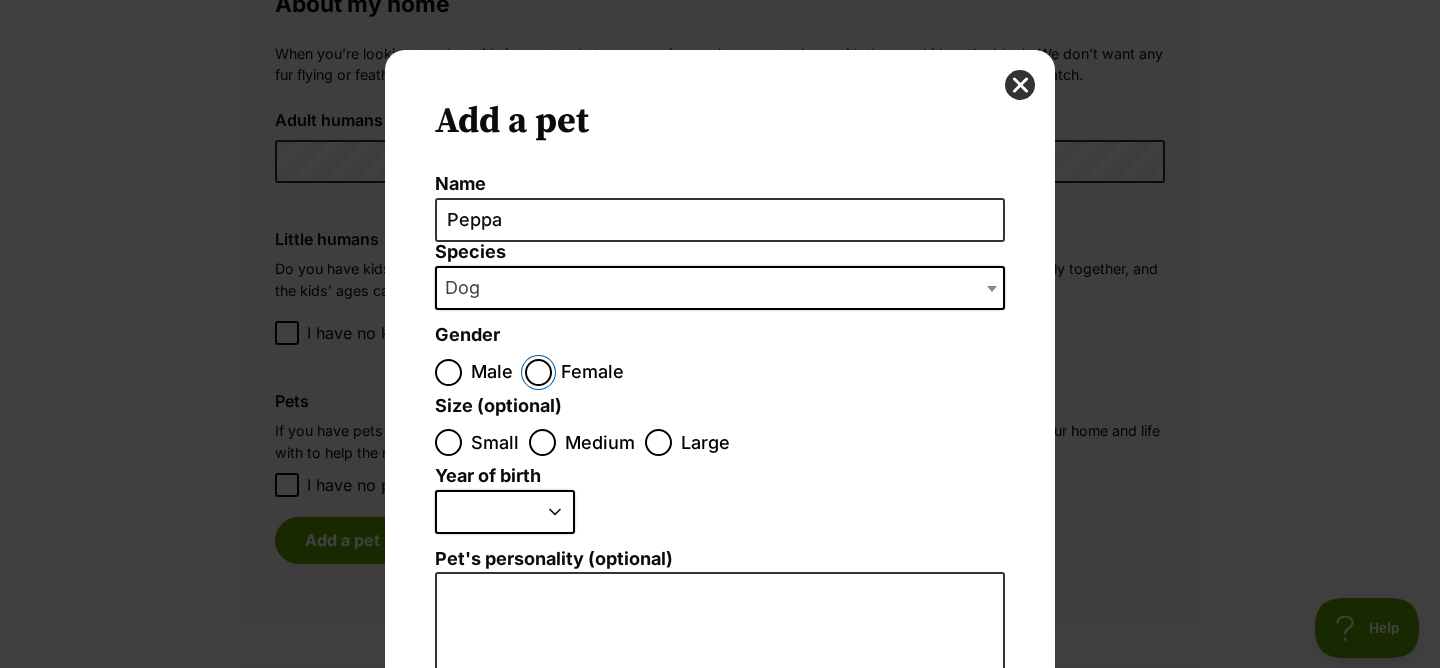 click on "Female" at bounding box center [538, 372] 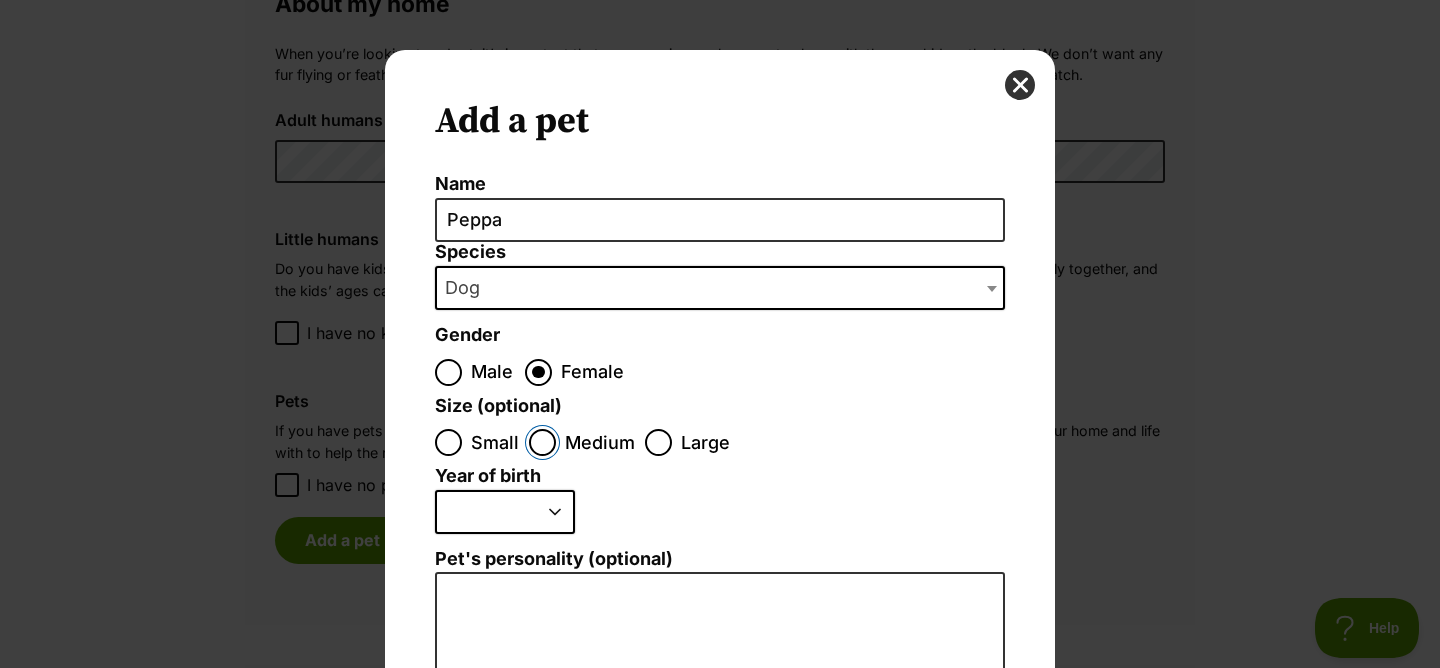 click on "Medium" at bounding box center (542, 442) 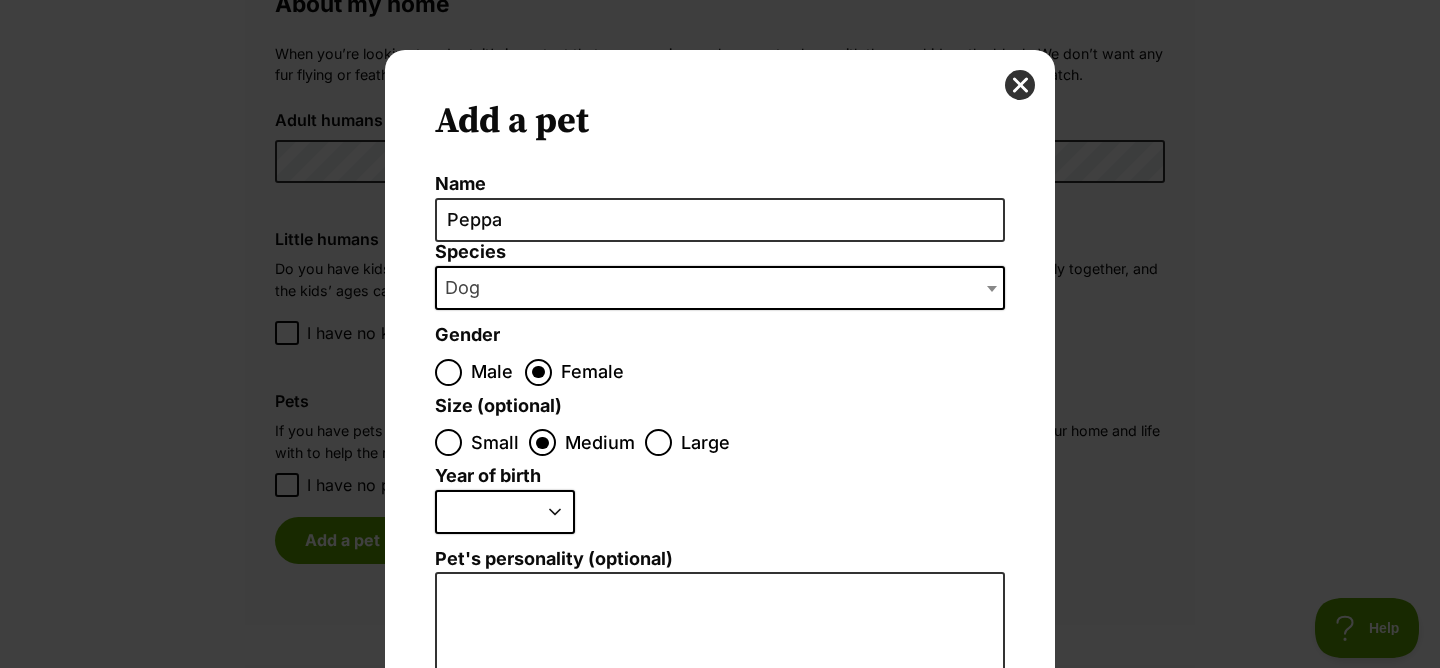 click on "2025
2024
2023
2022
2021
2020
2019
2018
2017
2016
2015
2014
2013
2012
2011
2010
2009
2008
2007
2006
2005
2004
2003
2002
2001
2000
1999
1998
1997
1996
1995" at bounding box center (505, 512) 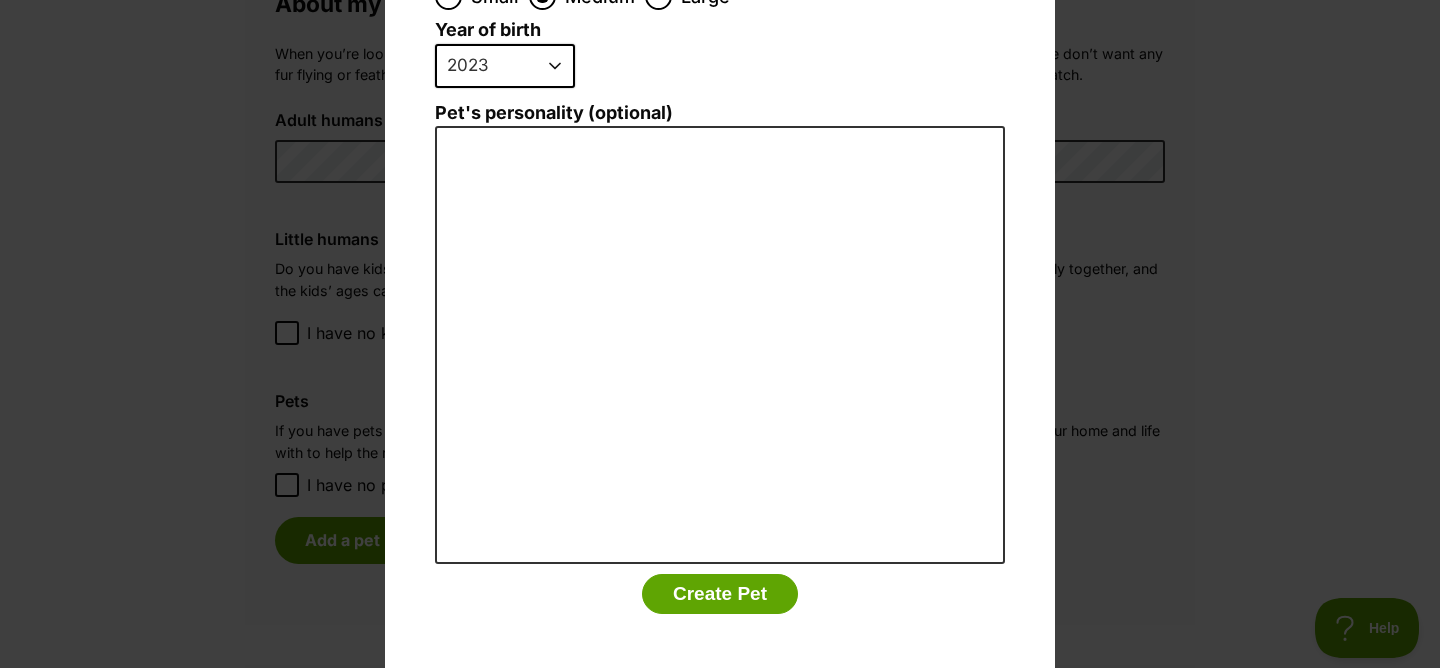 scroll, scrollTop: 472, scrollLeft: 0, axis: vertical 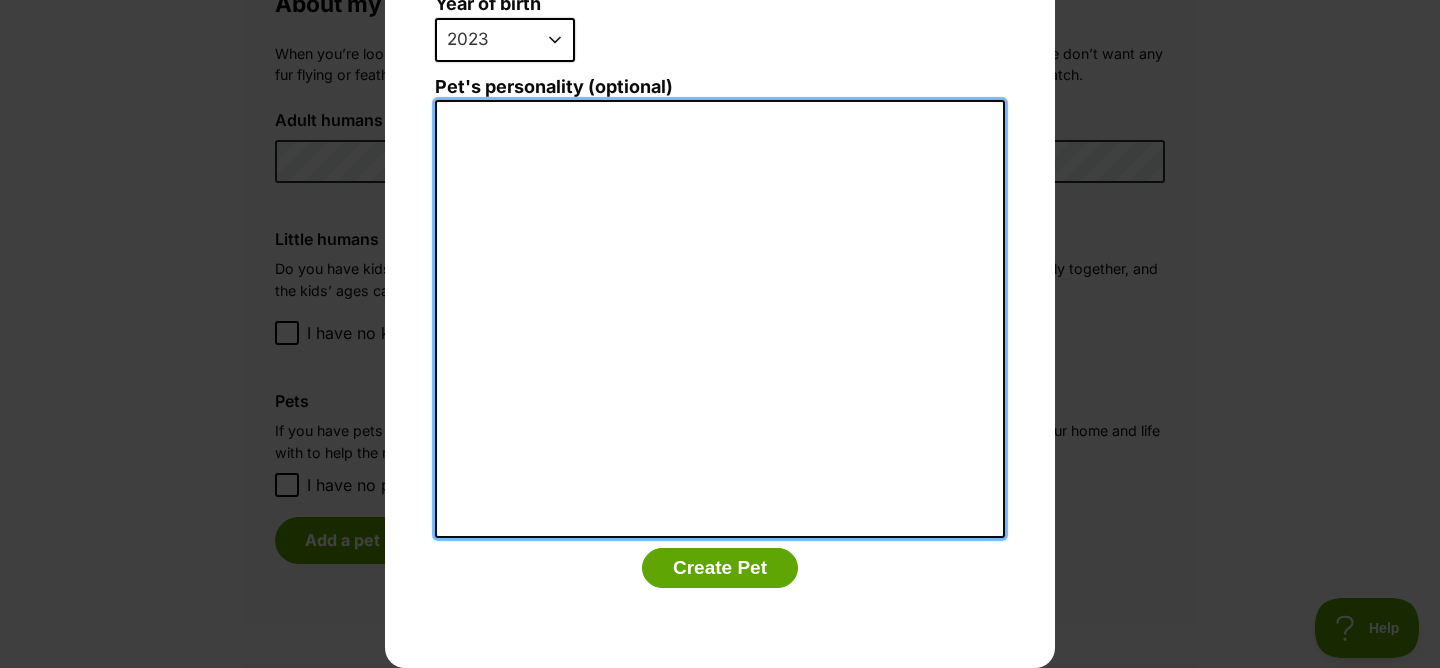 click on "Pet's personality (optional)" at bounding box center (720, 319) 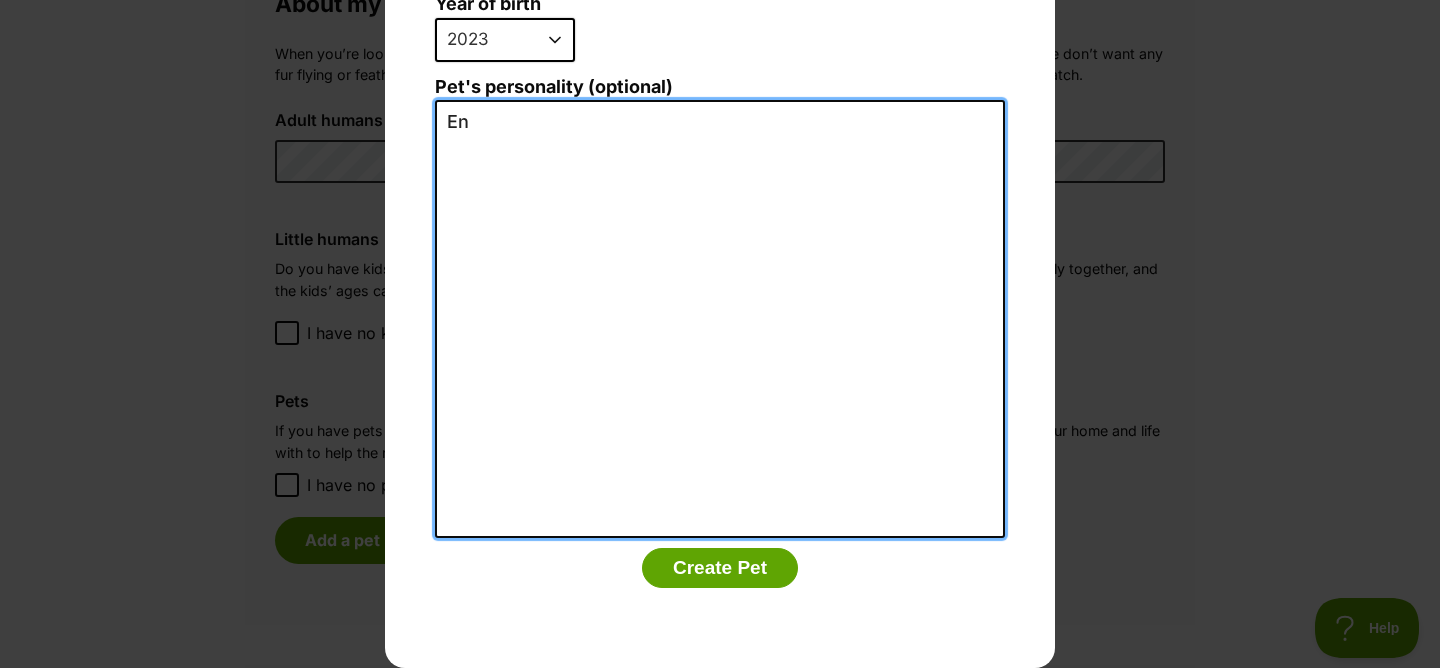 type on "E" 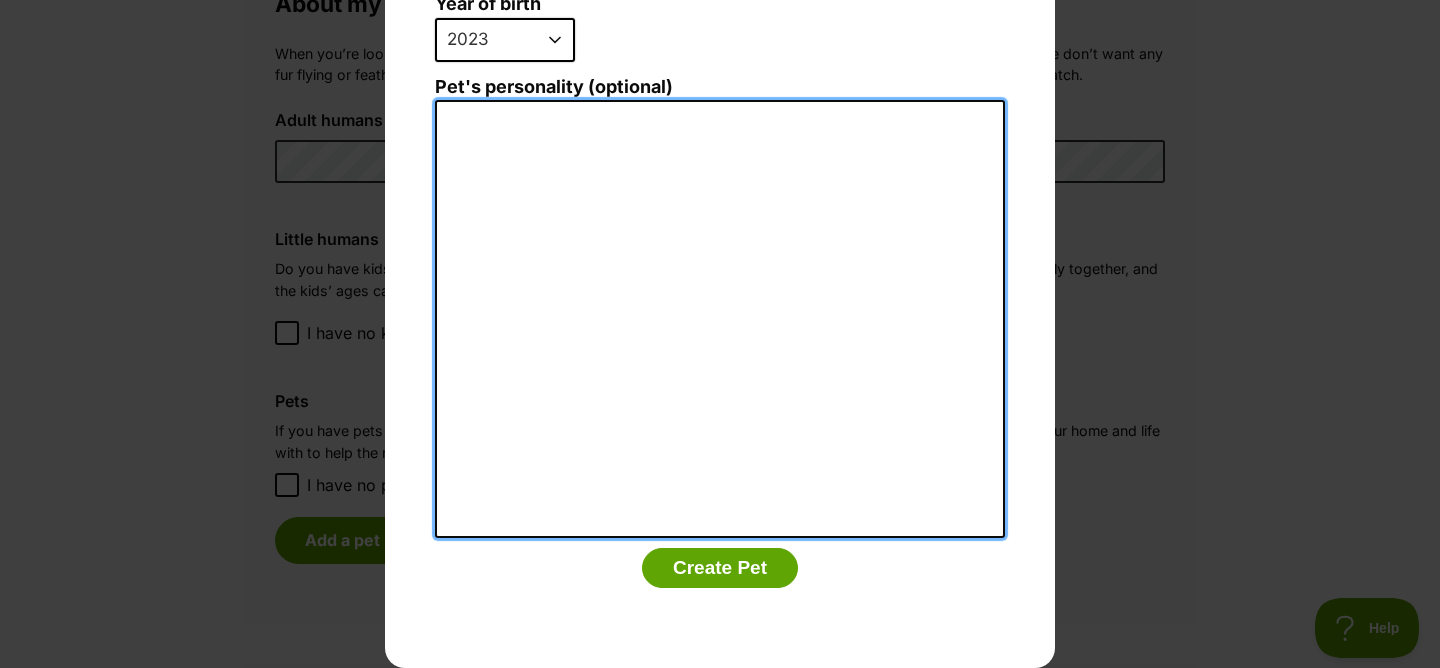 type on "P" 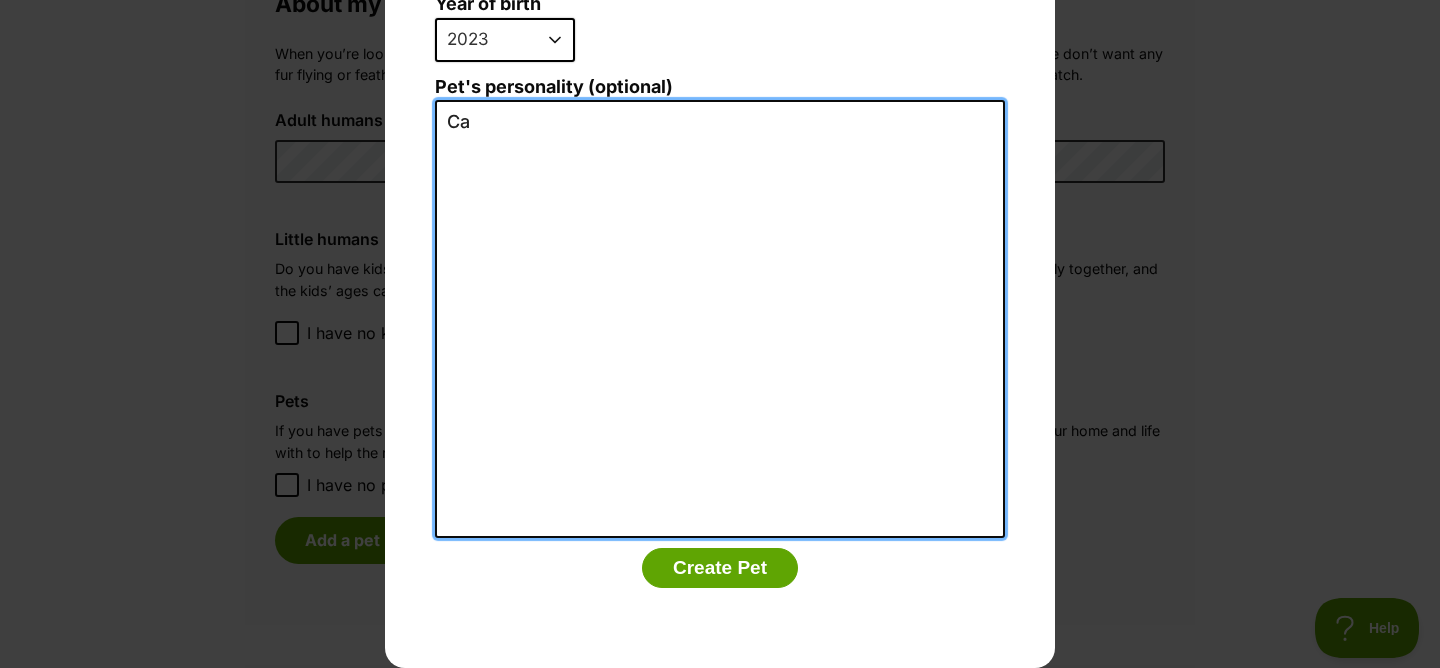 type on "C" 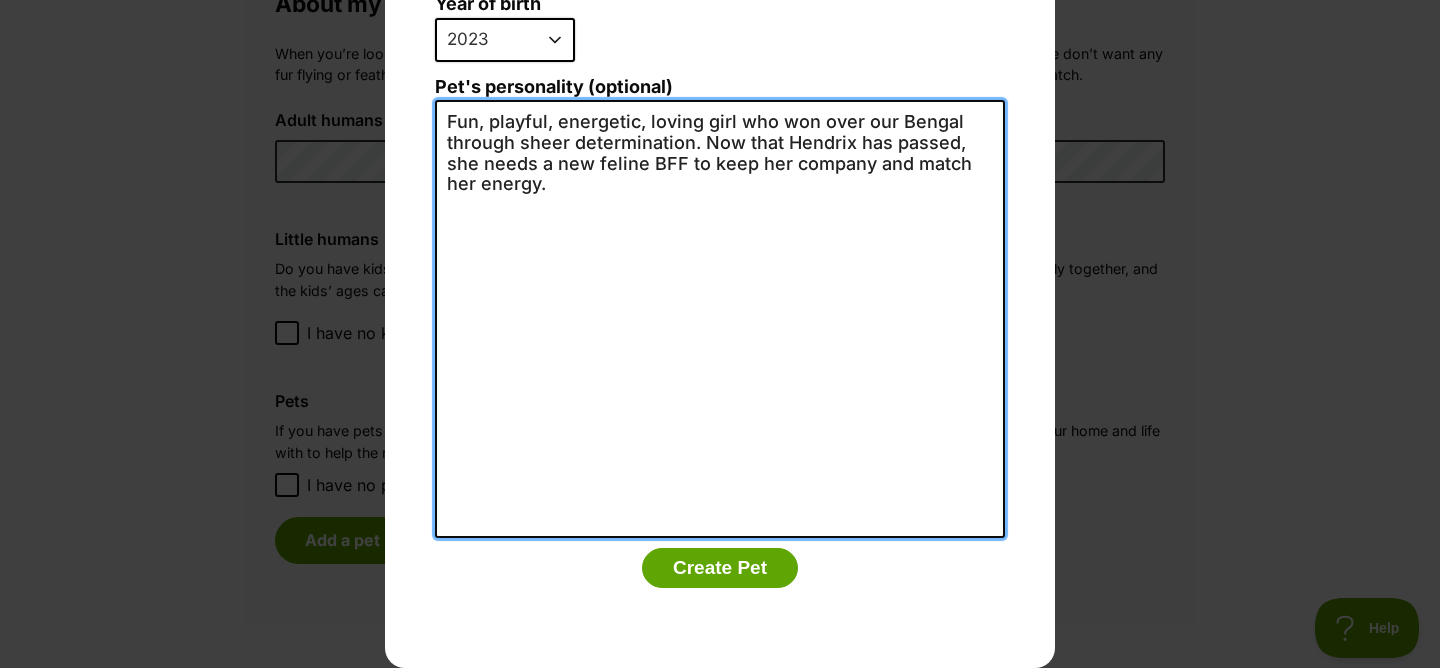 click on "Fun, playful, energetic, loving girl who won over our Bengal through sheer determination. Now that Hendrix has passed, she needs a new feline BFF to keep her company and match her energy." at bounding box center (720, 319) 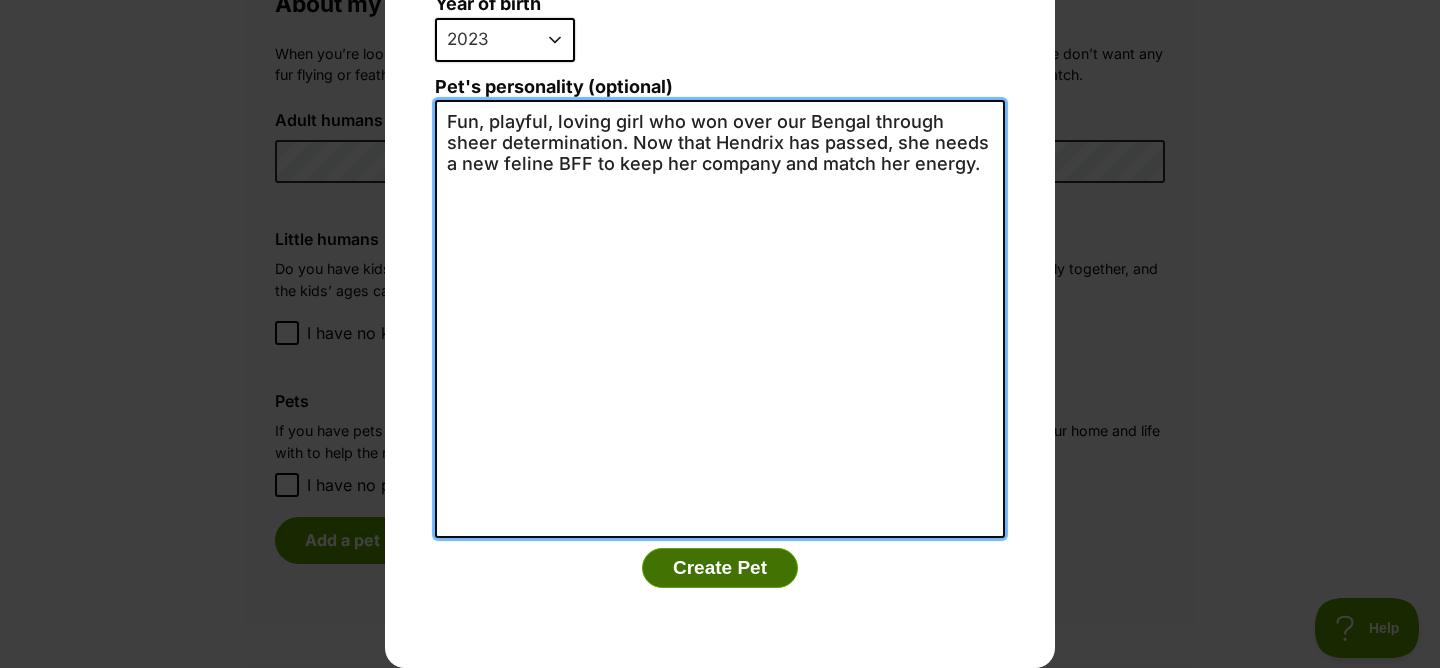 type on "Fun, playful, loving girl who won over our Bengal through sheer determination. Now that Hendrix has passed, she needs a new feline BFF to keep her company and match her energy." 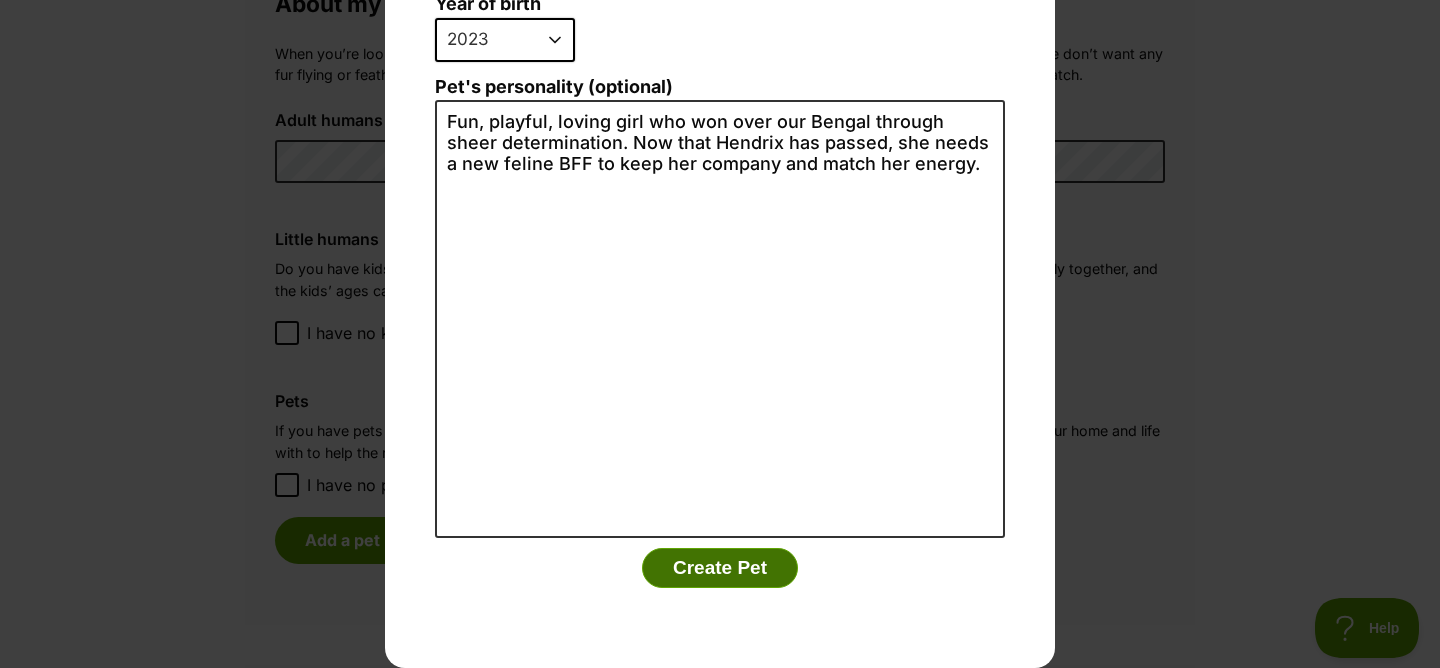 click on "Create Pet" at bounding box center [720, 568] 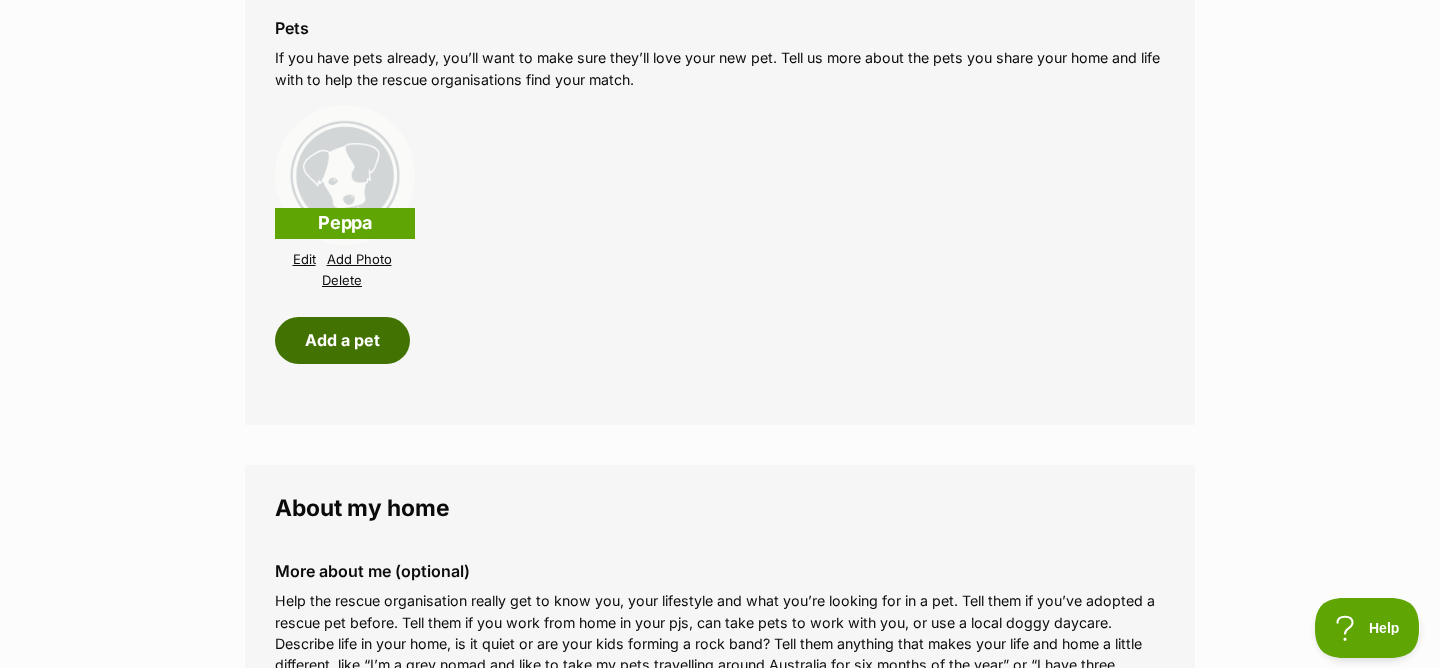 scroll, scrollTop: 2626, scrollLeft: 0, axis: vertical 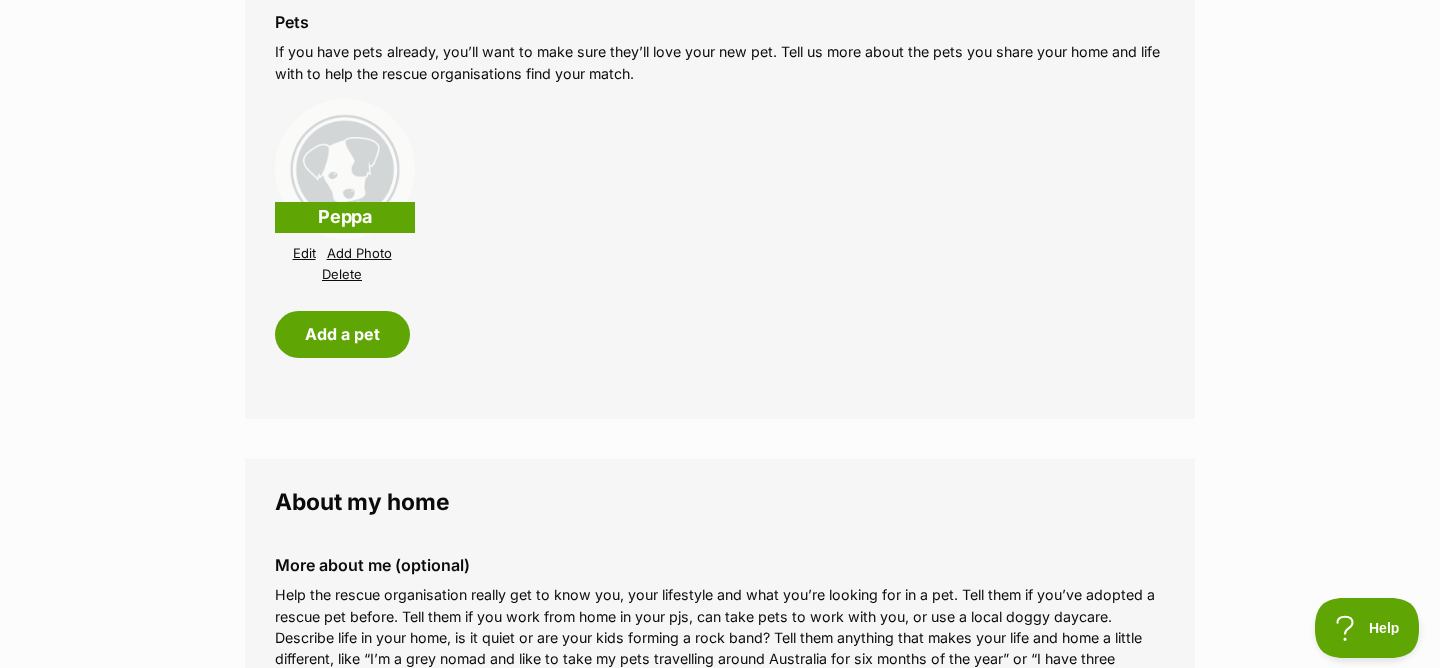 click on "Add Photo" at bounding box center (359, 253) 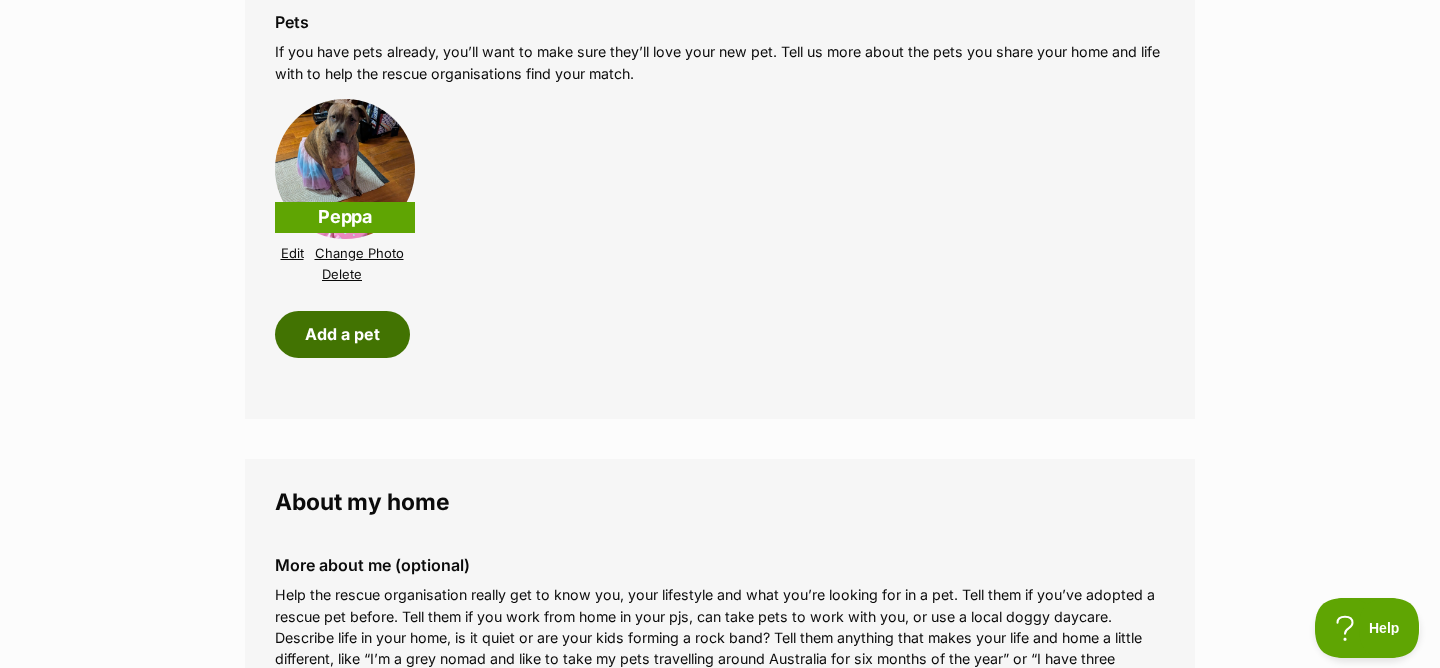 click on "Add a pet" at bounding box center [342, 334] 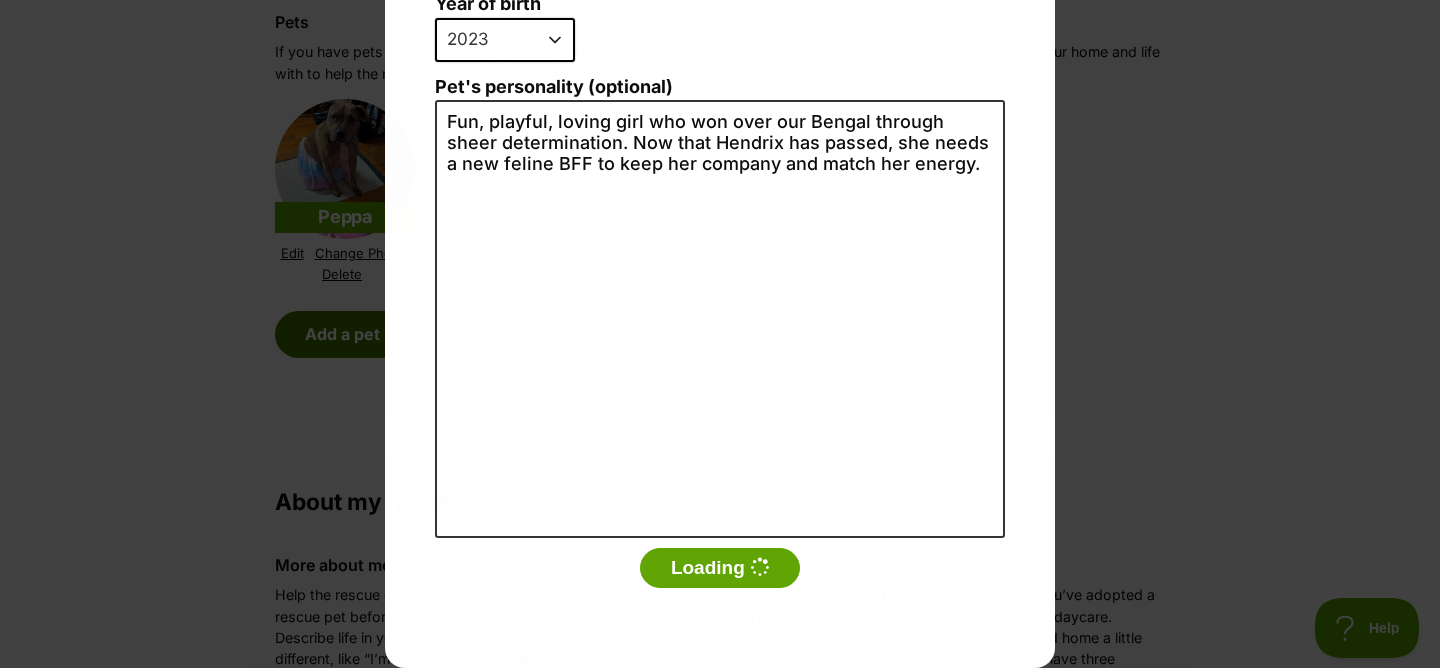 scroll, scrollTop: 0, scrollLeft: 0, axis: both 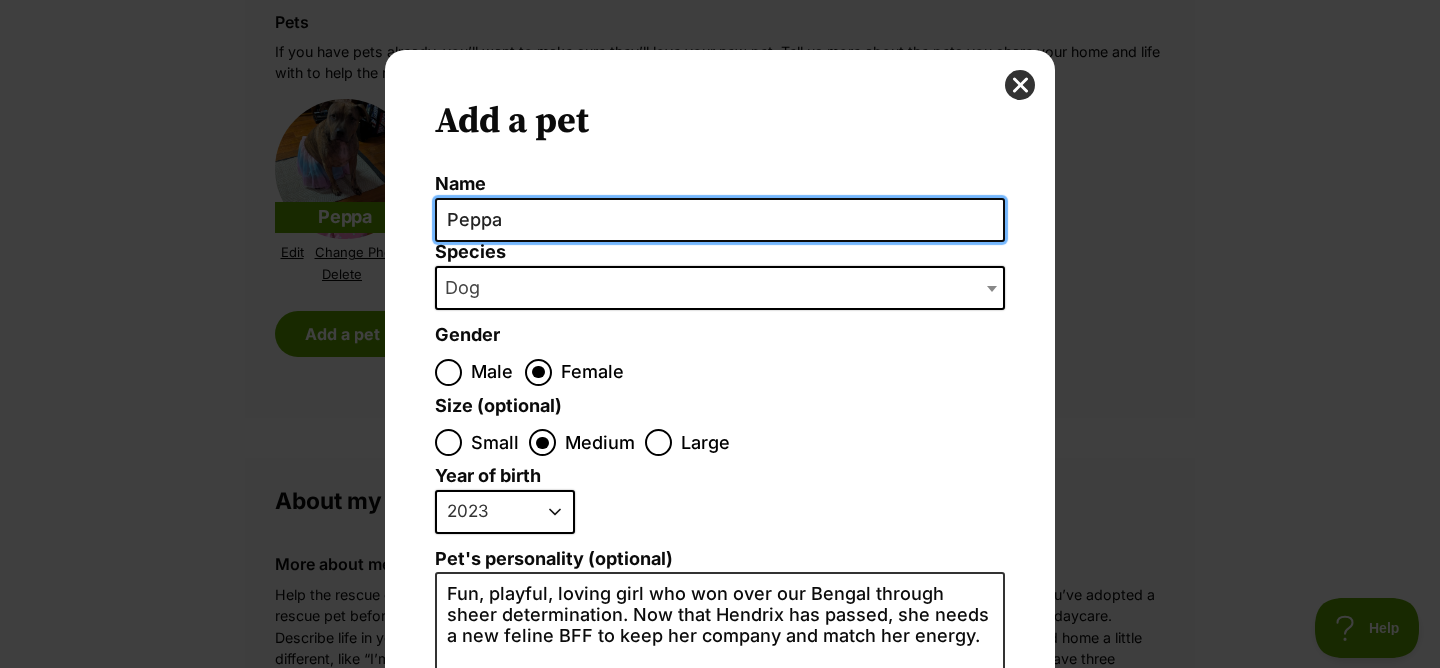 click on "Peppa" at bounding box center [720, 220] 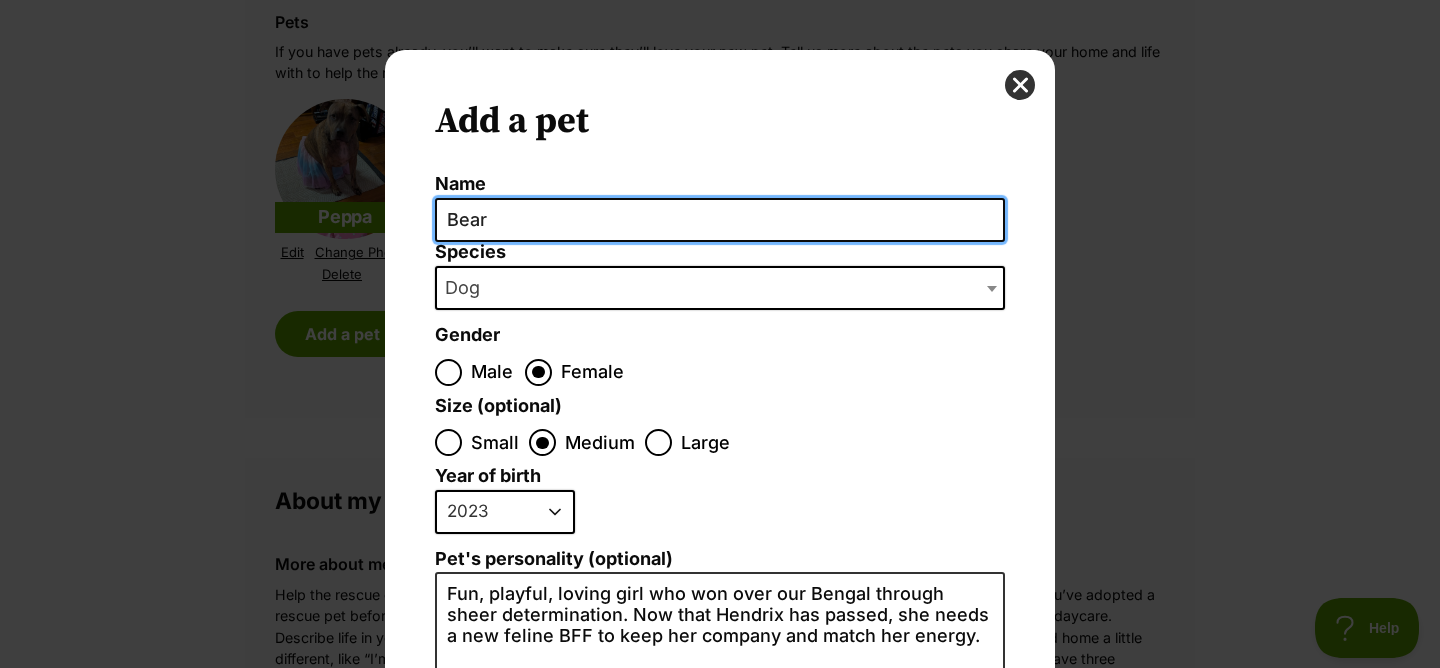 type on "Bear" 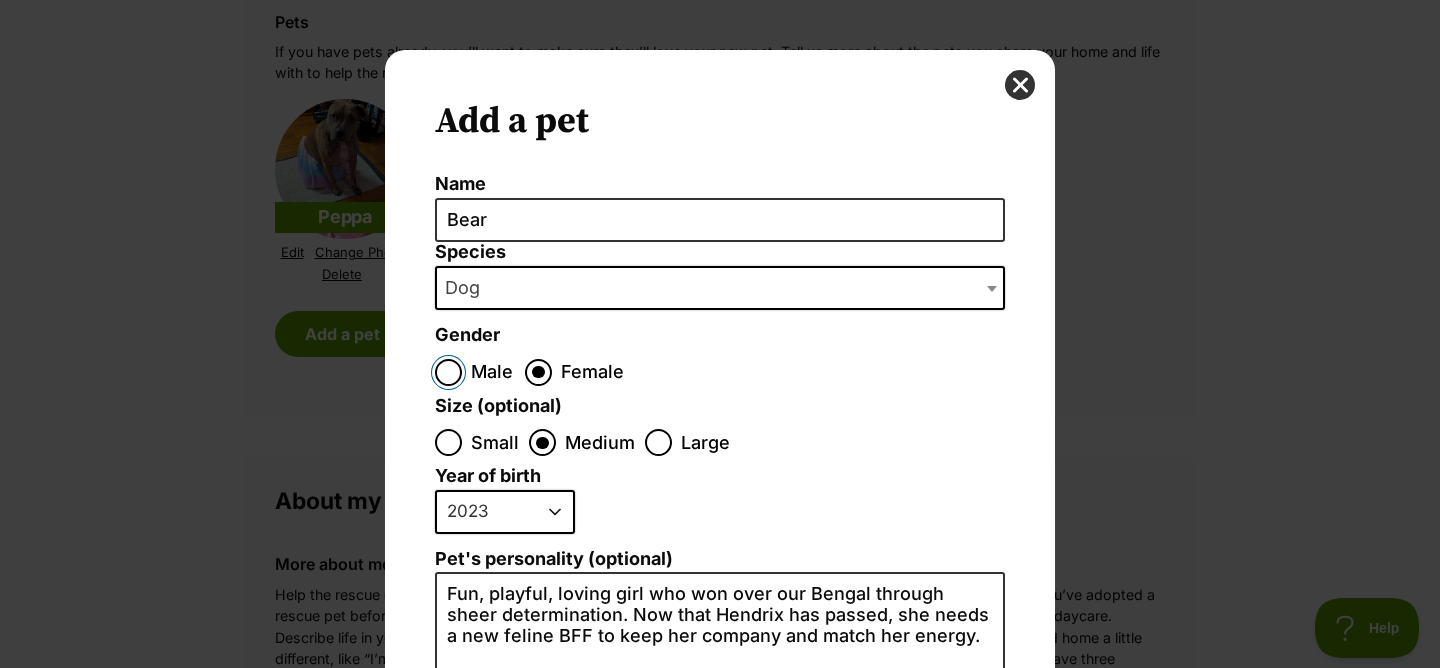 click on "Male" at bounding box center [448, 372] 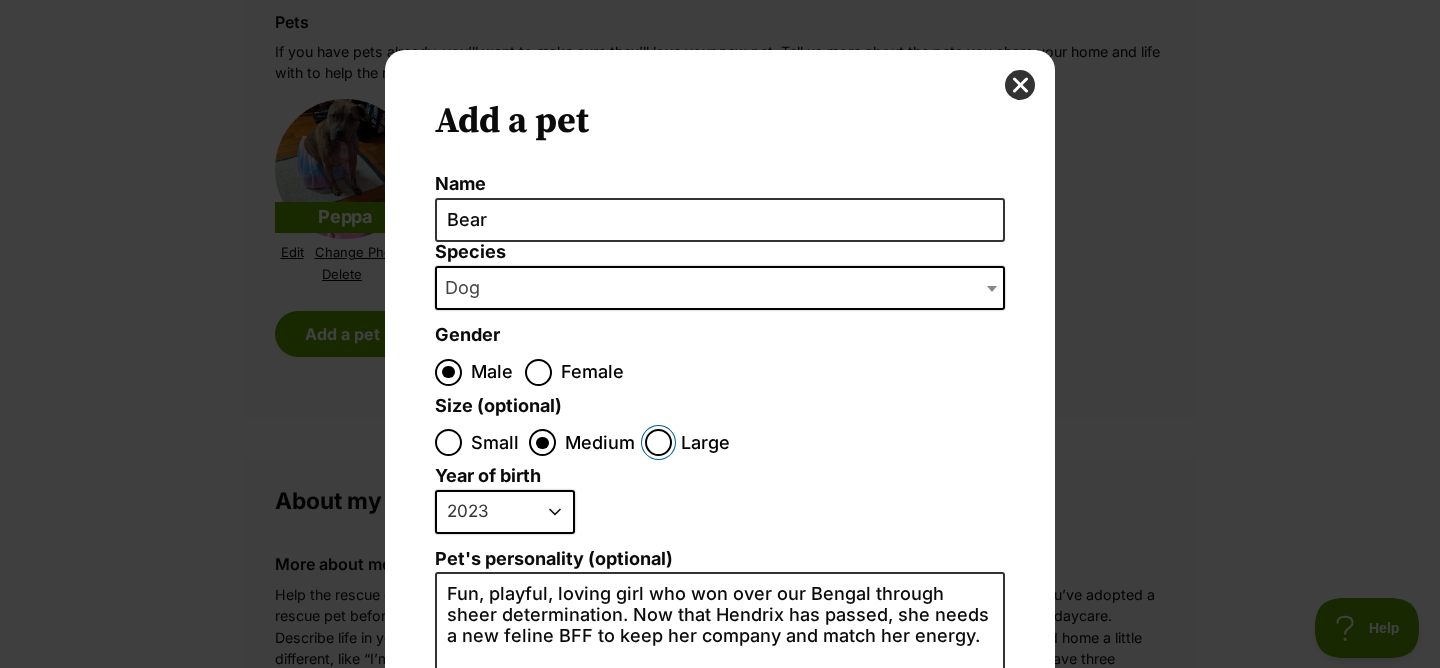 click on "Large" at bounding box center (658, 442) 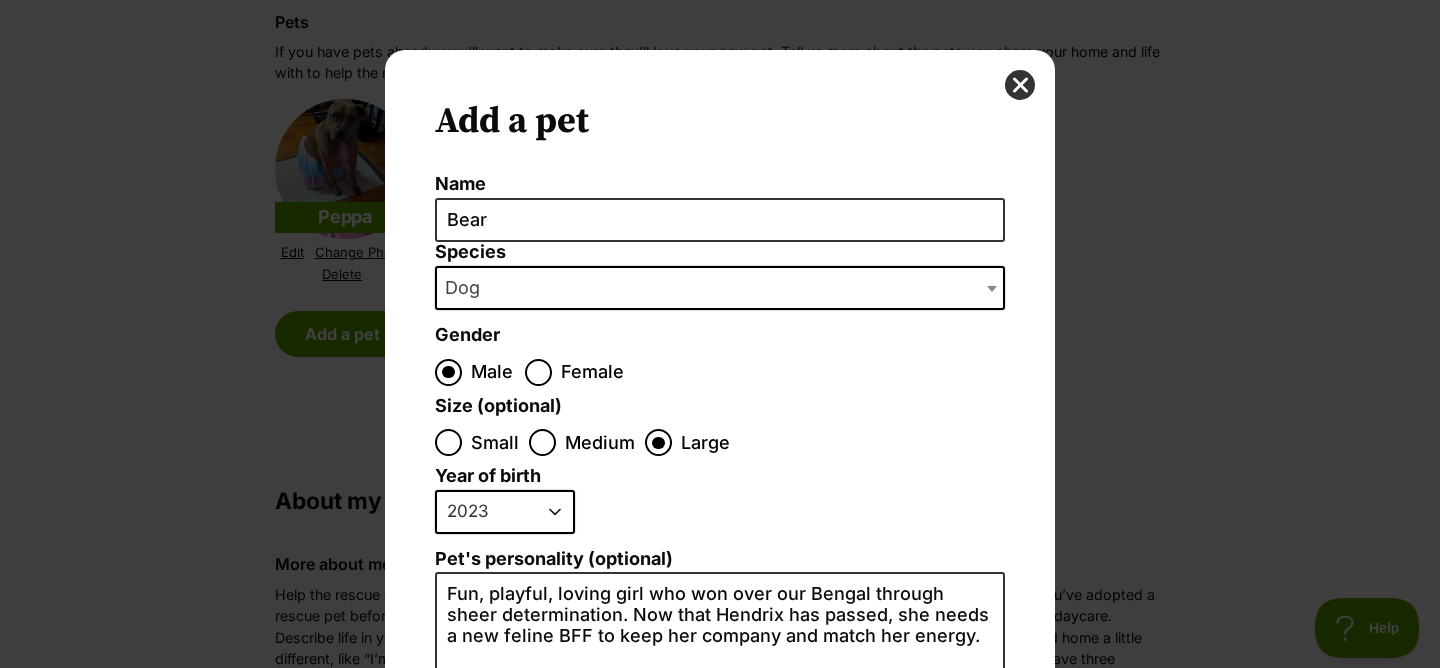 click on "2025
2024
2023
2022
2021
2020
2019
2018
2017
2016
2015
2014
2013
2012
2011
2010
2009
2008
2007
2006
2005
2004
2003
2002
2001
2000
1999
1998
1997
1996
1995" at bounding box center (505, 512) 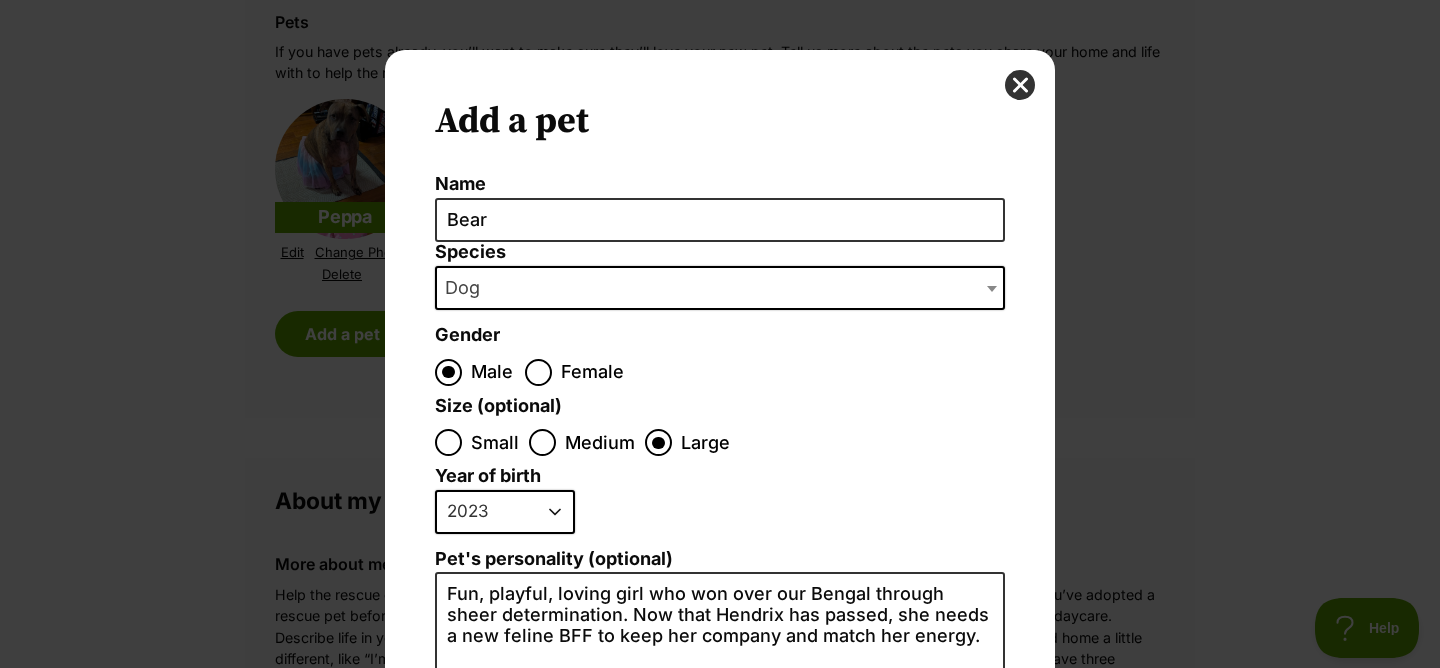 select on "2014" 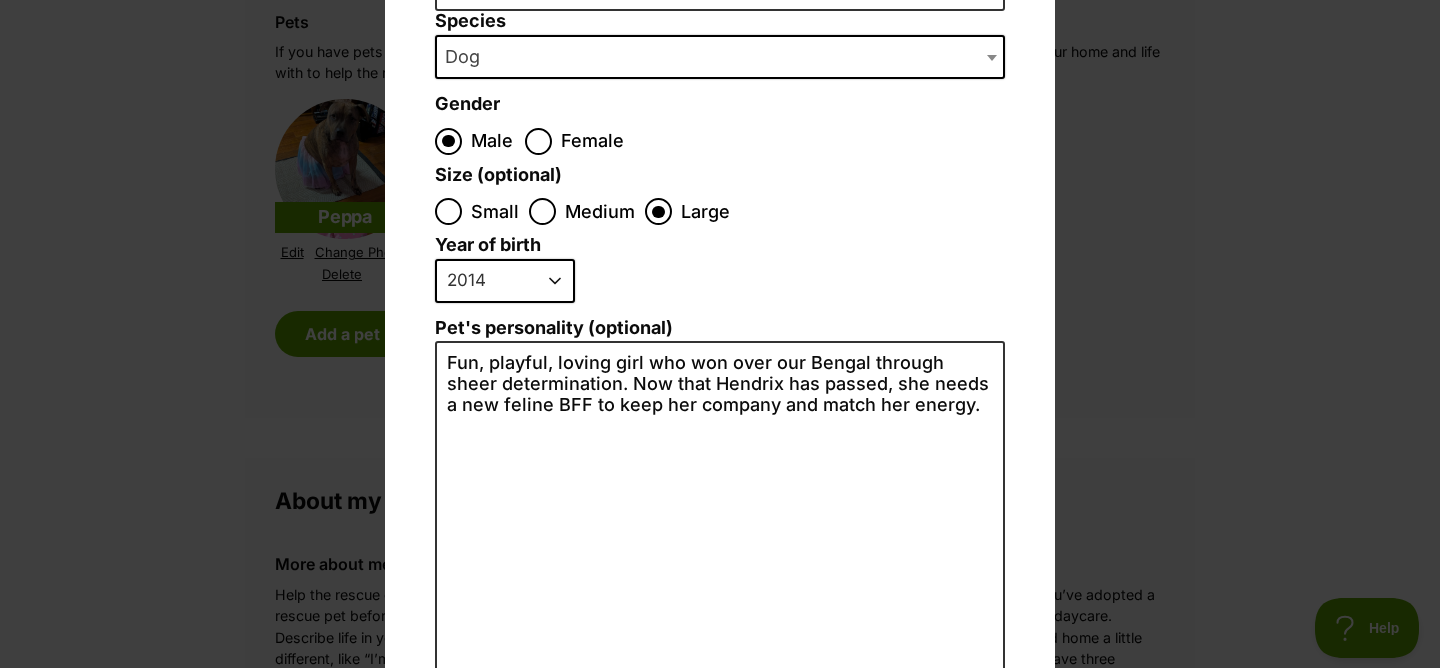 scroll, scrollTop: 243, scrollLeft: 0, axis: vertical 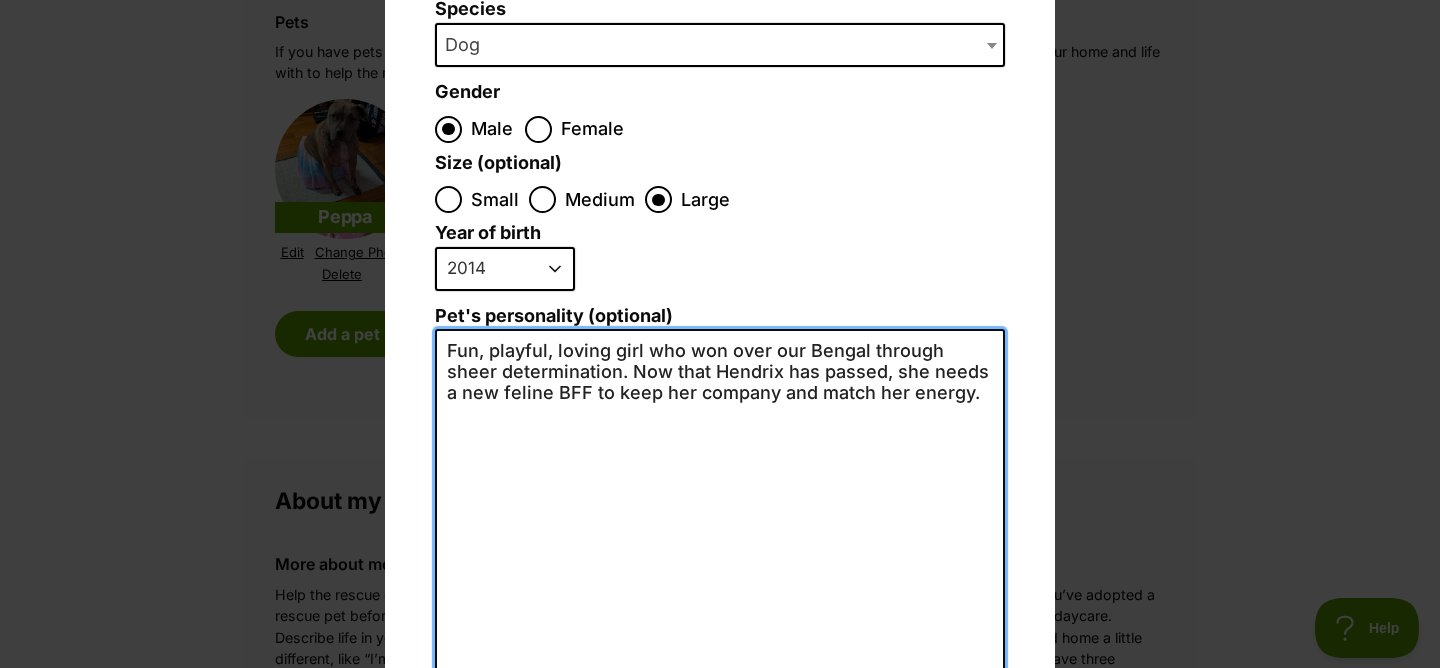 drag, startPoint x: 935, startPoint y: 401, endPoint x: 376, endPoint y: 314, distance: 565.7296 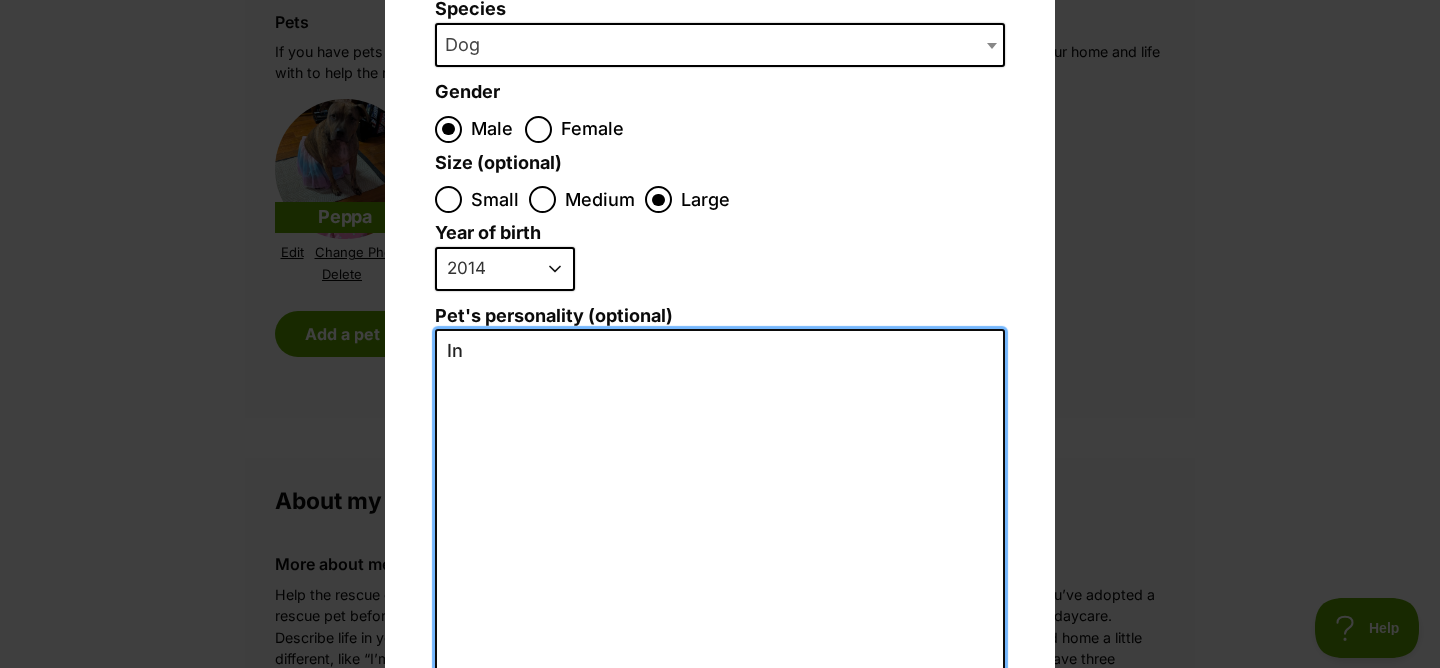 type on "I" 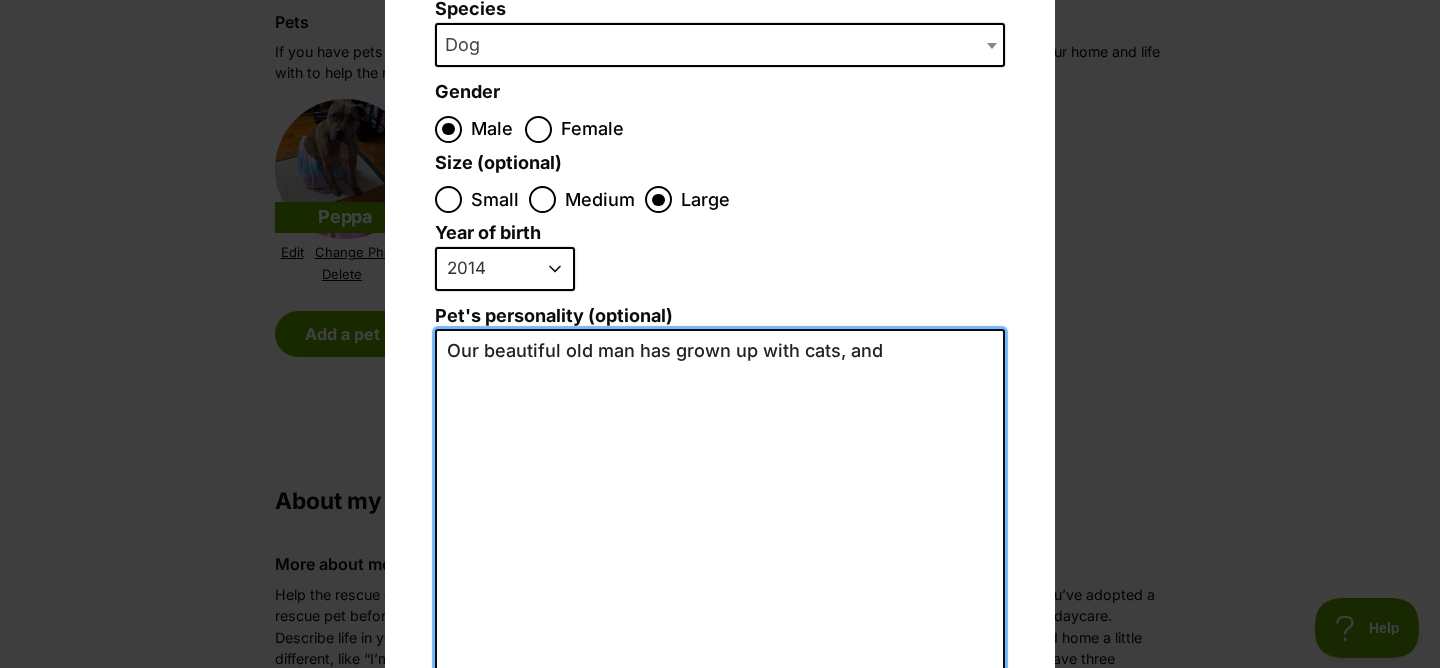 click on "Our beautiful old man has grown up with cats, and" at bounding box center (720, 548) 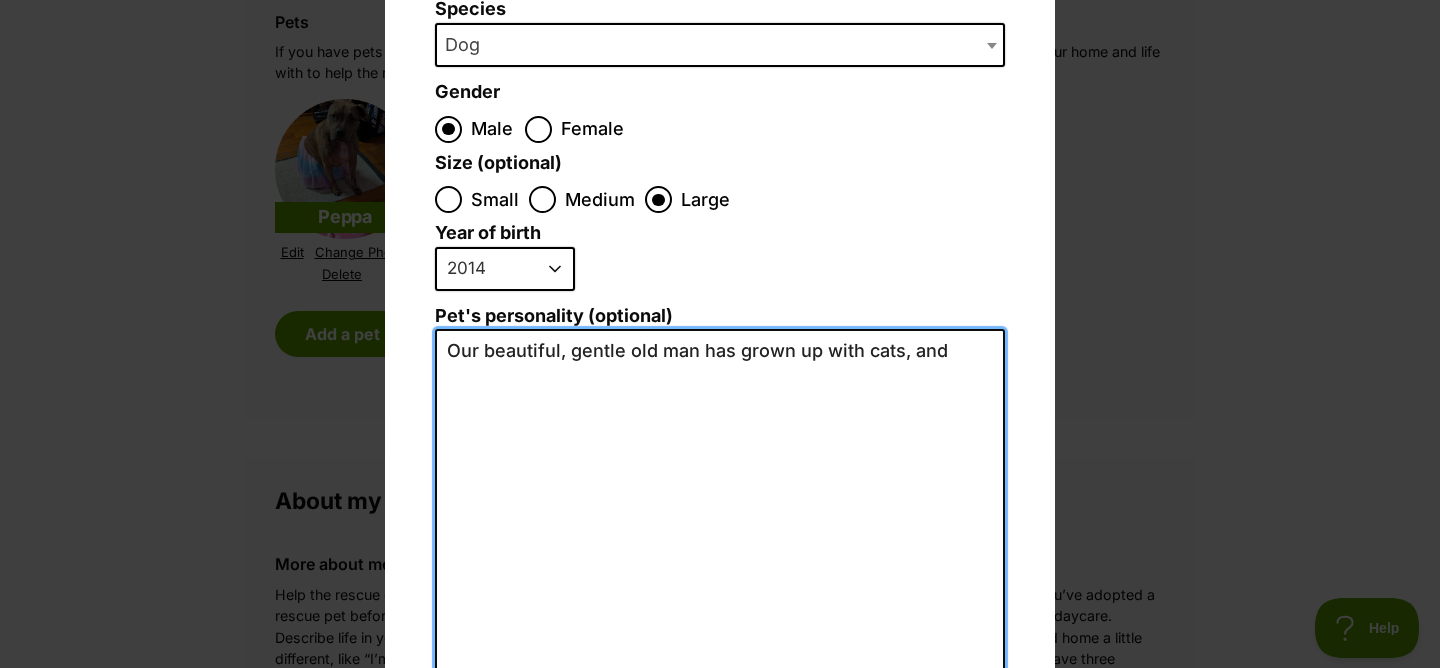 click on "Our beautiful, gentle old man has grown up with cats, and" at bounding box center [720, 548] 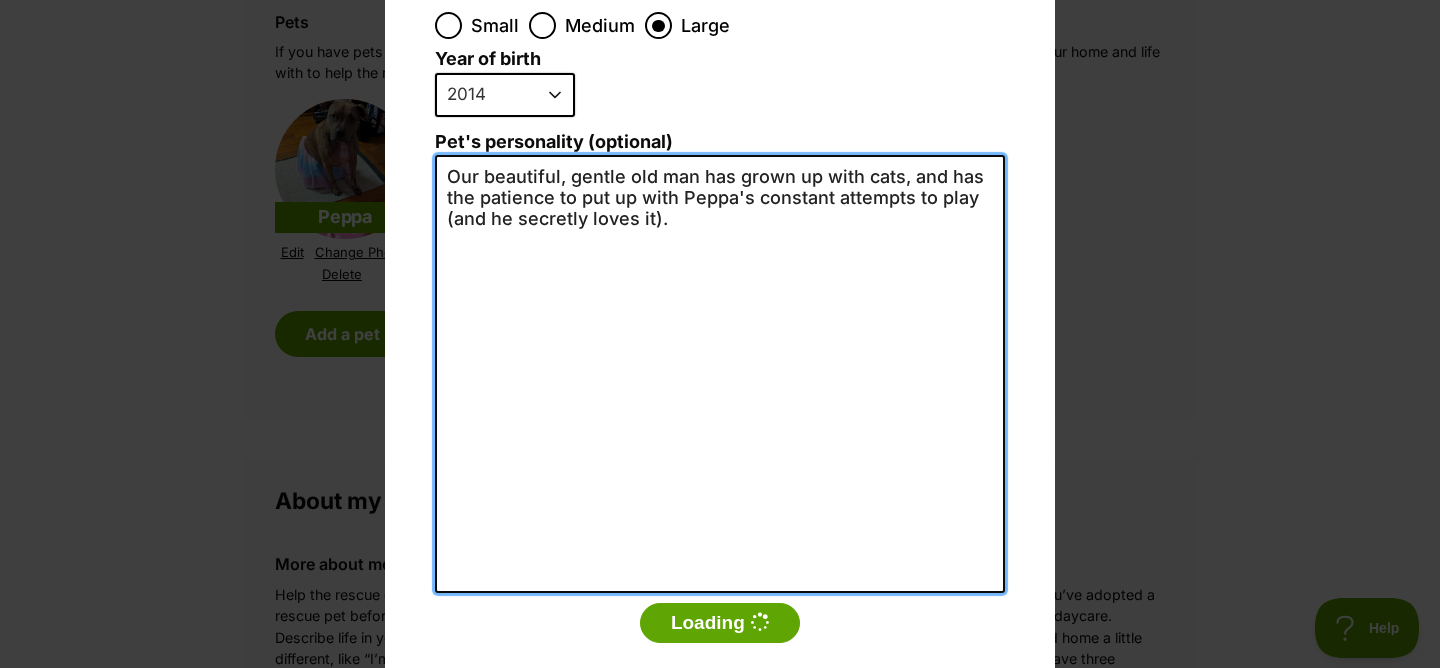 scroll, scrollTop: 472, scrollLeft: 0, axis: vertical 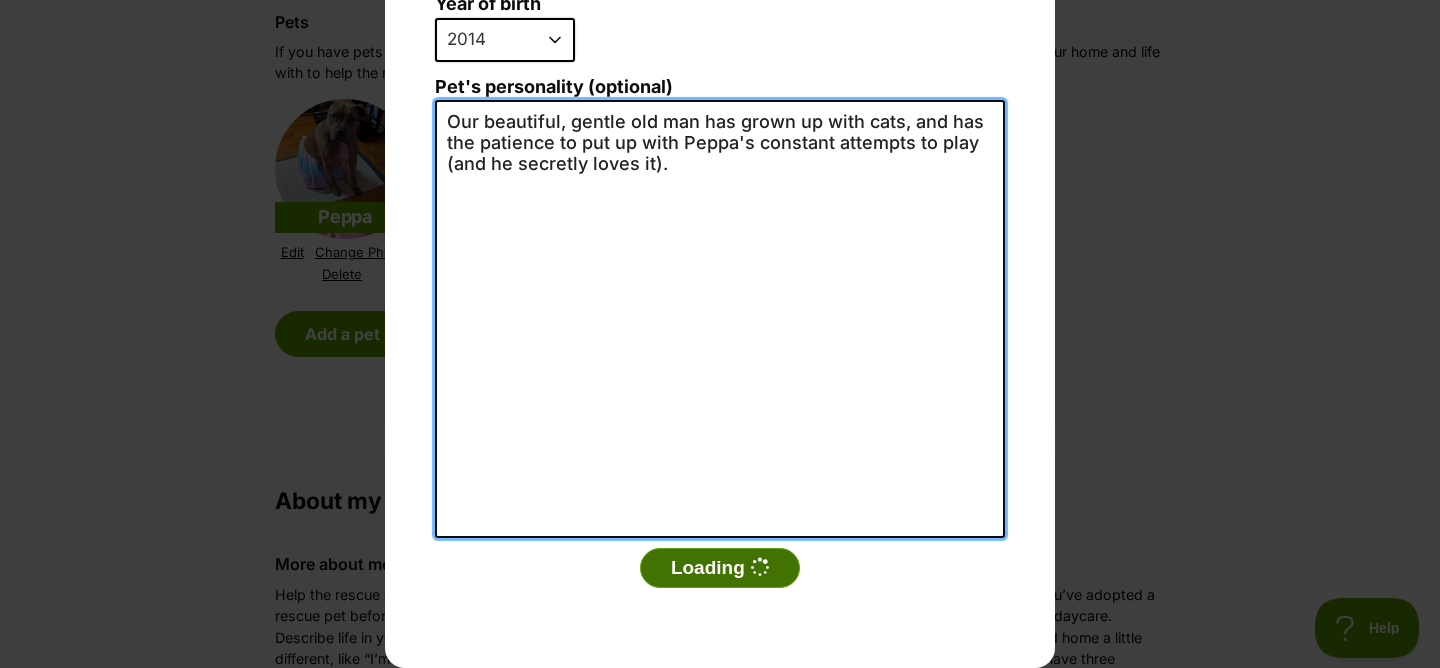 type on "Our beautiful, gentle old man has grown up with cats, and has the patience to put up with Peppa's constant attempts to play (and he secretly loves it)." 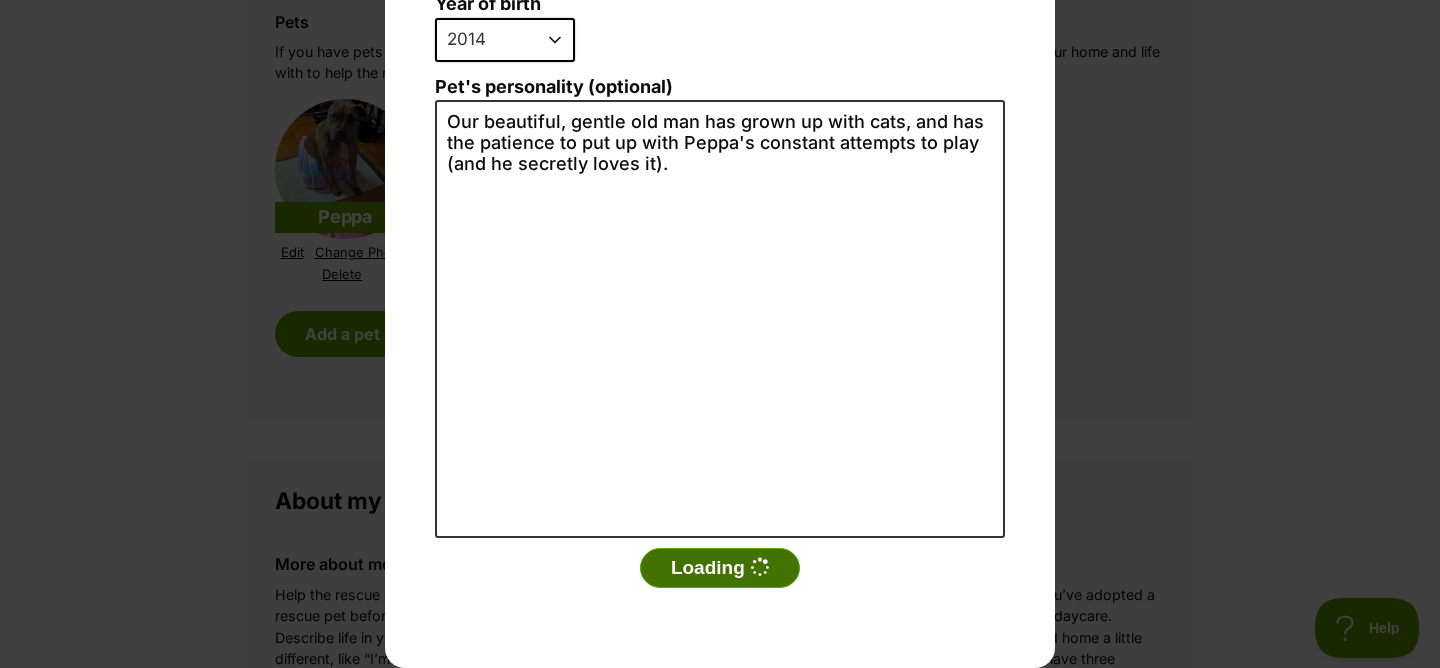 click on "Loading" at bounding box center (720, 568) 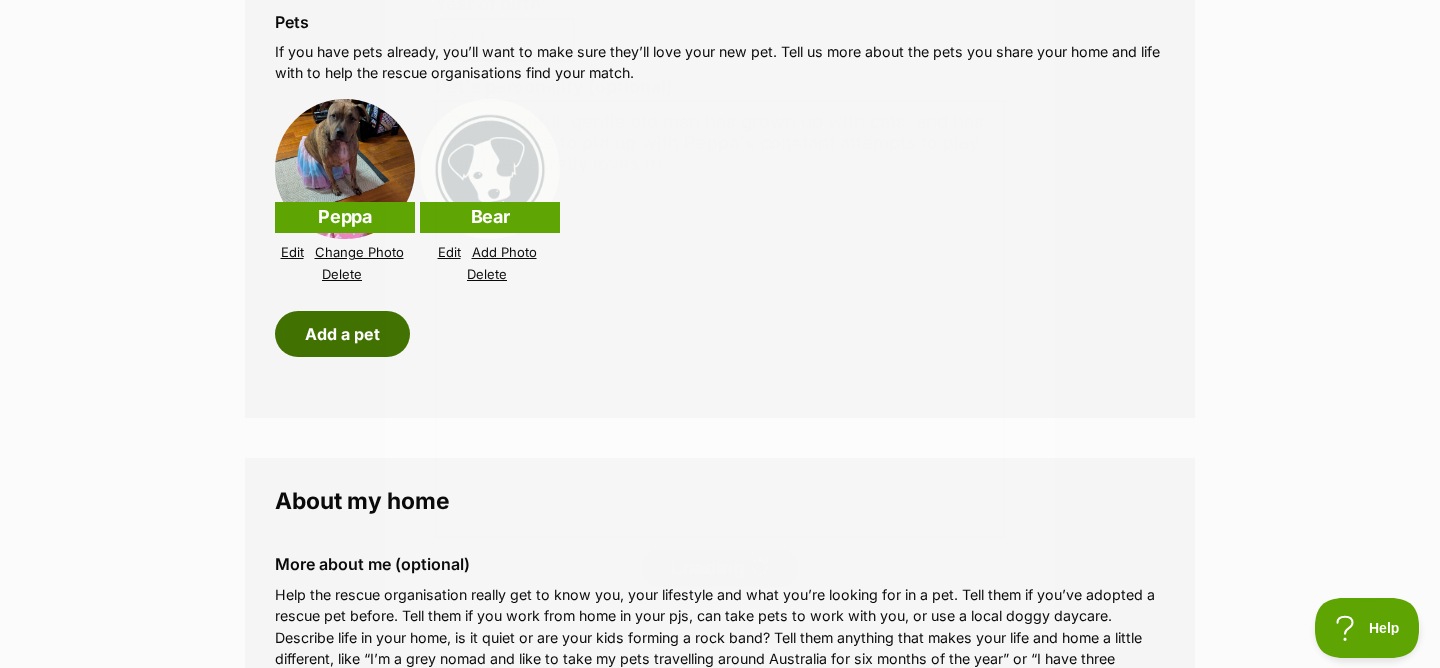 scroll, scrollTop: 2626, scrollLeft: 0, axis: vertical 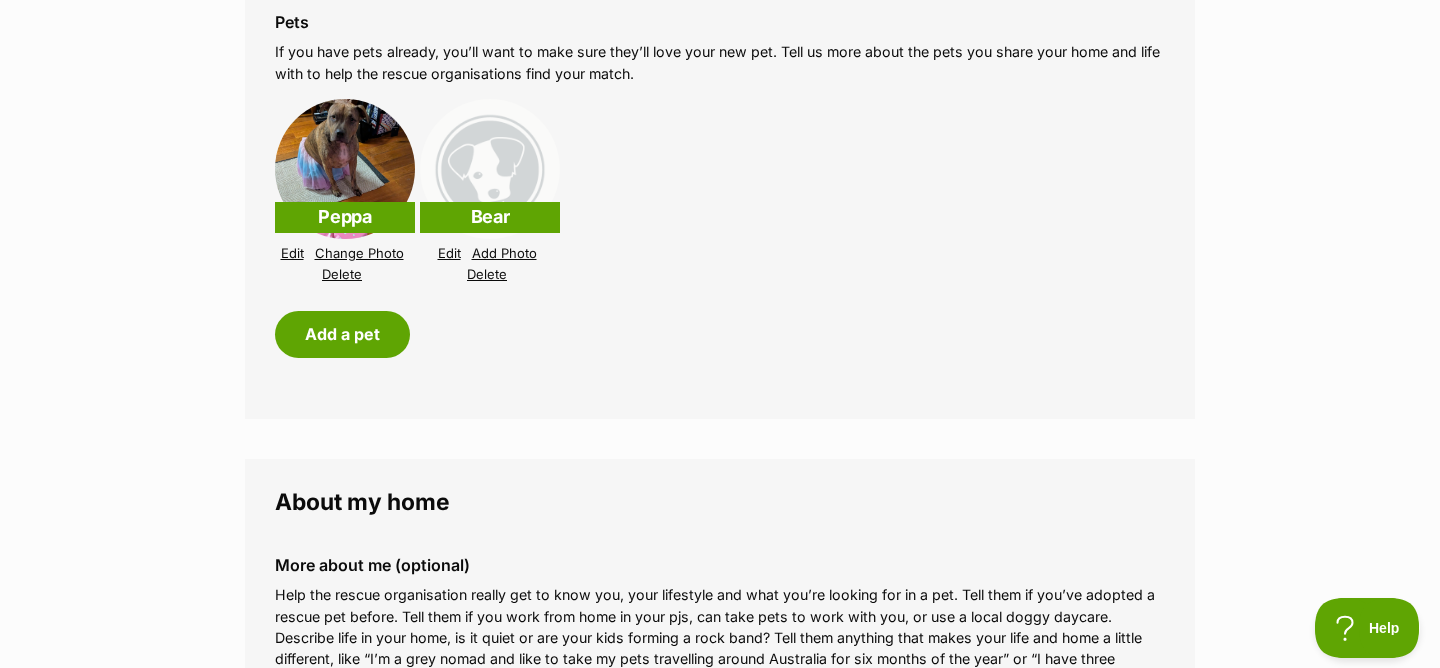 click on "Add Photo" at bounding box center [504, 253] 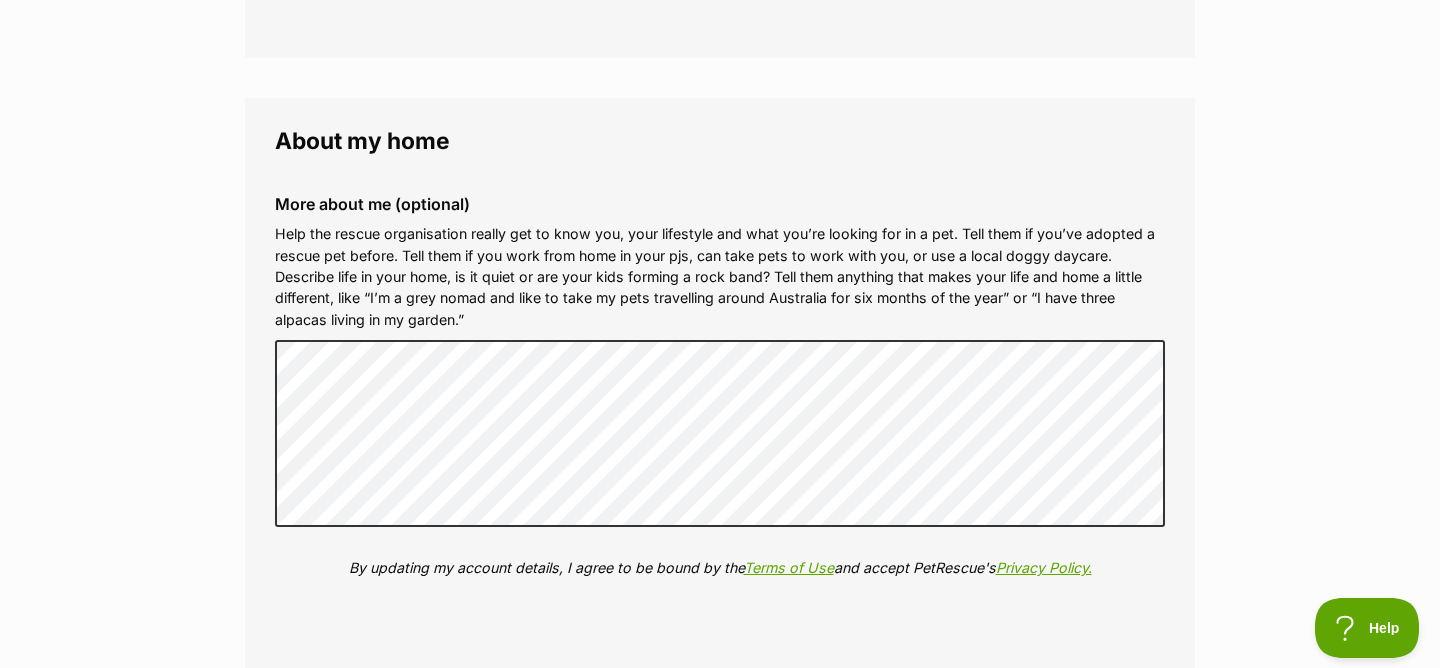 scroll, scrollTop: 2990, scrollLeft: 0, axis: vertical 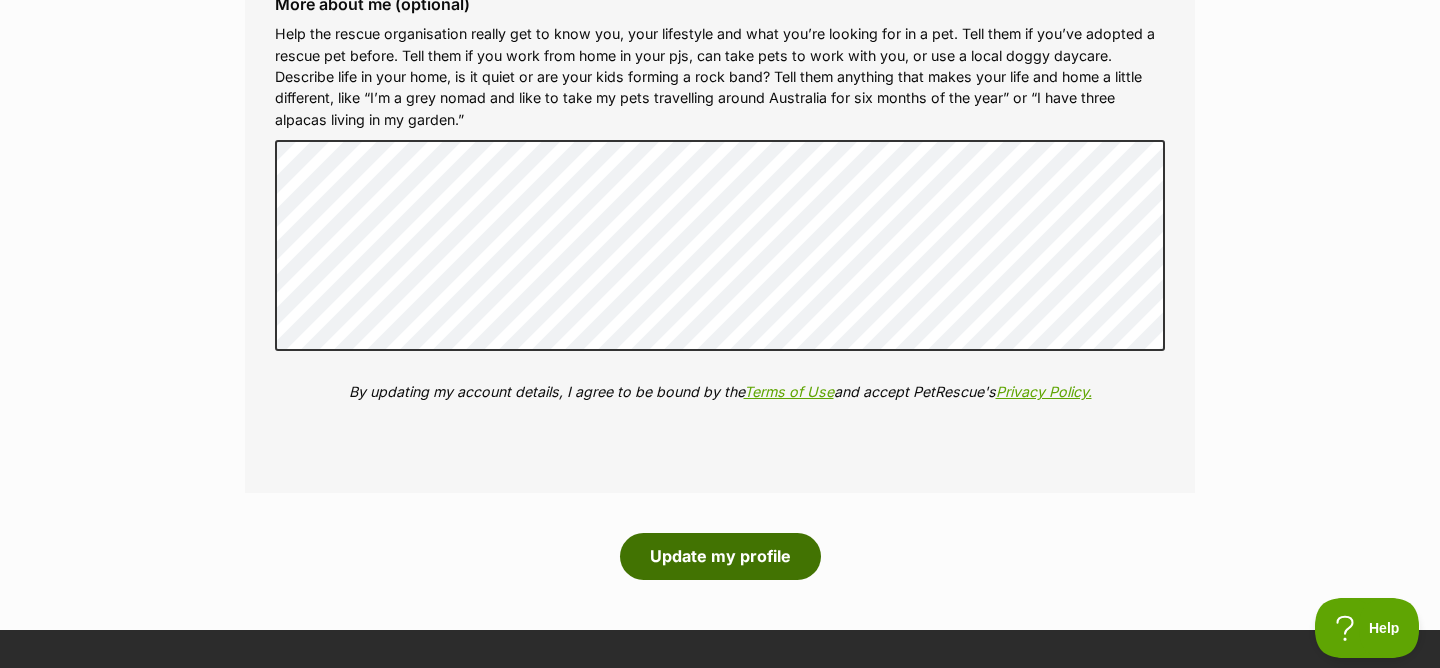 click on "Update my profile" at bounding box center (720, 556) 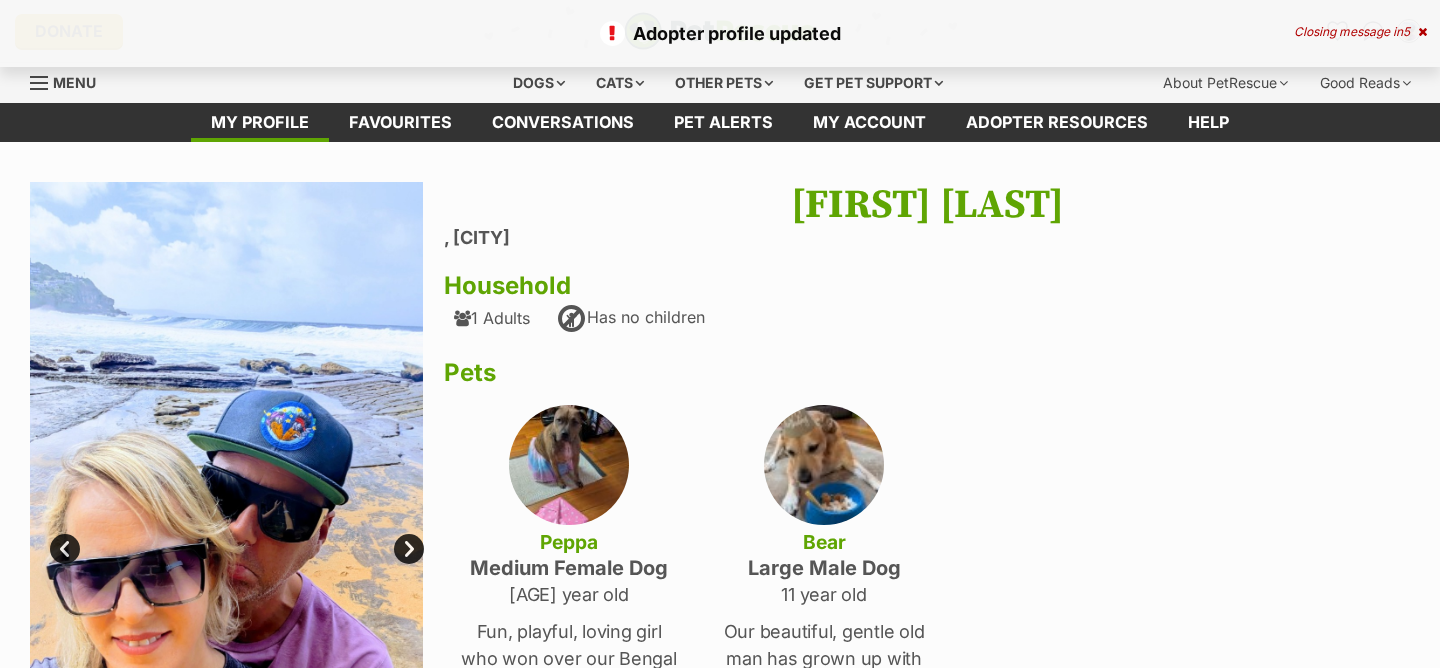 scroll, scrollTop: 0, scrollLeft: 0, axis: both 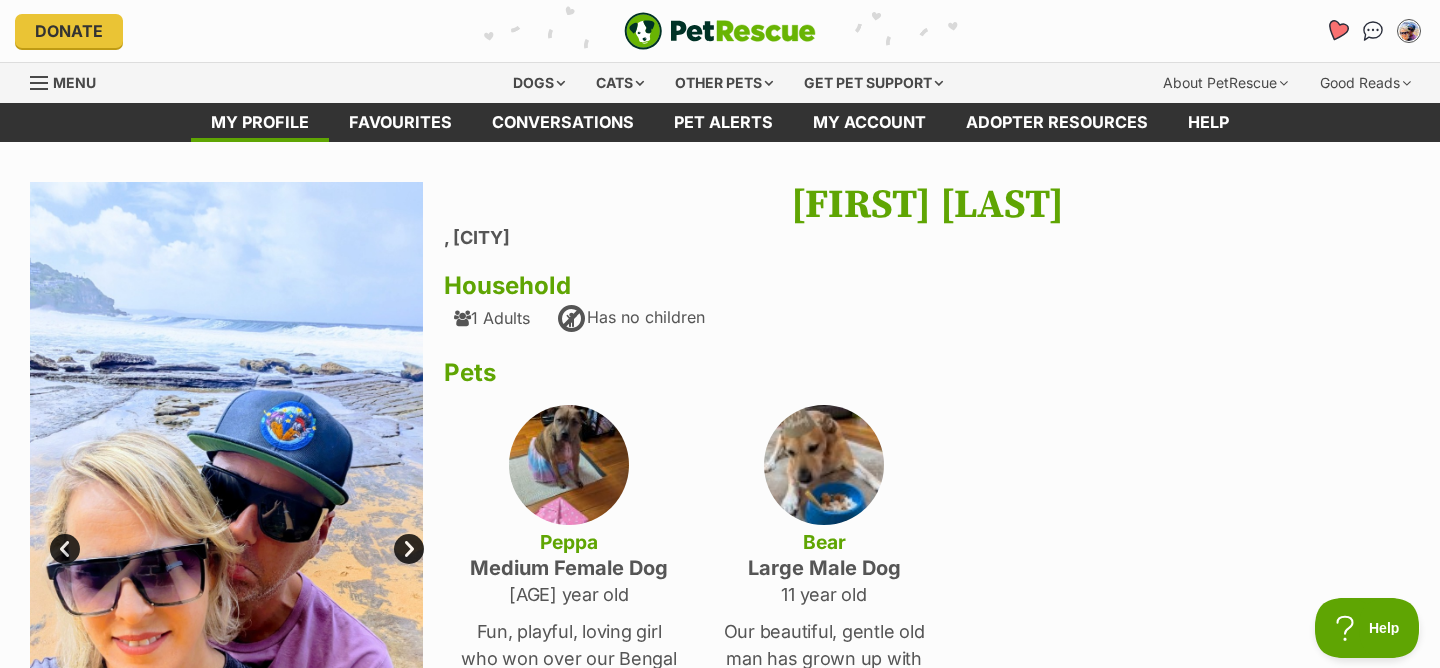 click 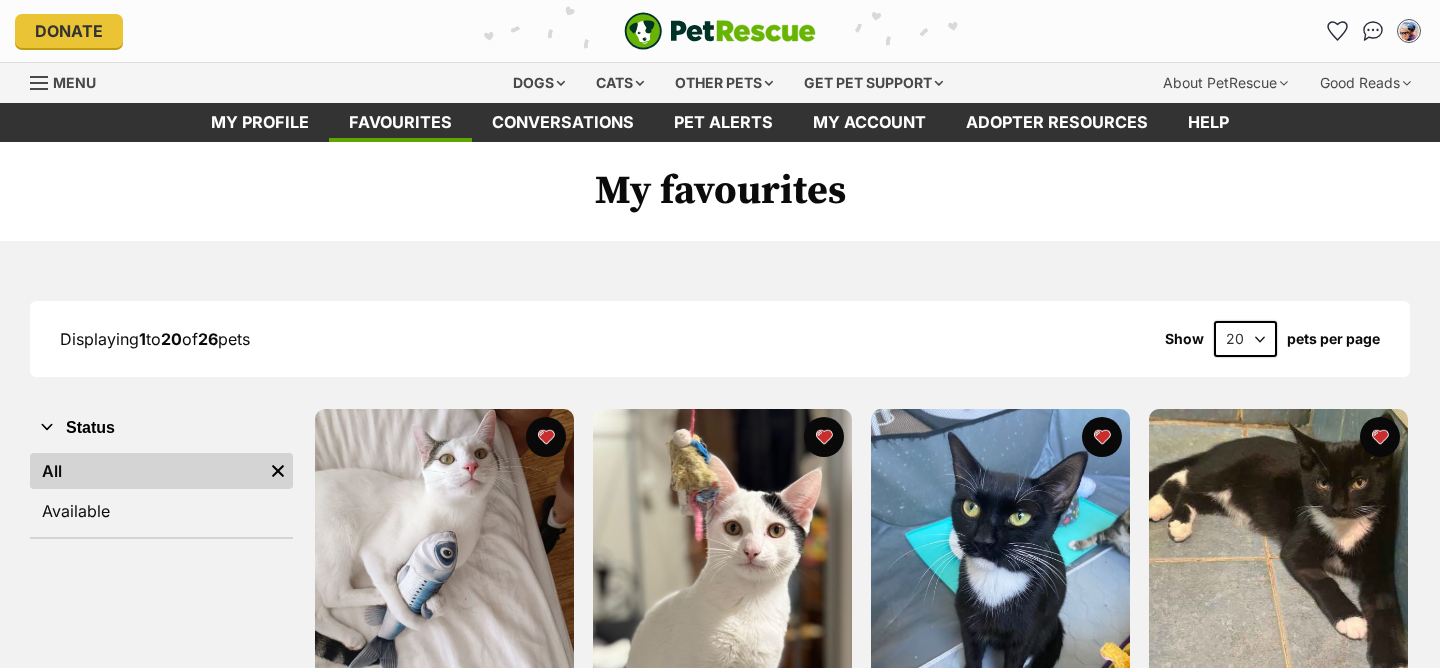 scroll, scrollTop: 0, scrollLeft: 0, axis: both 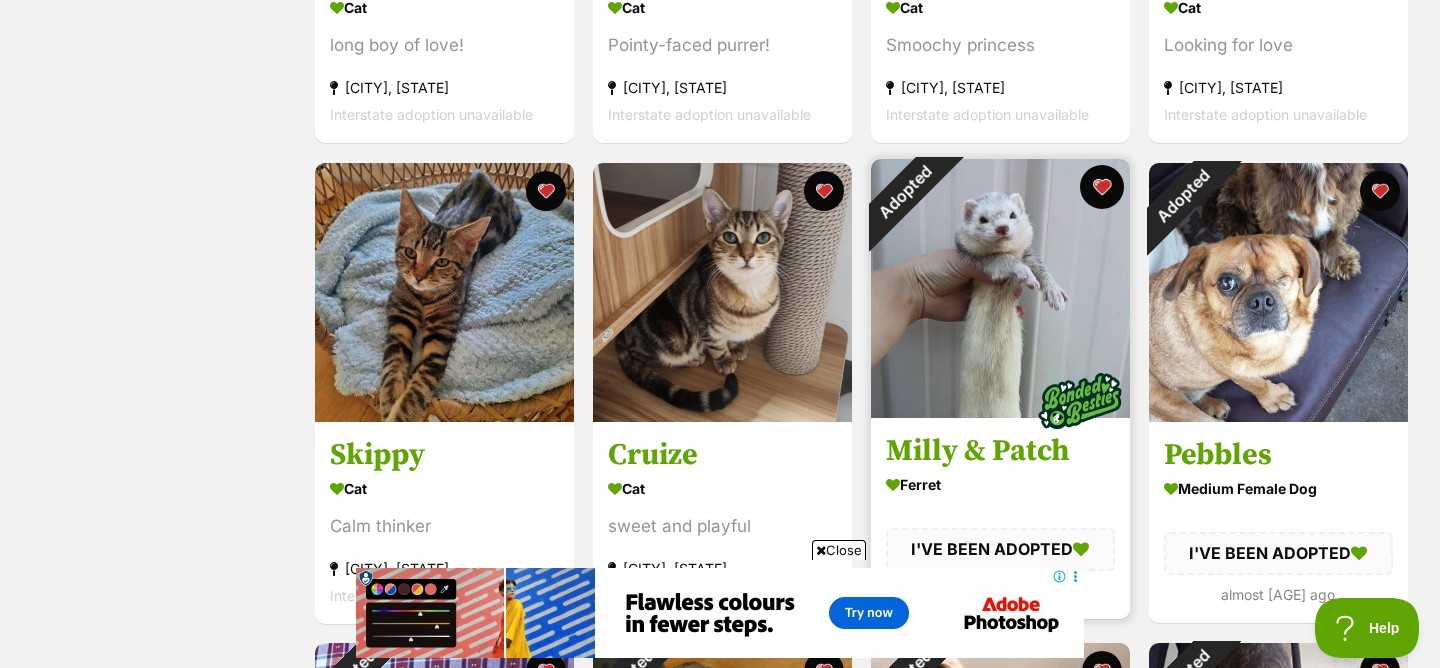 click at bounding box center (1102, 187) 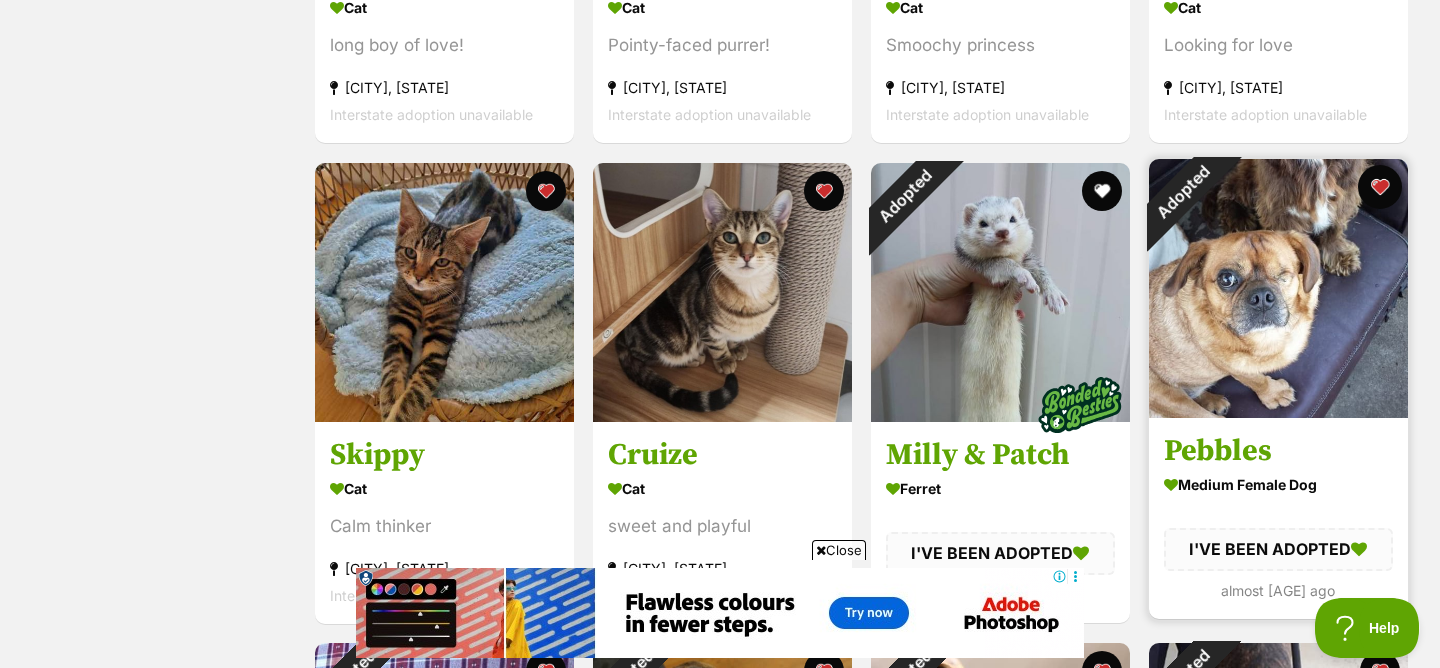 click at bounding box center [1380, 187] 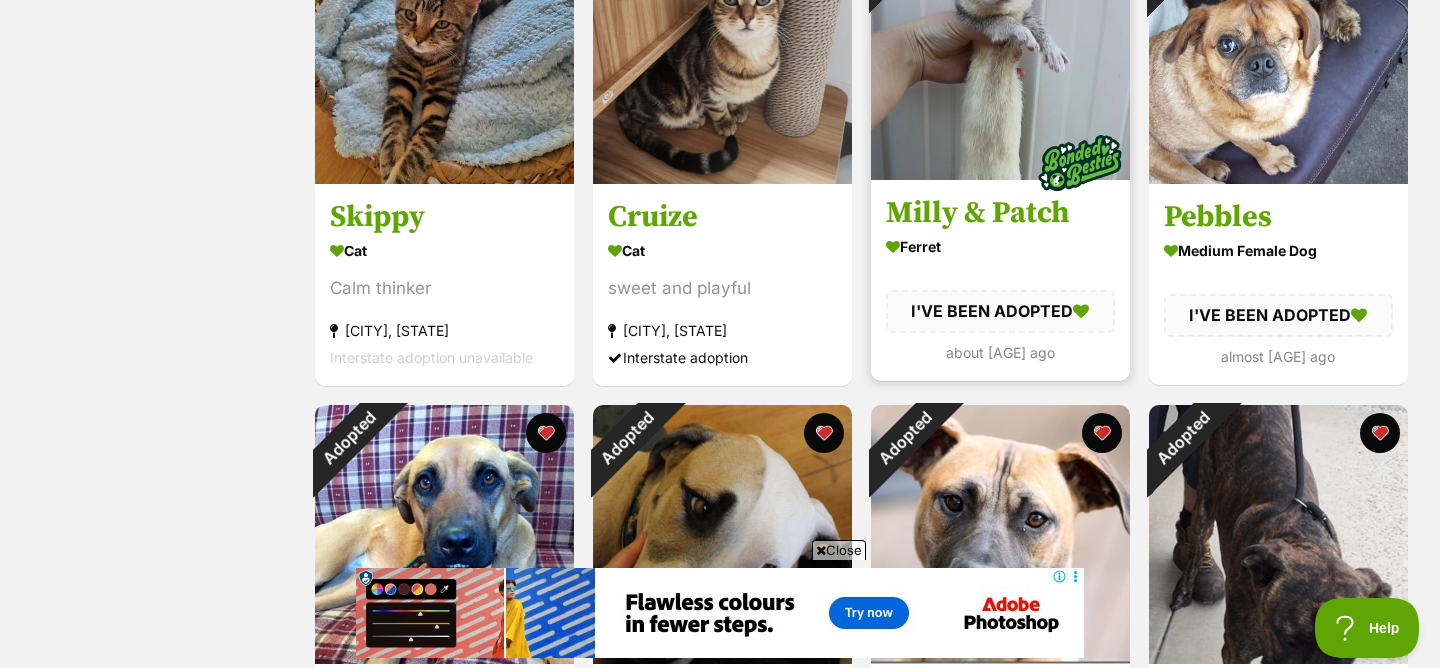 scroll, scrollTop: 1121, scrollLeft: 0, axis: vertical 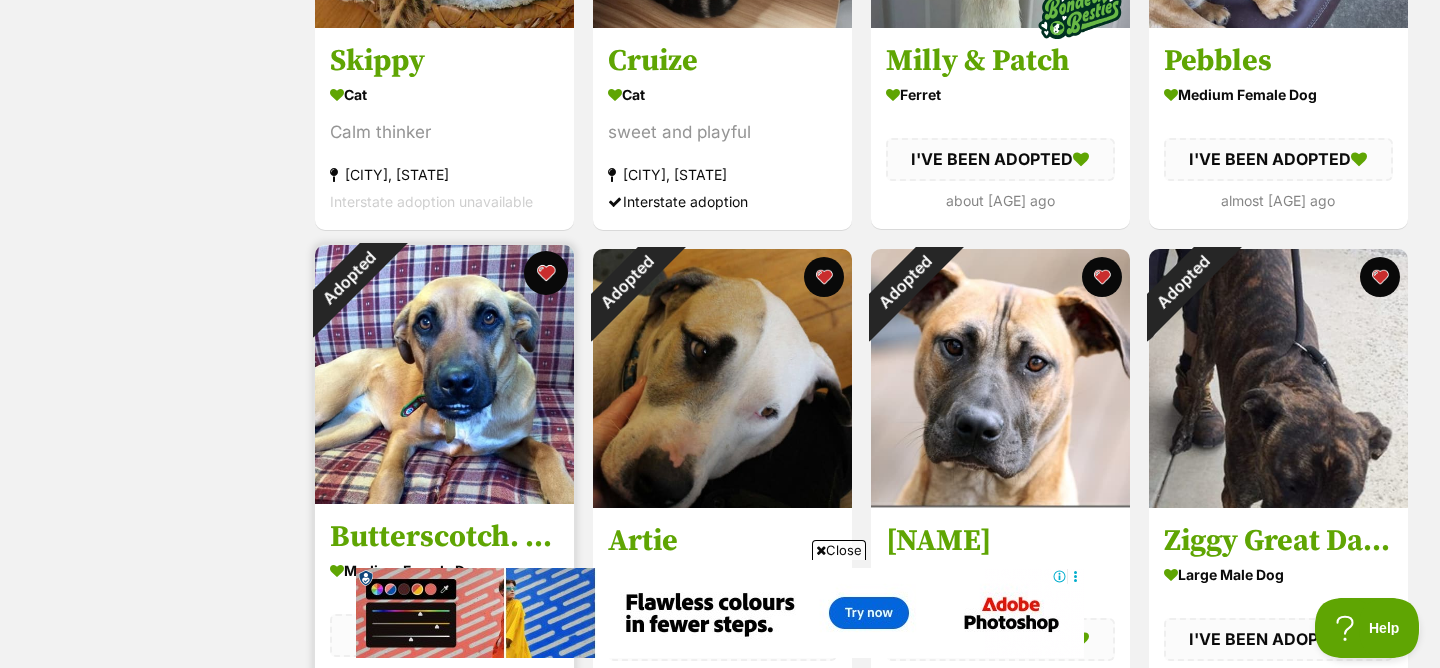 click at bounding box center (546, 273) 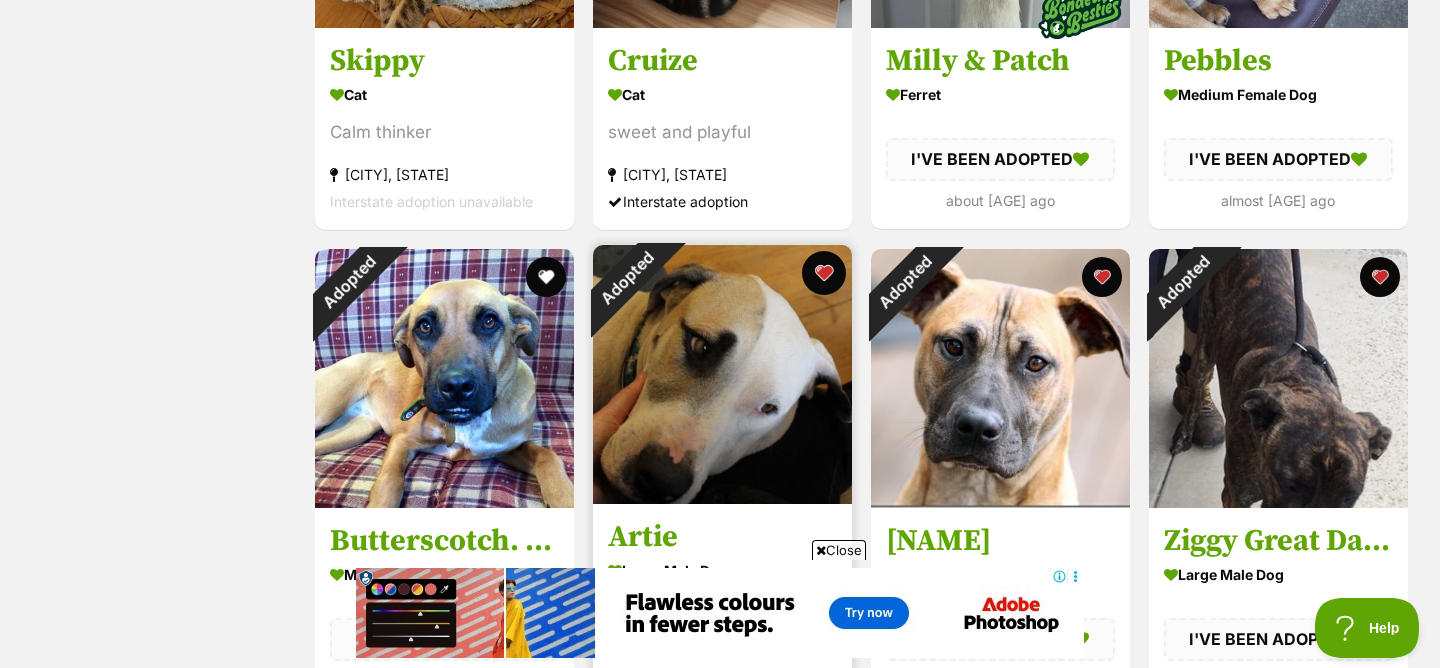 click at bounding box center [824, 273] 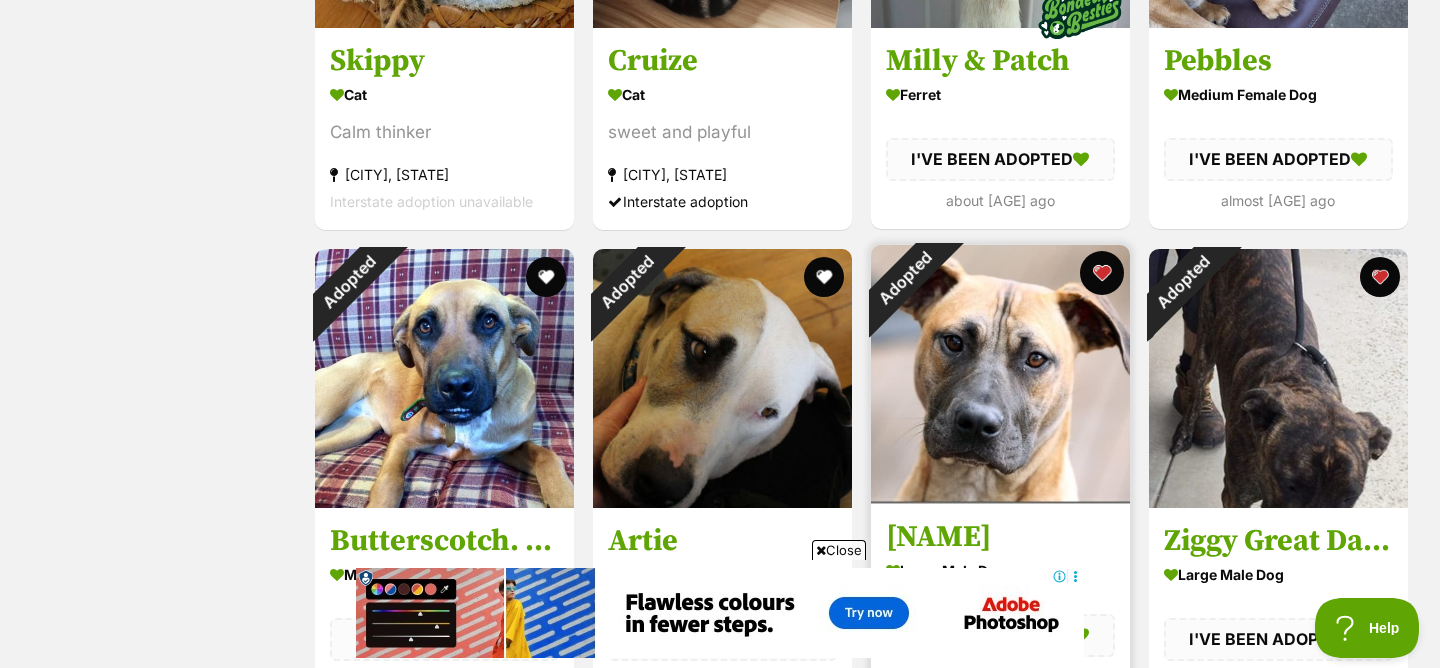 click at bounding box center [1102, 273] 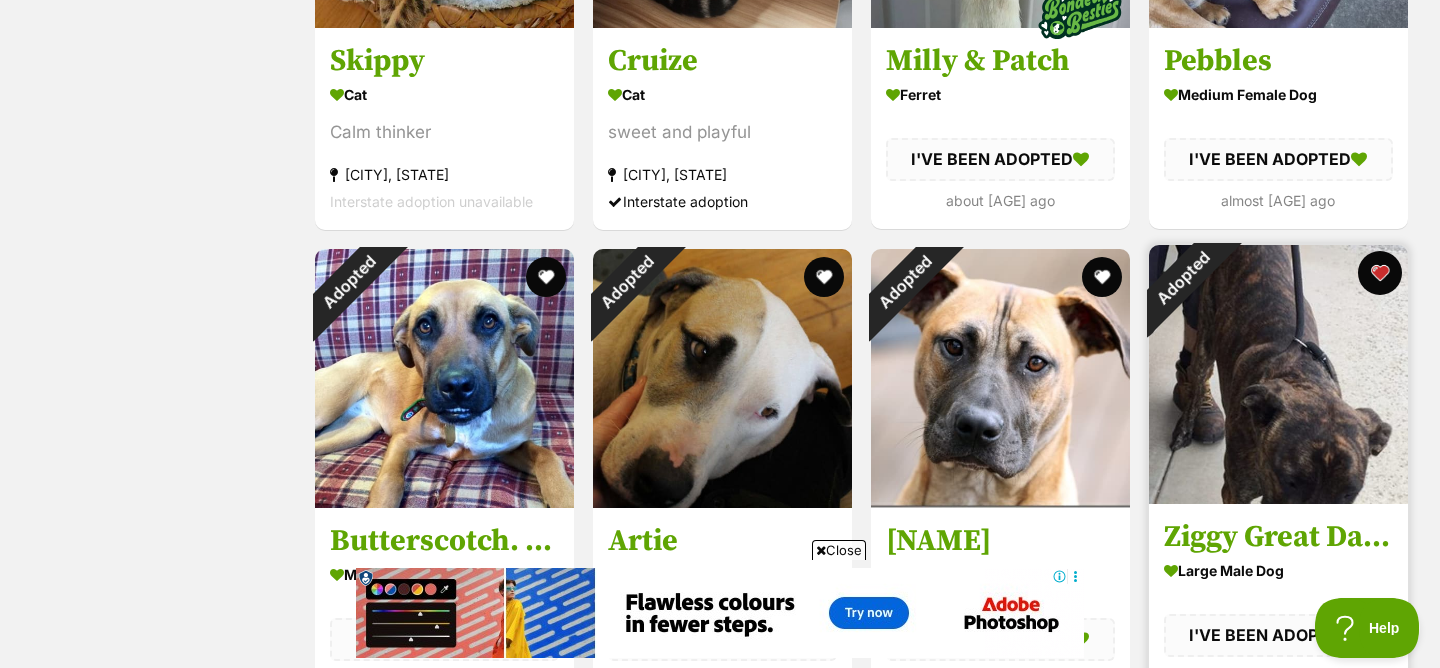 click at bounding box center (1380, 273) 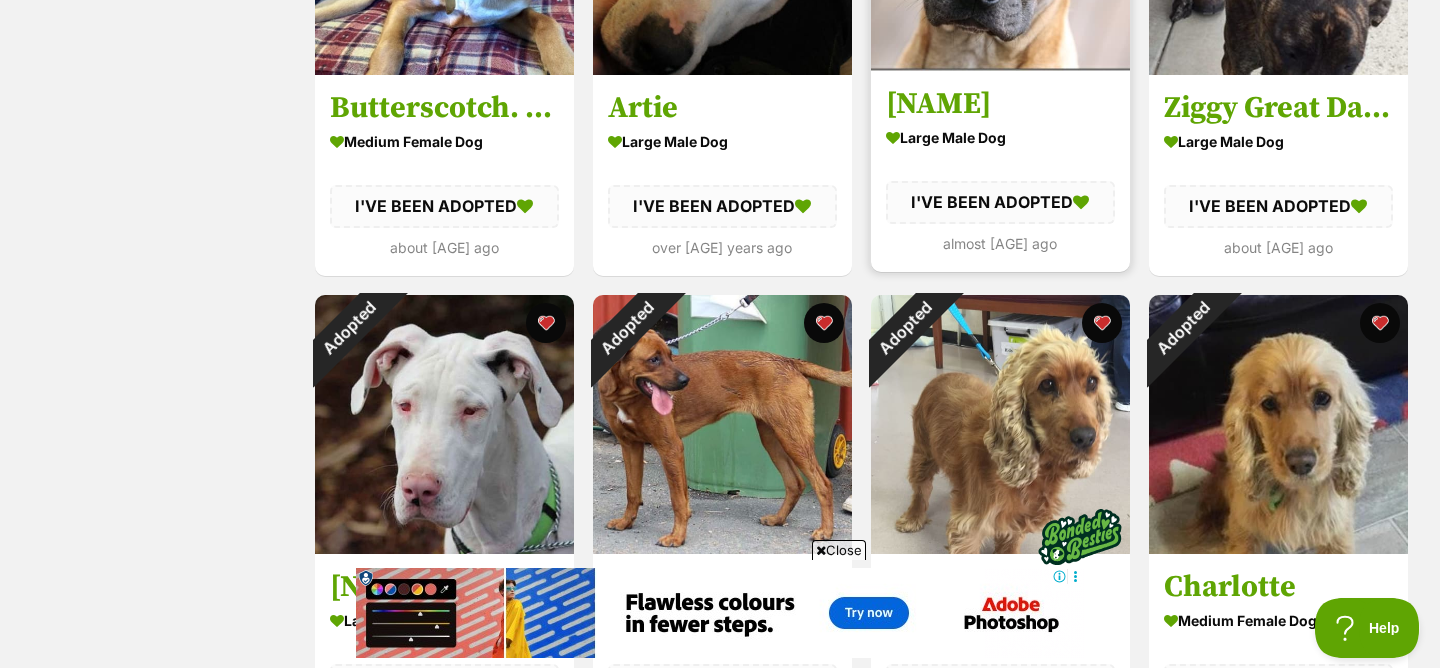 scroll, scrollTop: 1630, scrollLeft: 0, axis: vertical 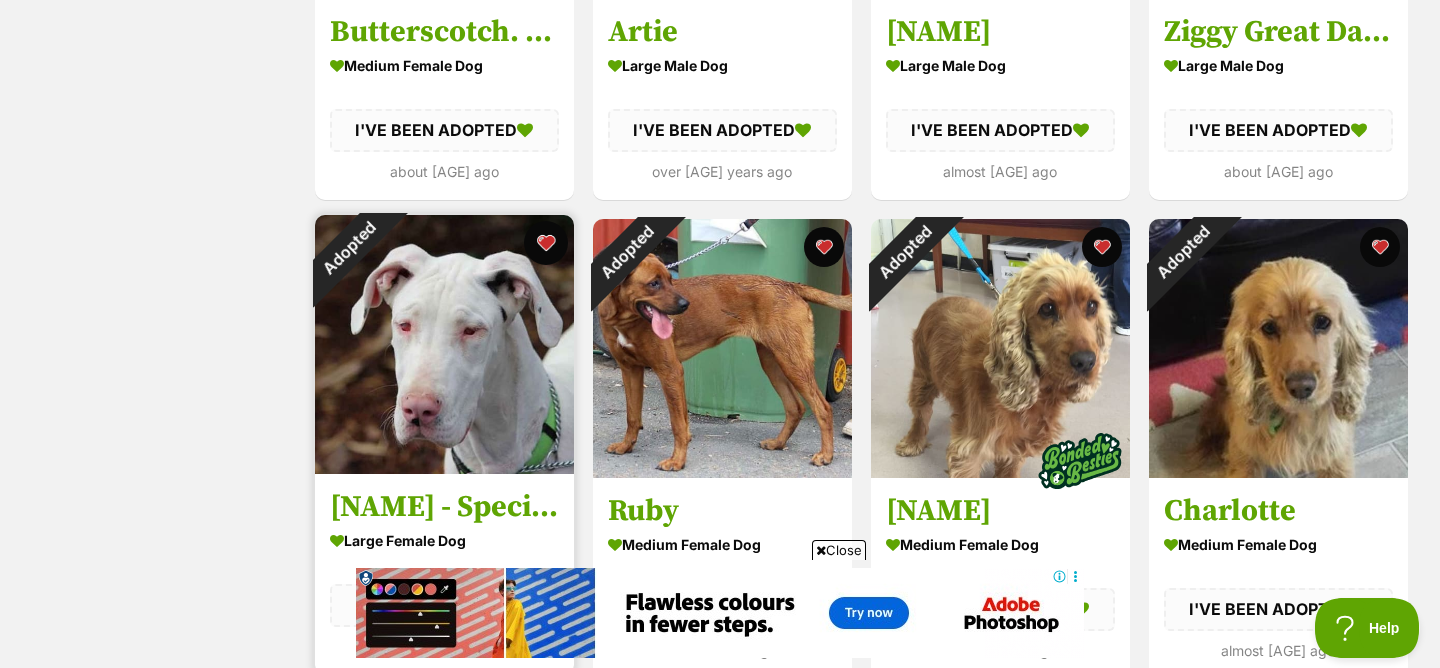 click at bounding box center [546, 243] 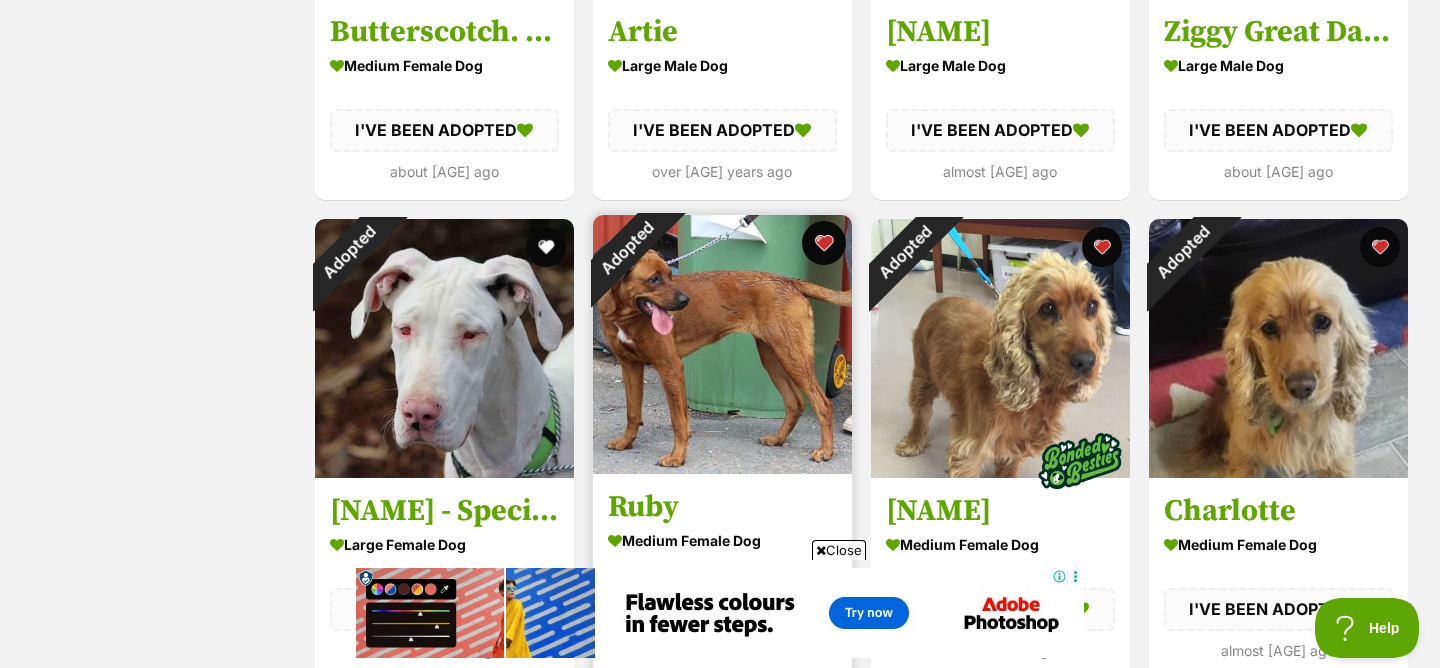 click at bounding box center (824, 243) 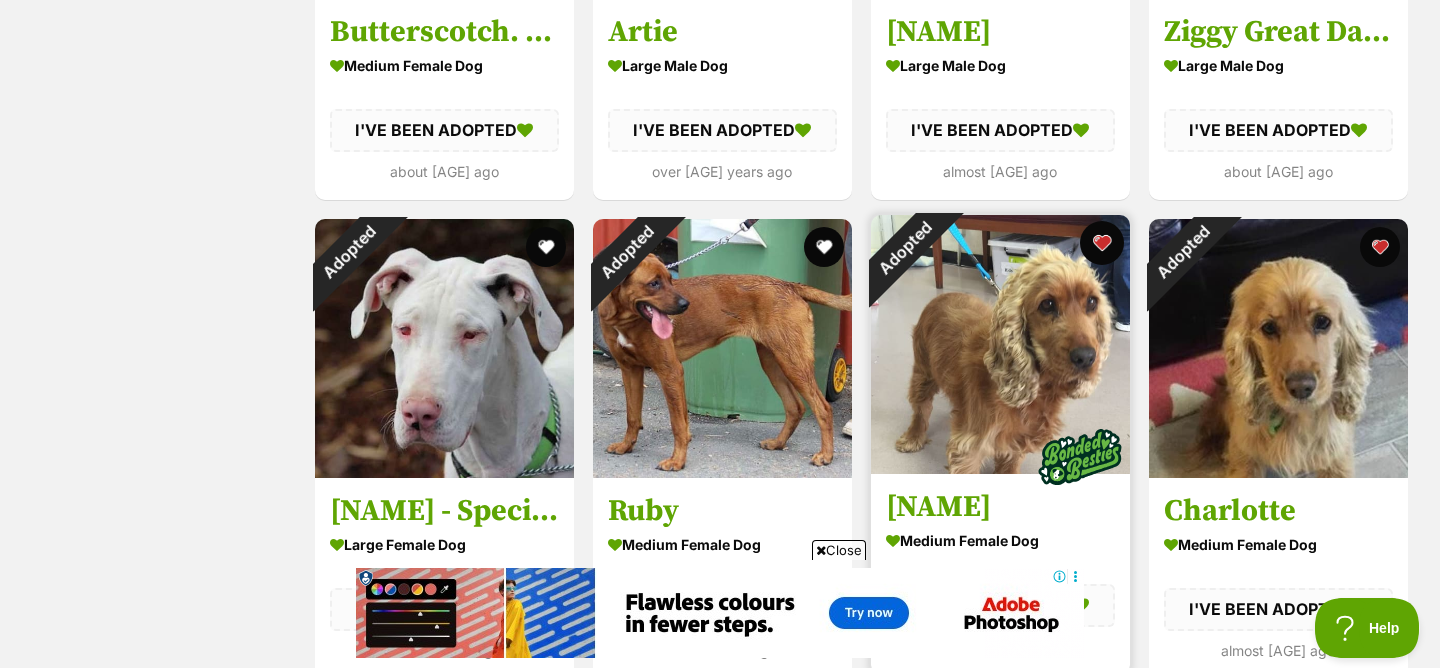 click at bounding box center [1102, 243] 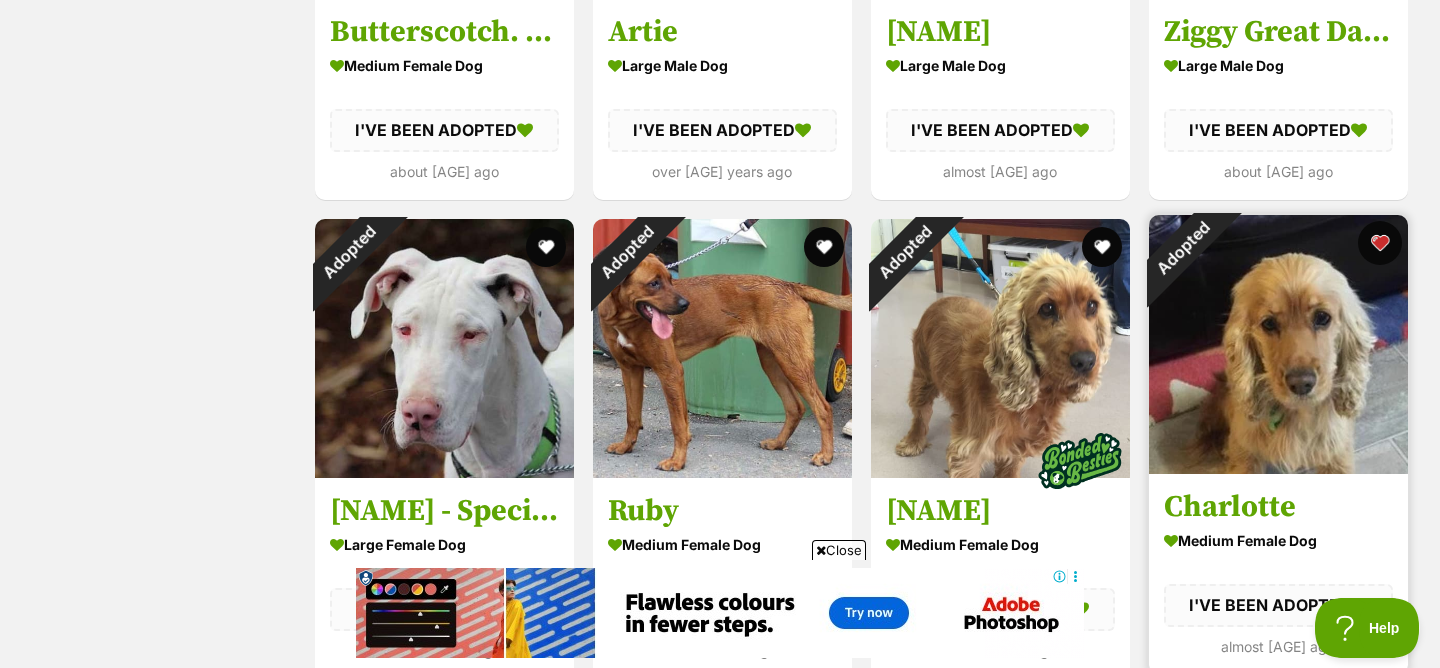 click at bounding box center (1380, 243) 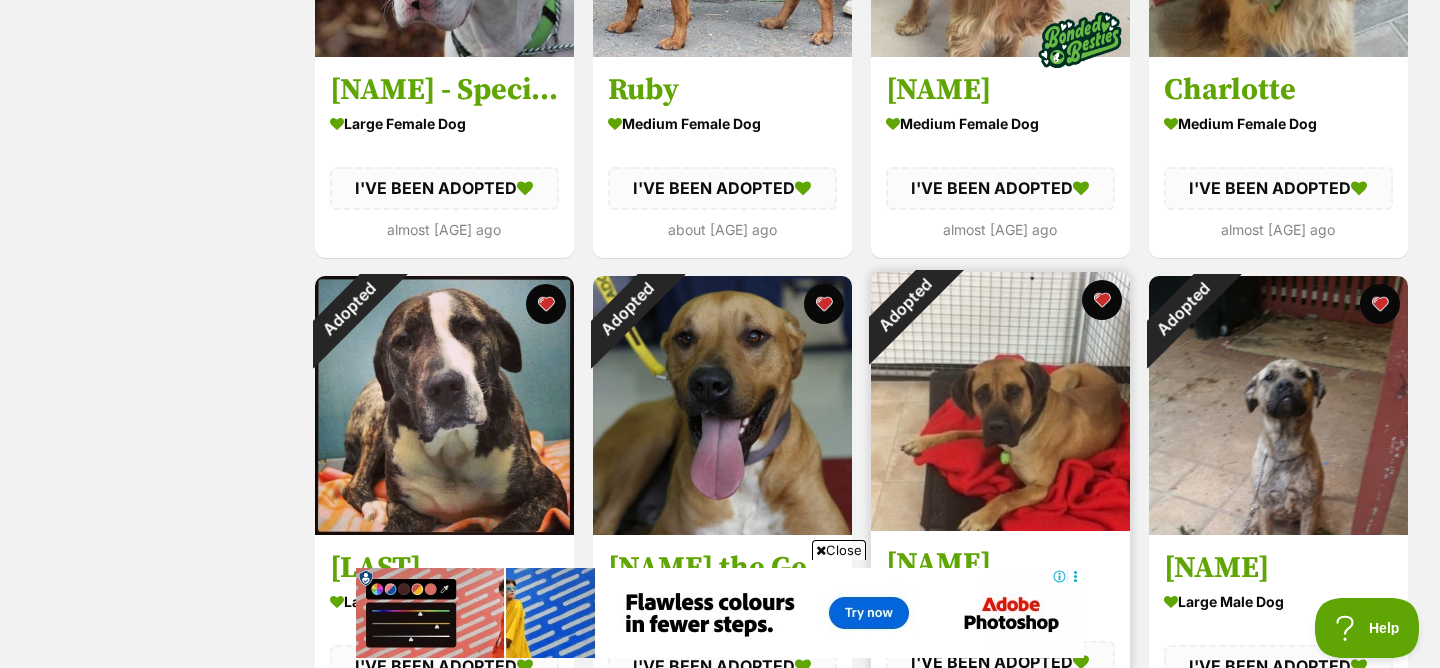 scroll, scrollTop: 2096, scrollLeft: 0, axis: vertical 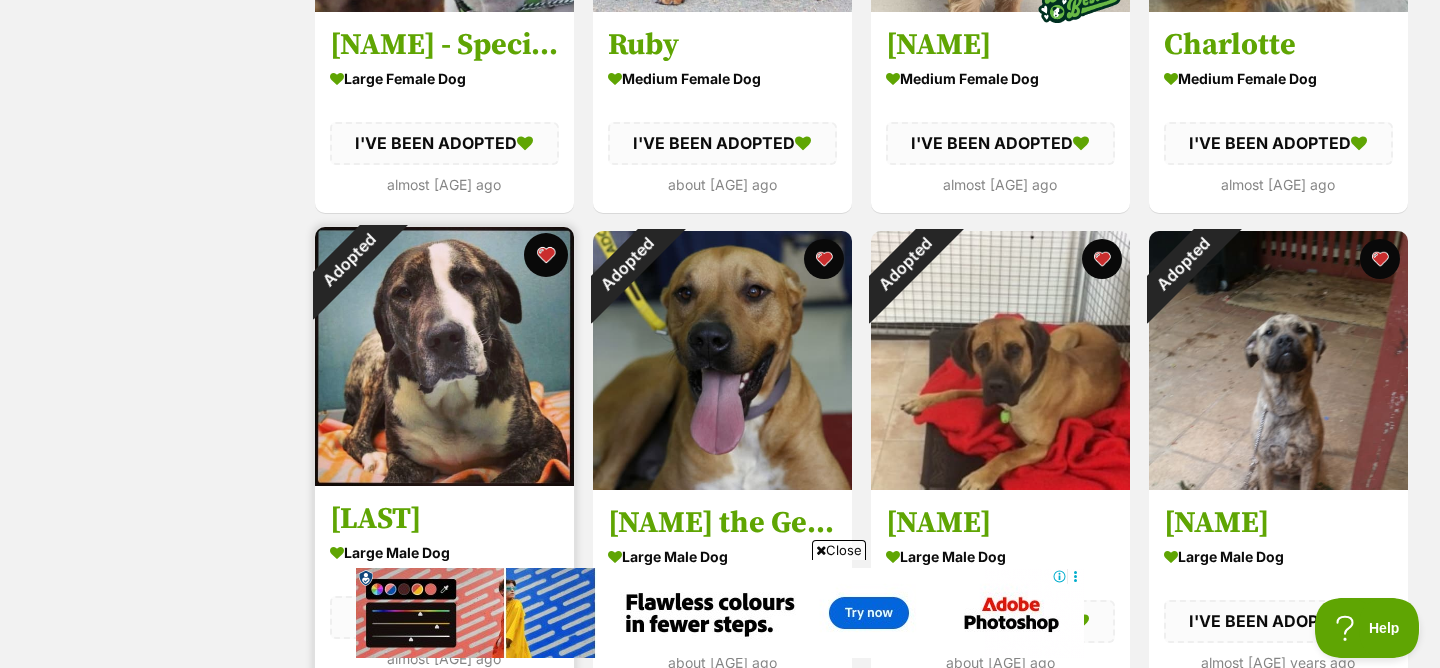 click at bounding box center (546, 255) 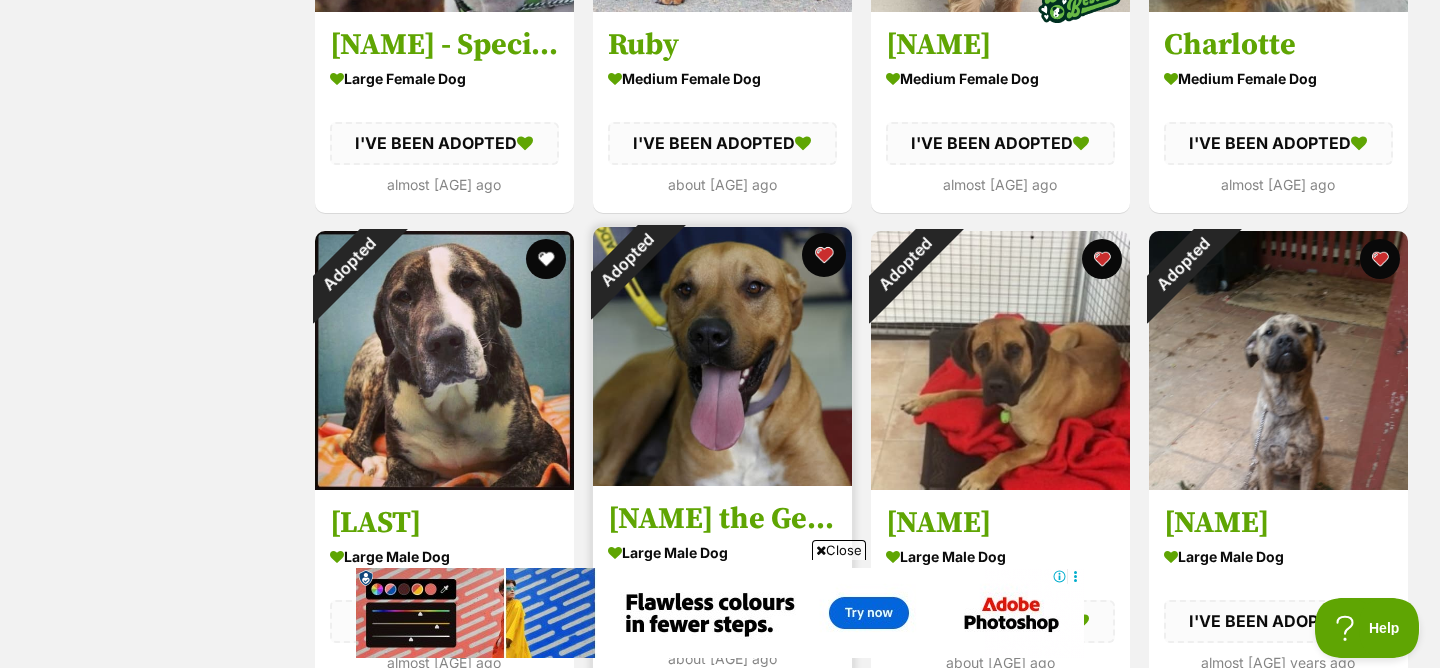 click at bounding box center [824, 255] 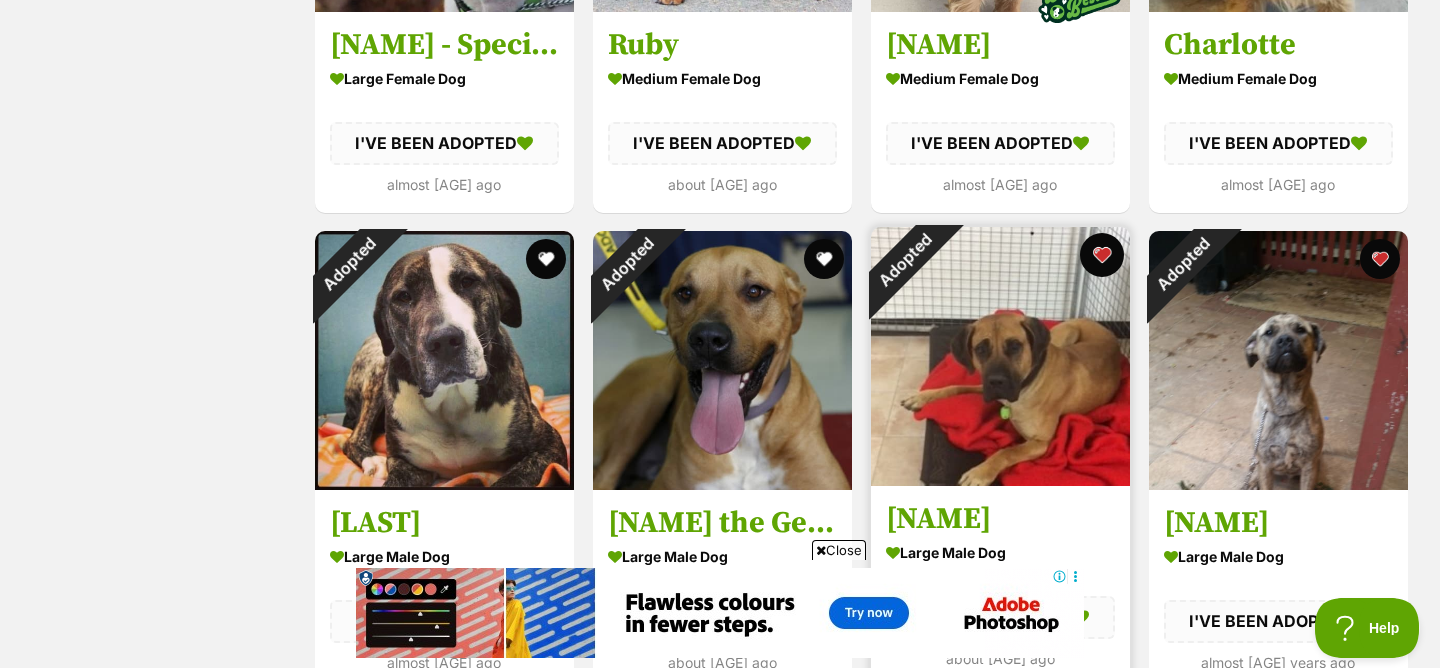 click at bounding box center (1102, 255) 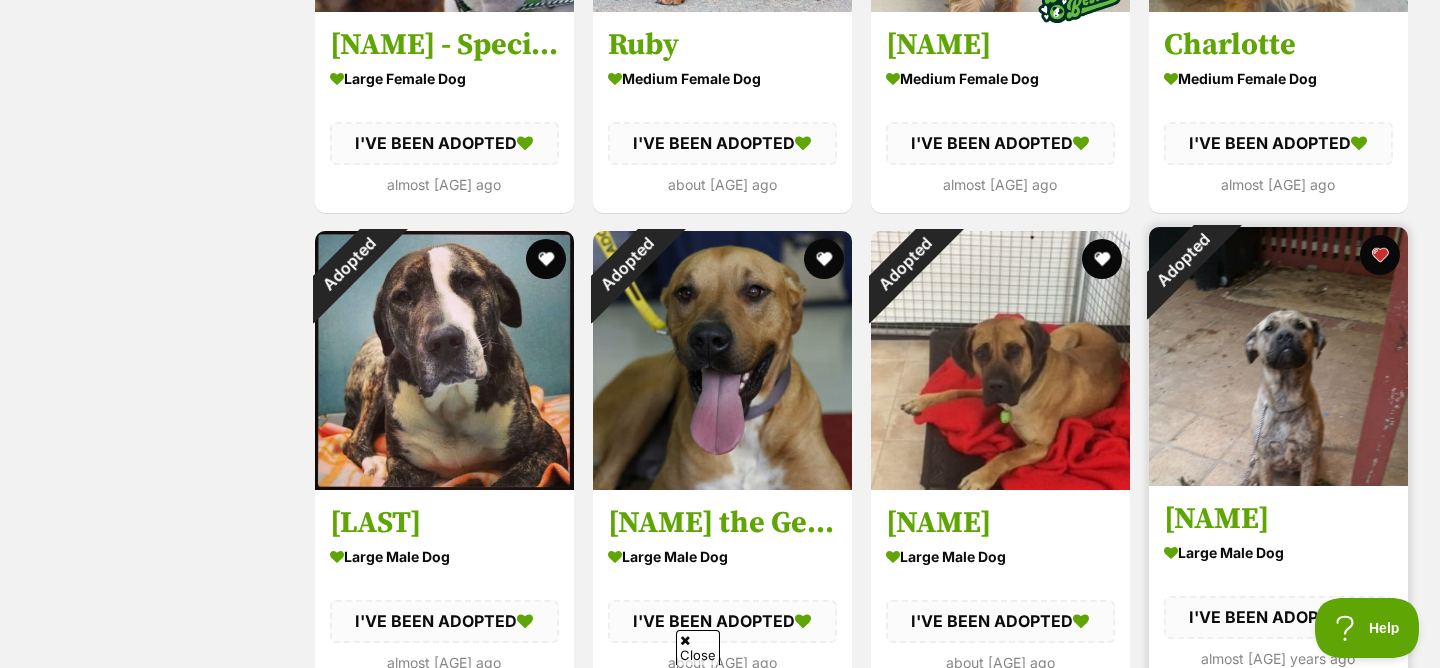 scroll, scrollTop: 0, scrollLeft: 0, axis: both 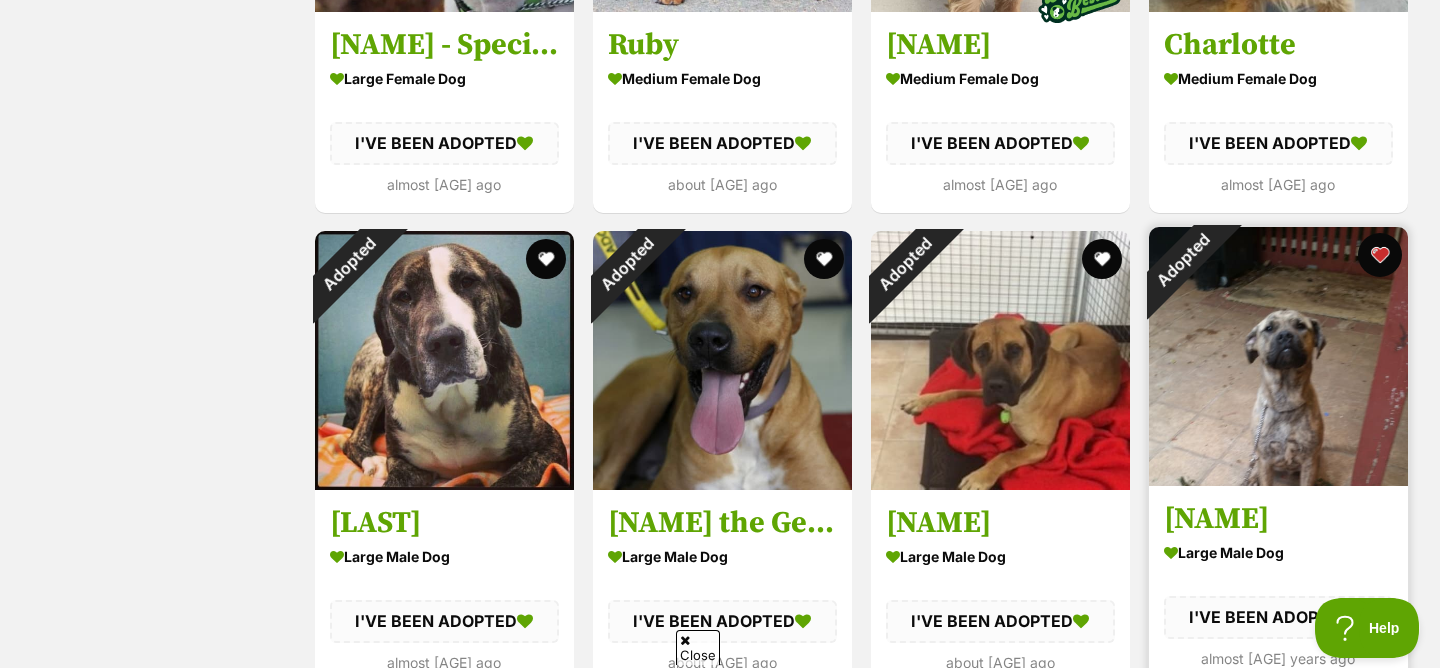 click at bounding box center (1380, 255) 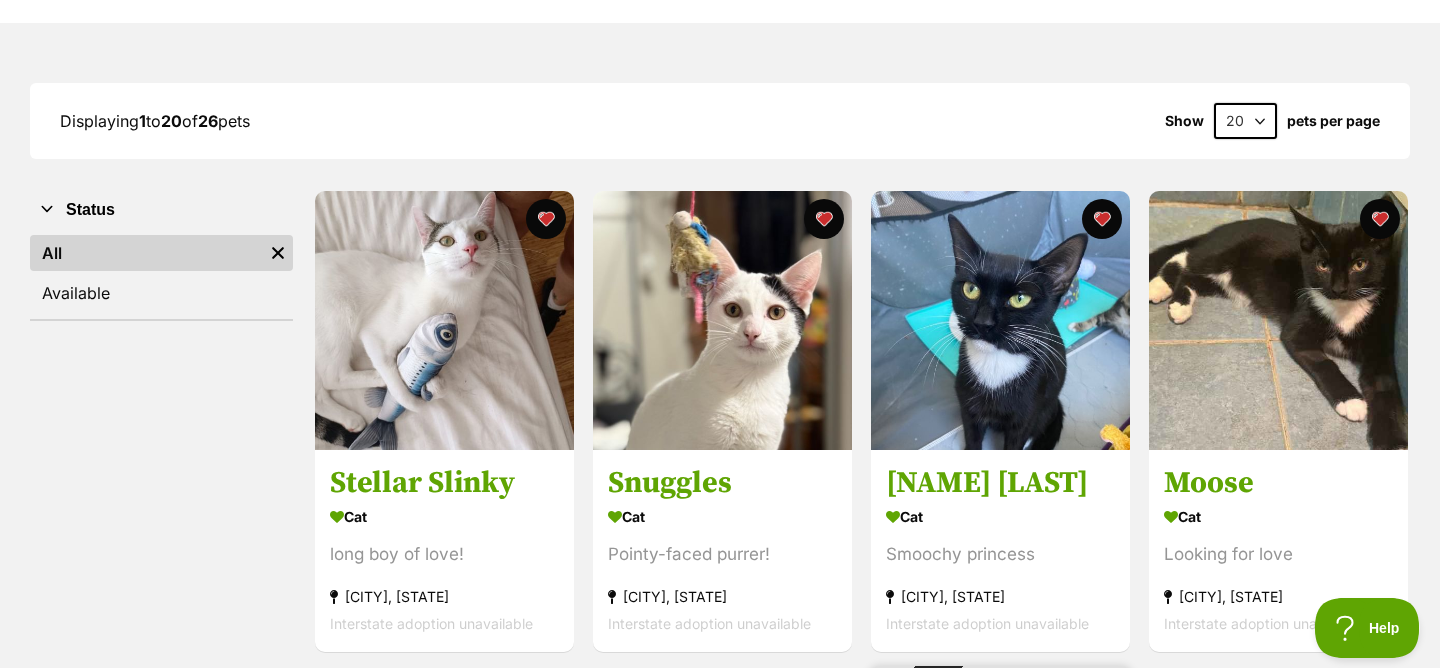 scroll, scrollTop: 0, scrollLeft: 0, axis: both 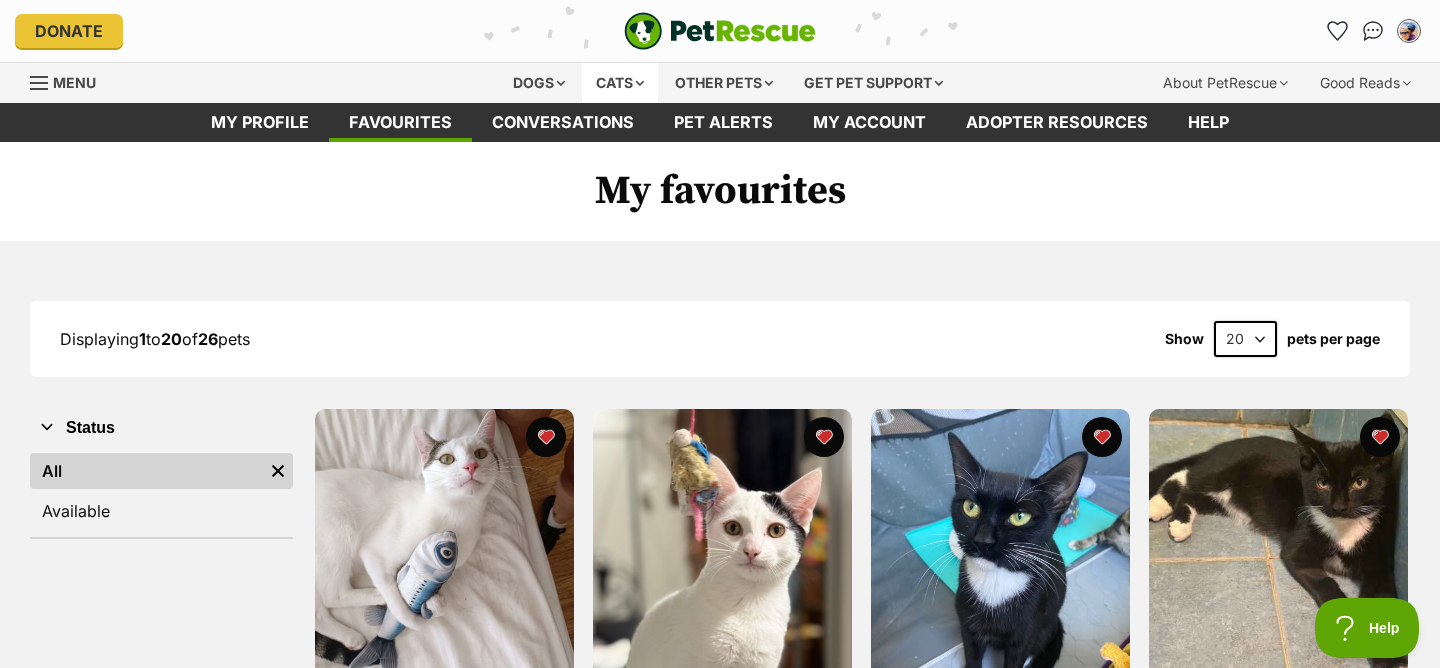 click on "Cats" at bounding box center [620, 83] 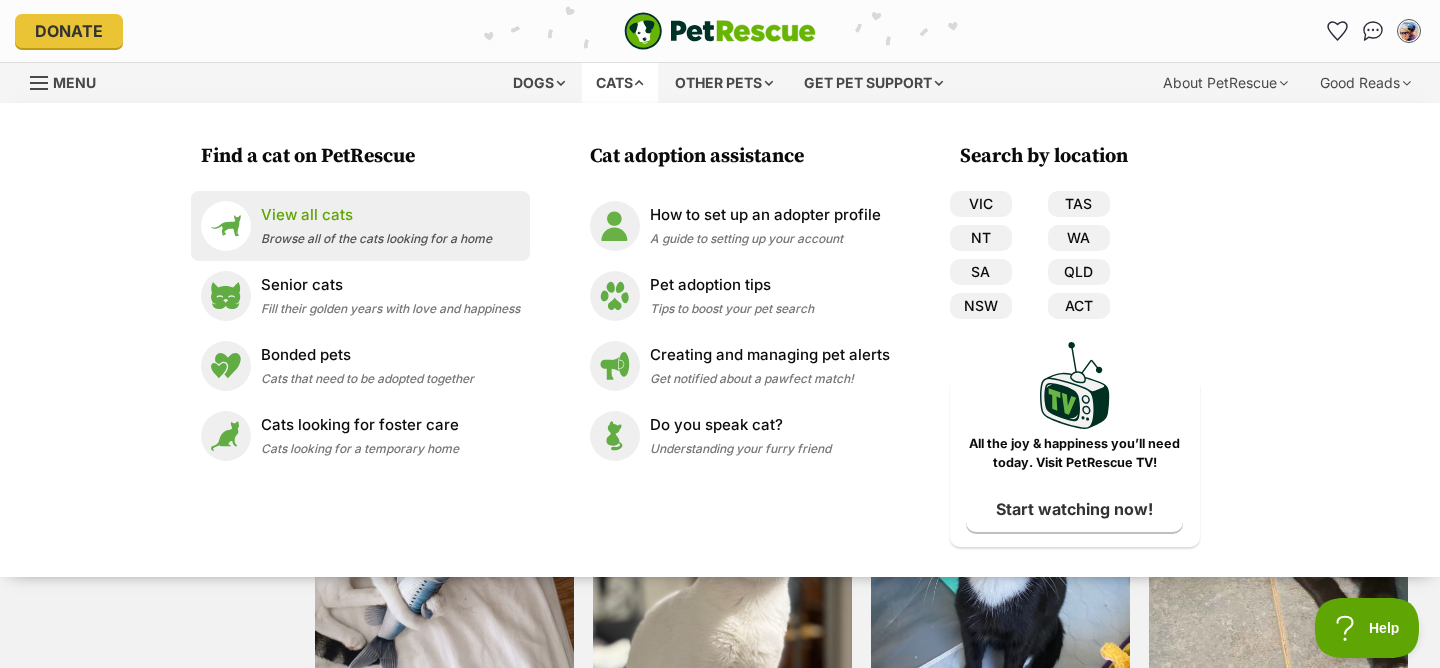 click on "View all cats" at bounding box center (376, 215) 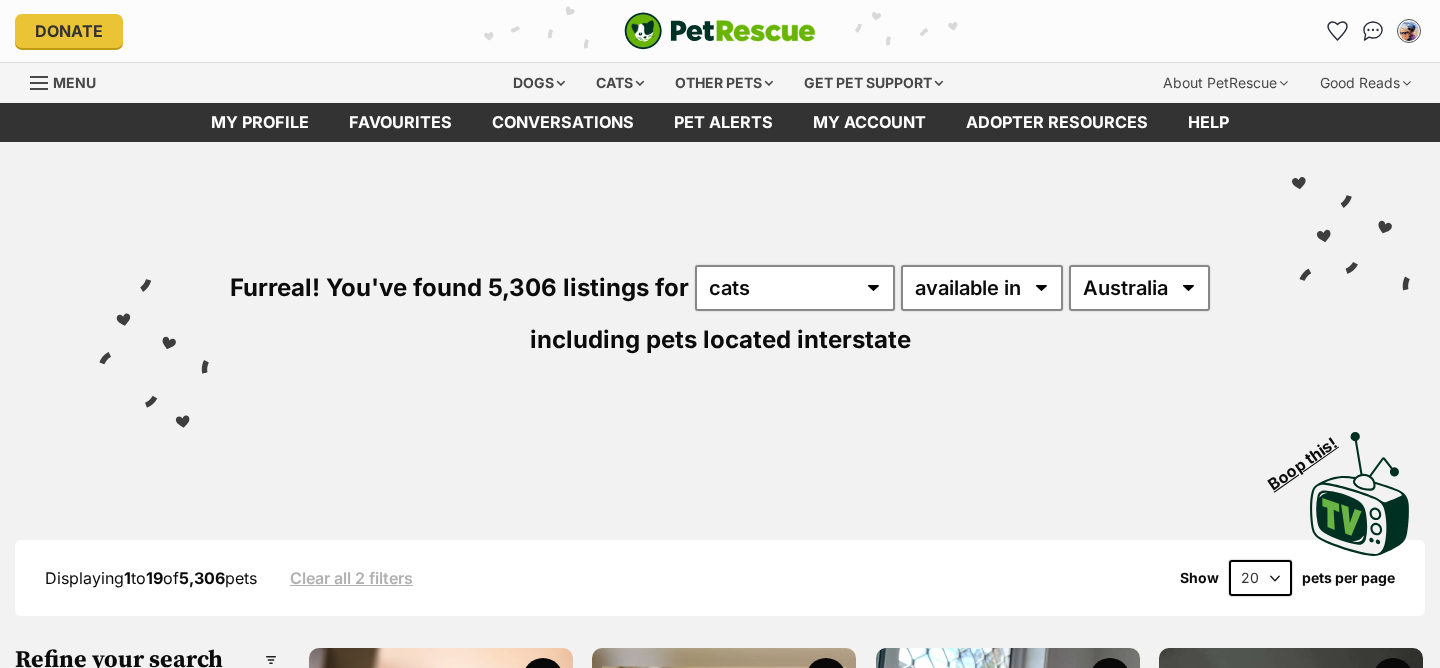 scroll, scrollTop: 0, scrollLeft: 0, axis: both 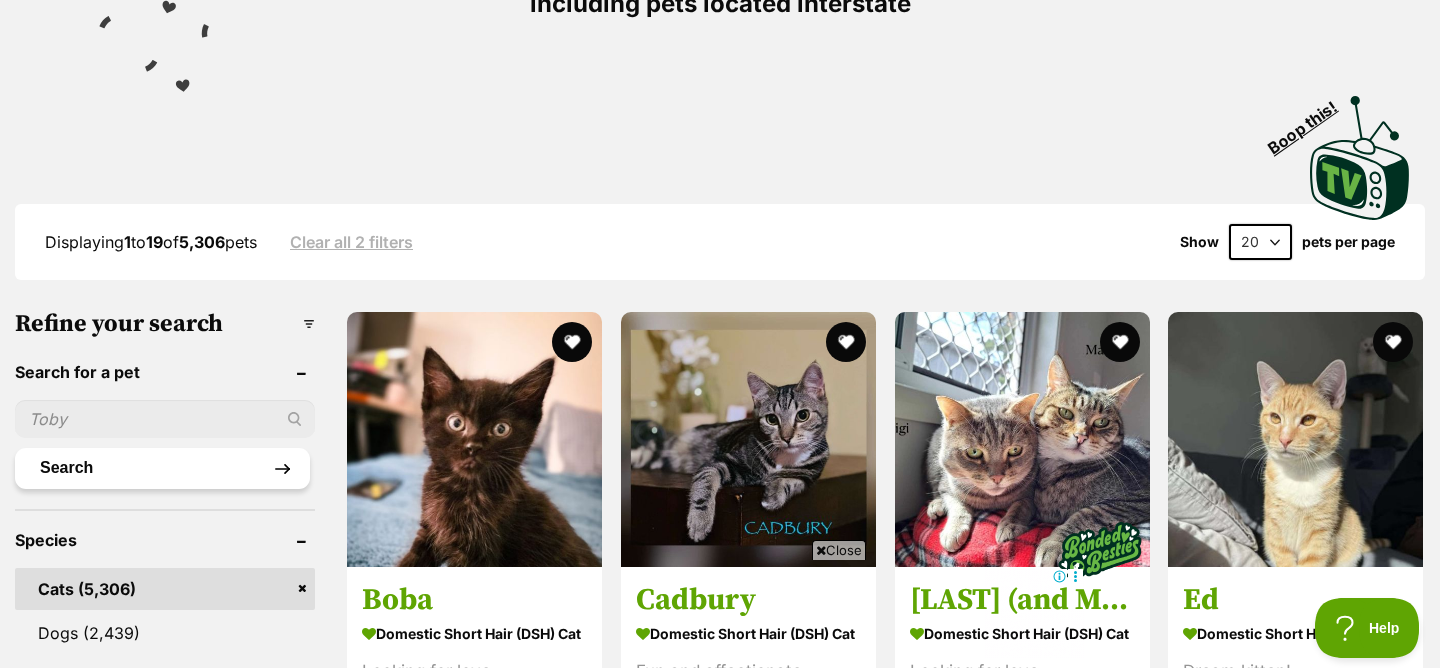 click on "Search" at bounding box center (162, 468) 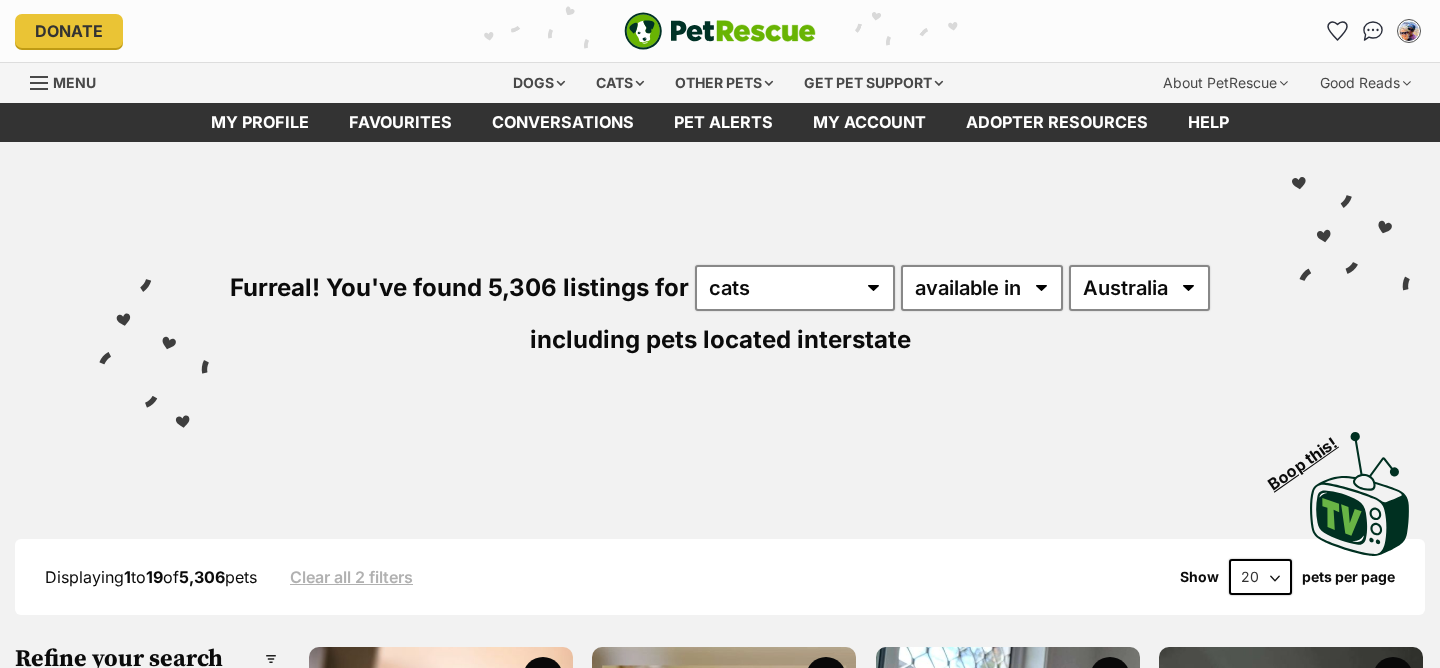 scroll, scrollTop: 0, scrollLeft: 0, axis: both 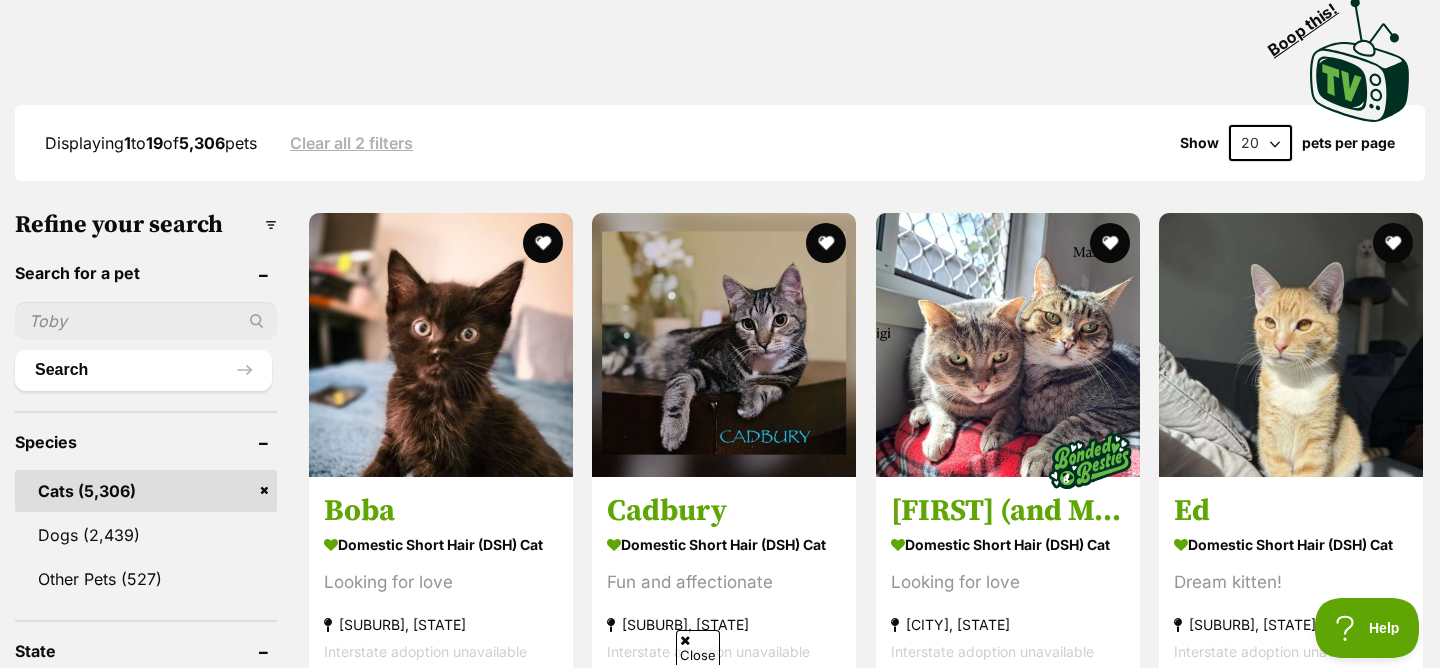 click at bounding box center [146, 321] 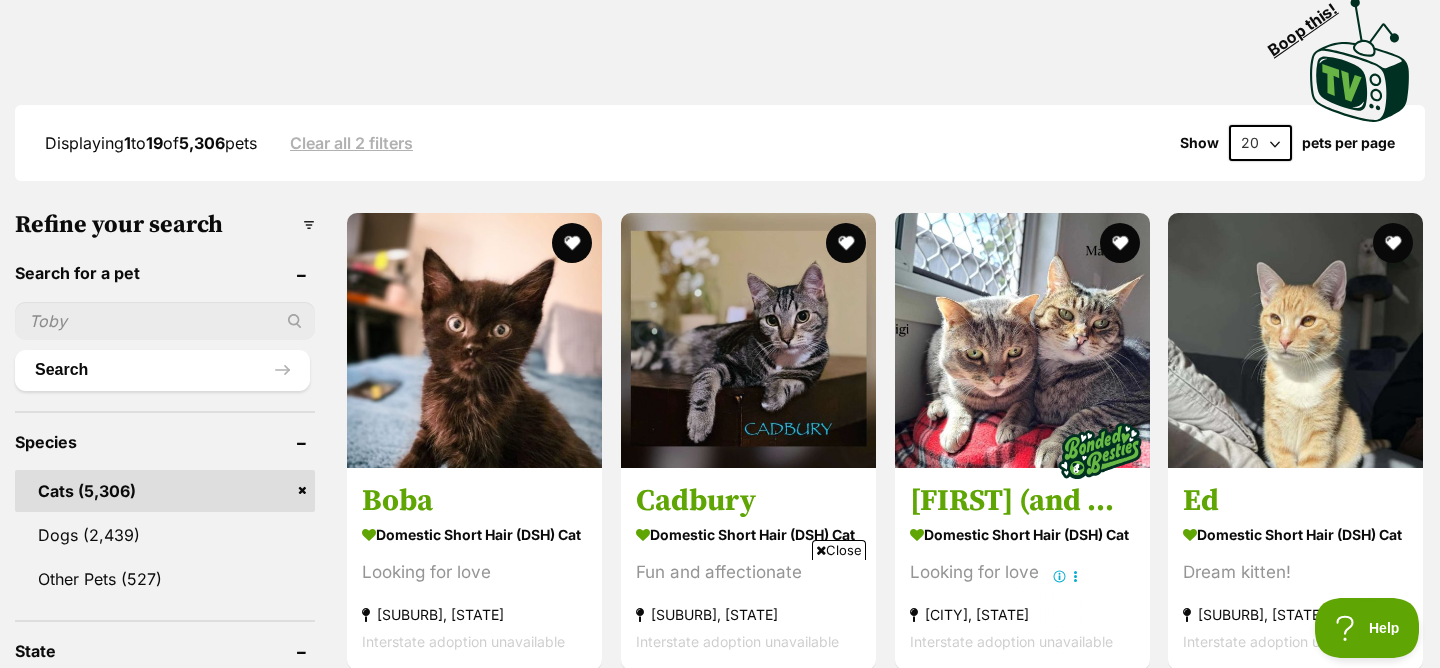 scroll, scrollTop: 0, scrollLeft: 0, axis: both 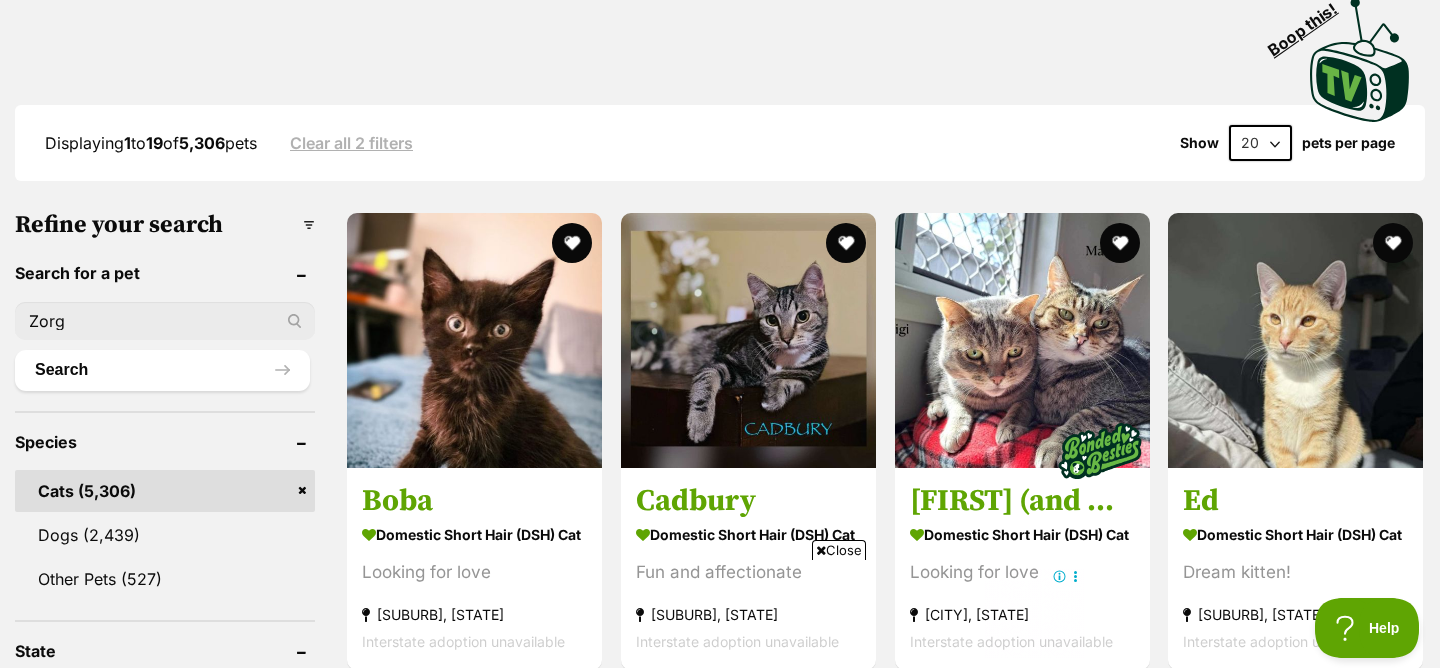 type on "Zorg" 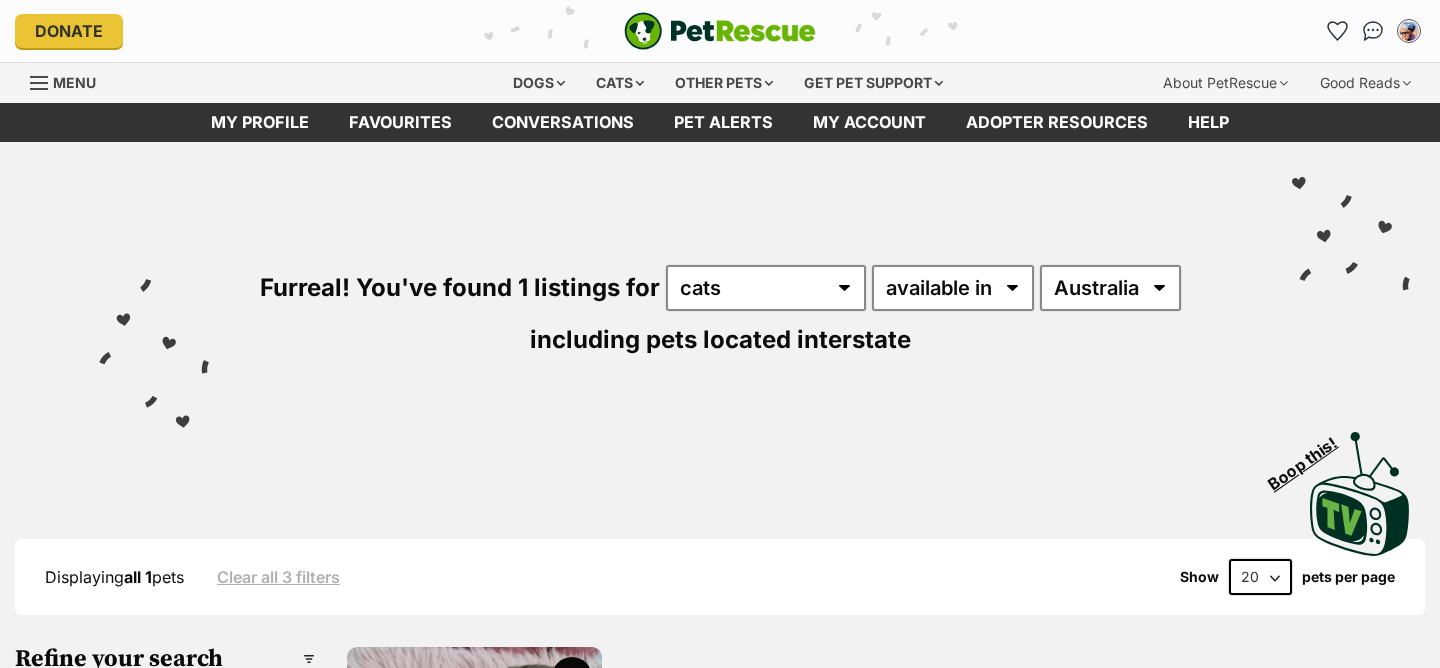 scroll, scrollTop: 0, scrollLeft: 0, axis: both 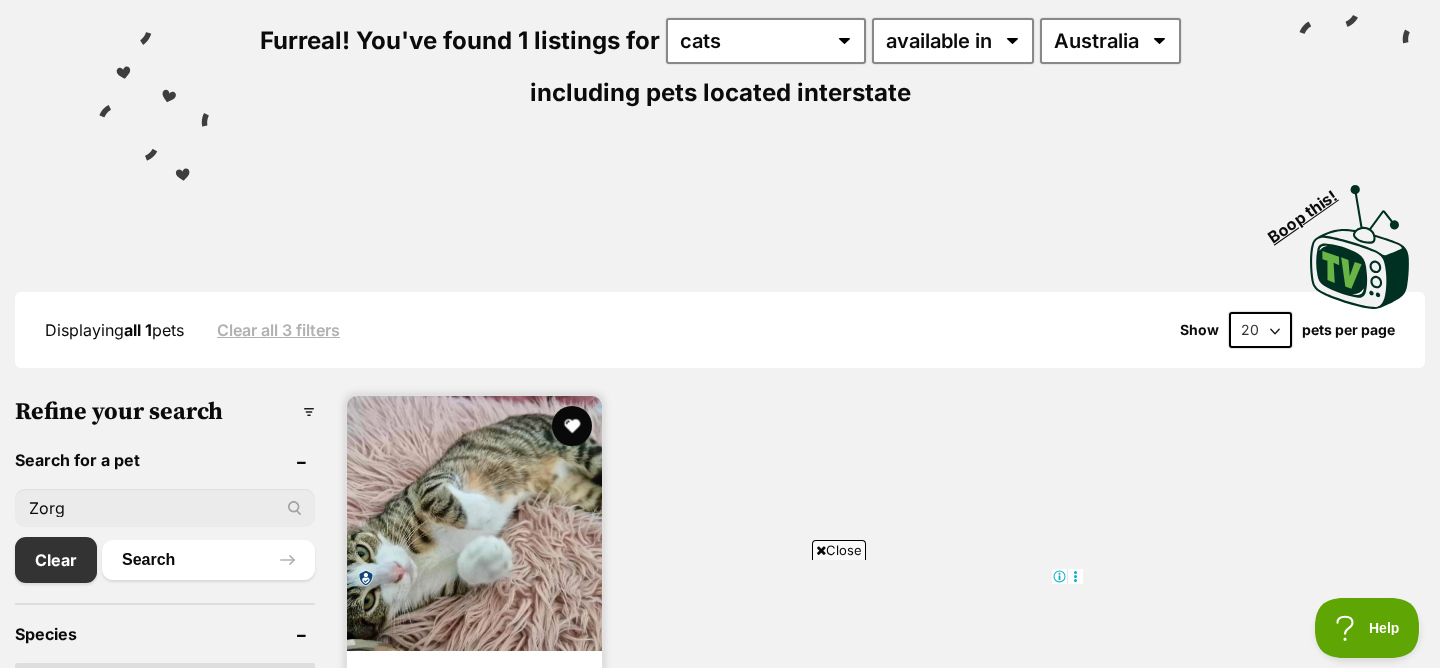 click at bounding box center (474, 523) 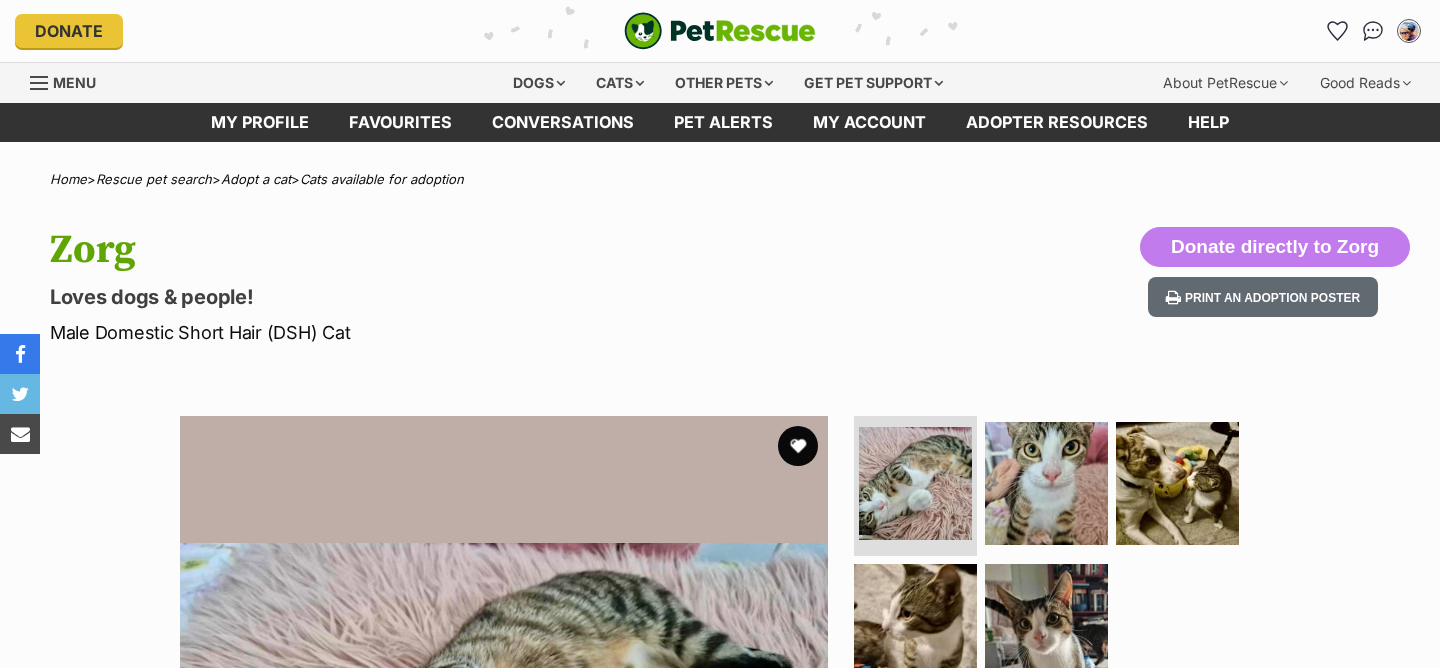 scroll, scrollTop: 0, scrollLeft: 0, axis: both 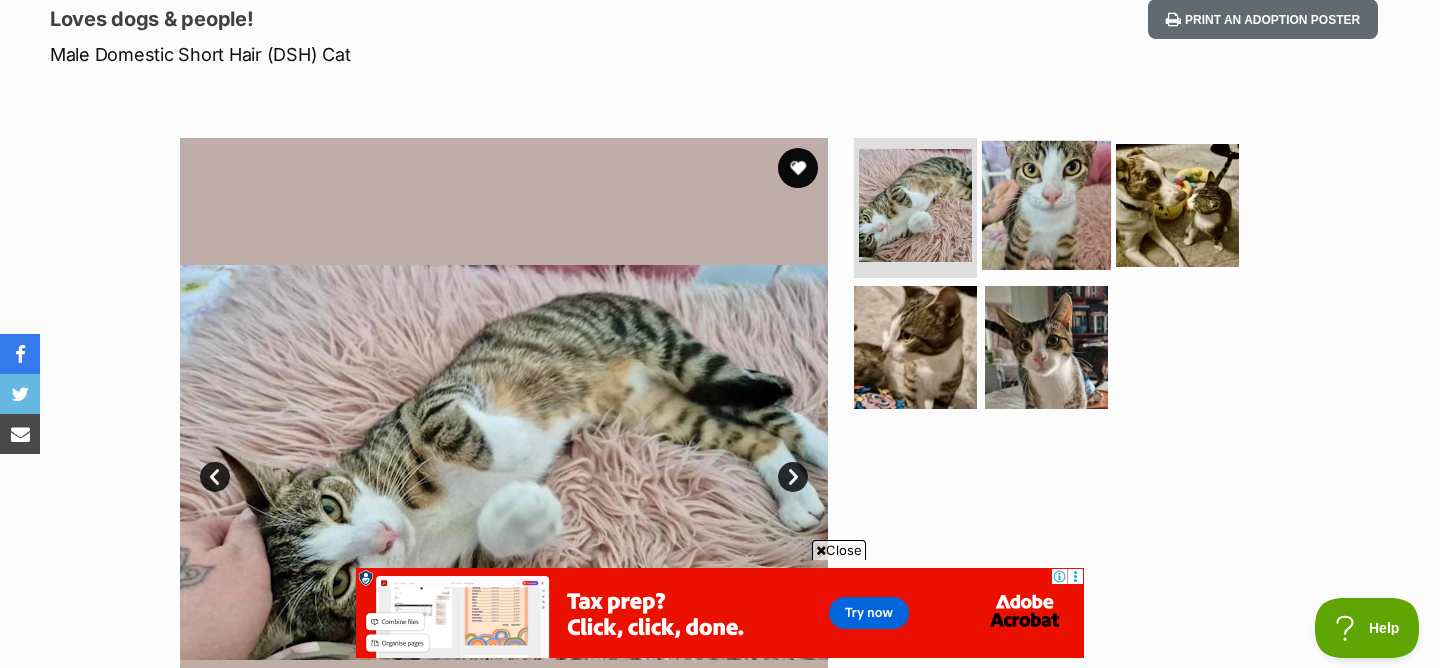 click at bounding box center [1046, 205] 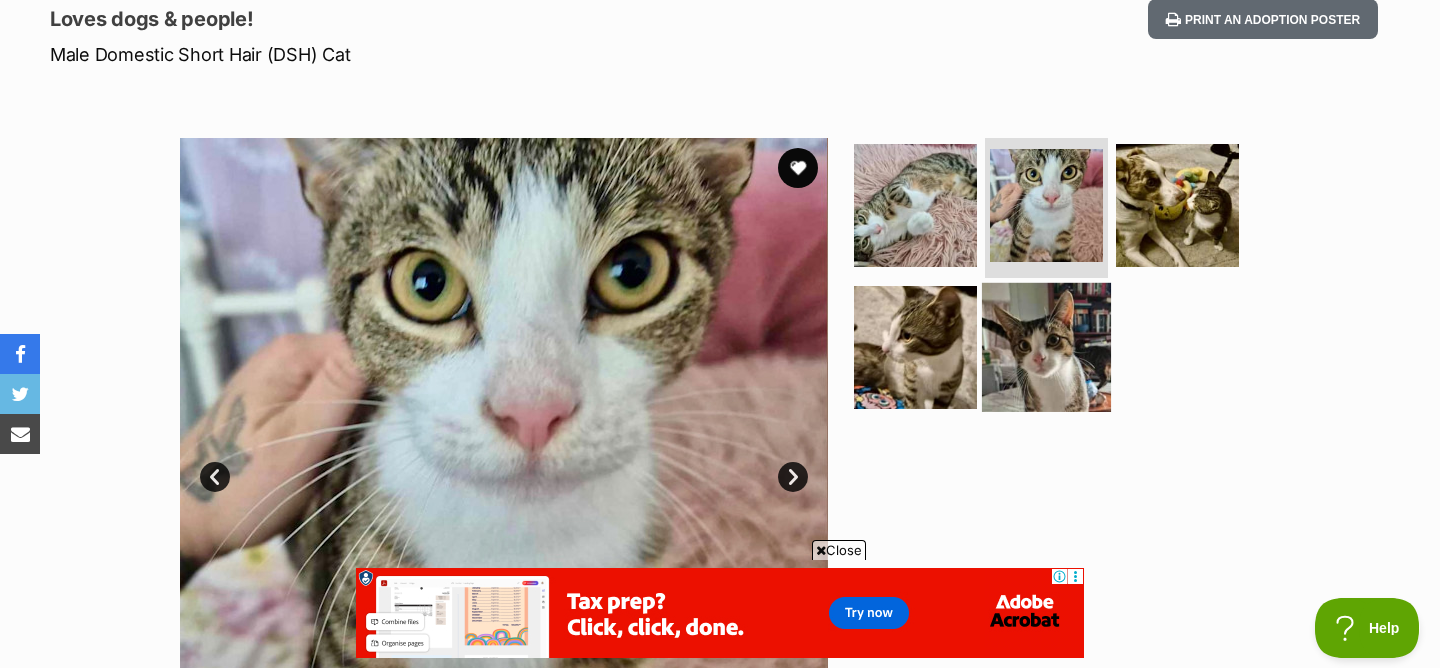 click at bounding box center (1046, 346) 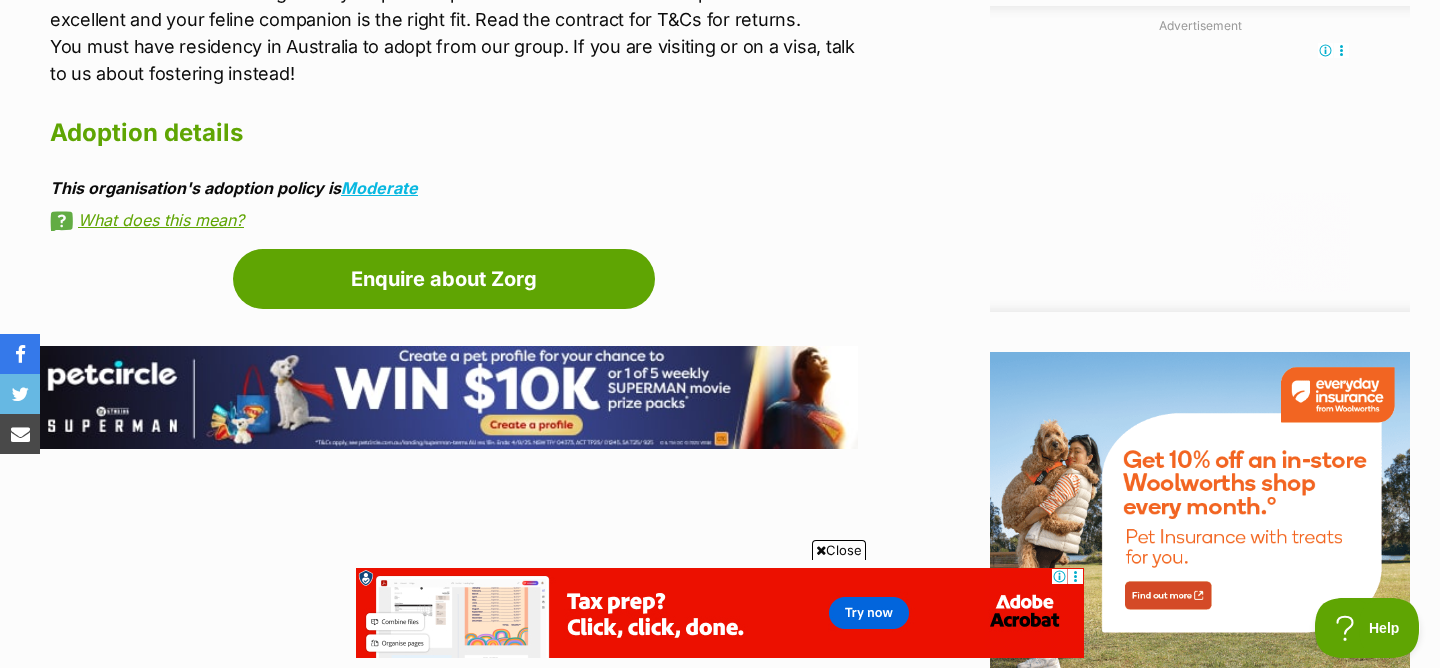 scroll, scrollTop: 2183, scrollLeft: 0, axis: vertical 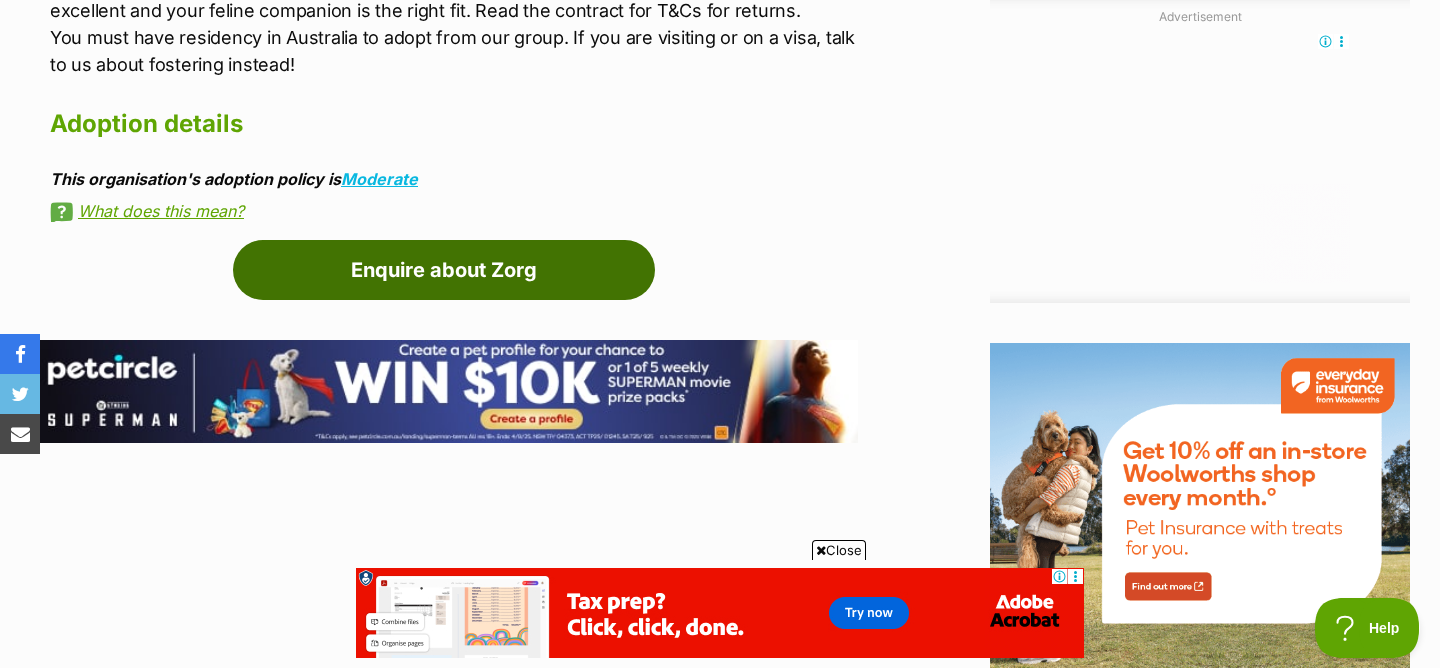 click on "Enquire about Zorg" at bounding box center [444, 270] 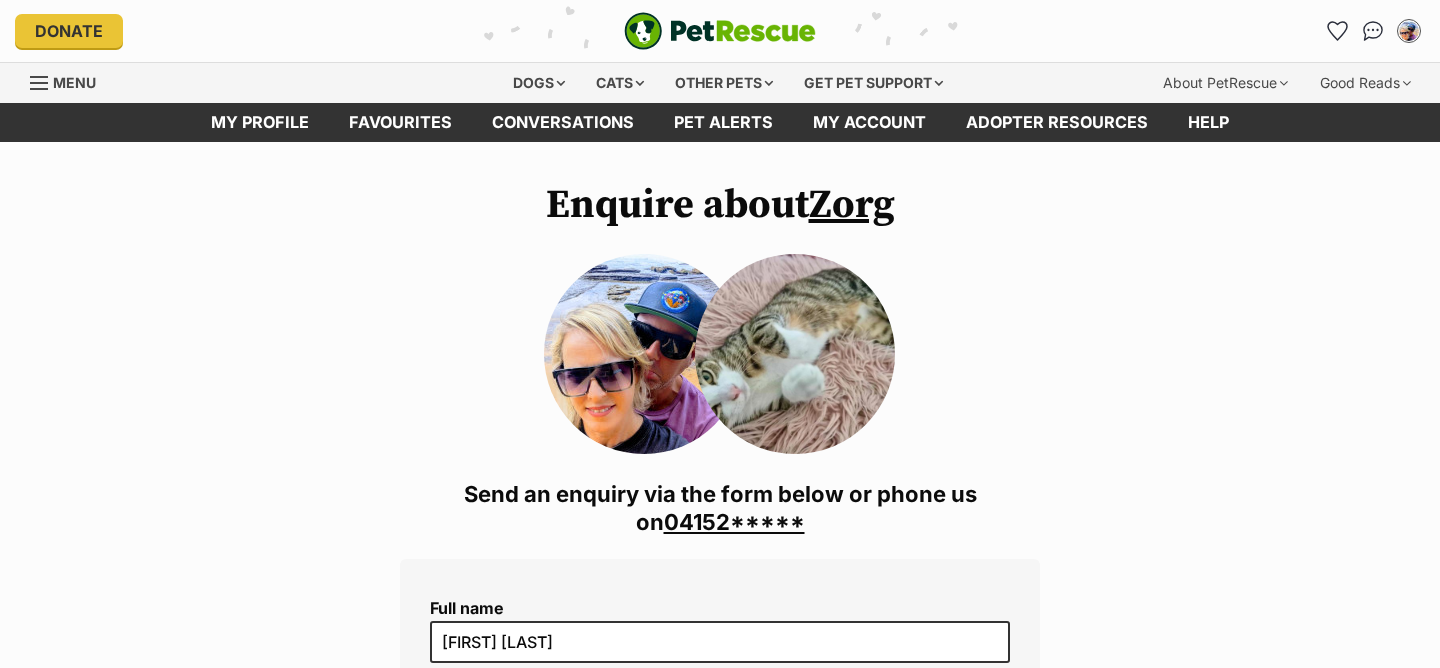 scroll, scrollTop: 0, scrollLeft: 0, axis: both 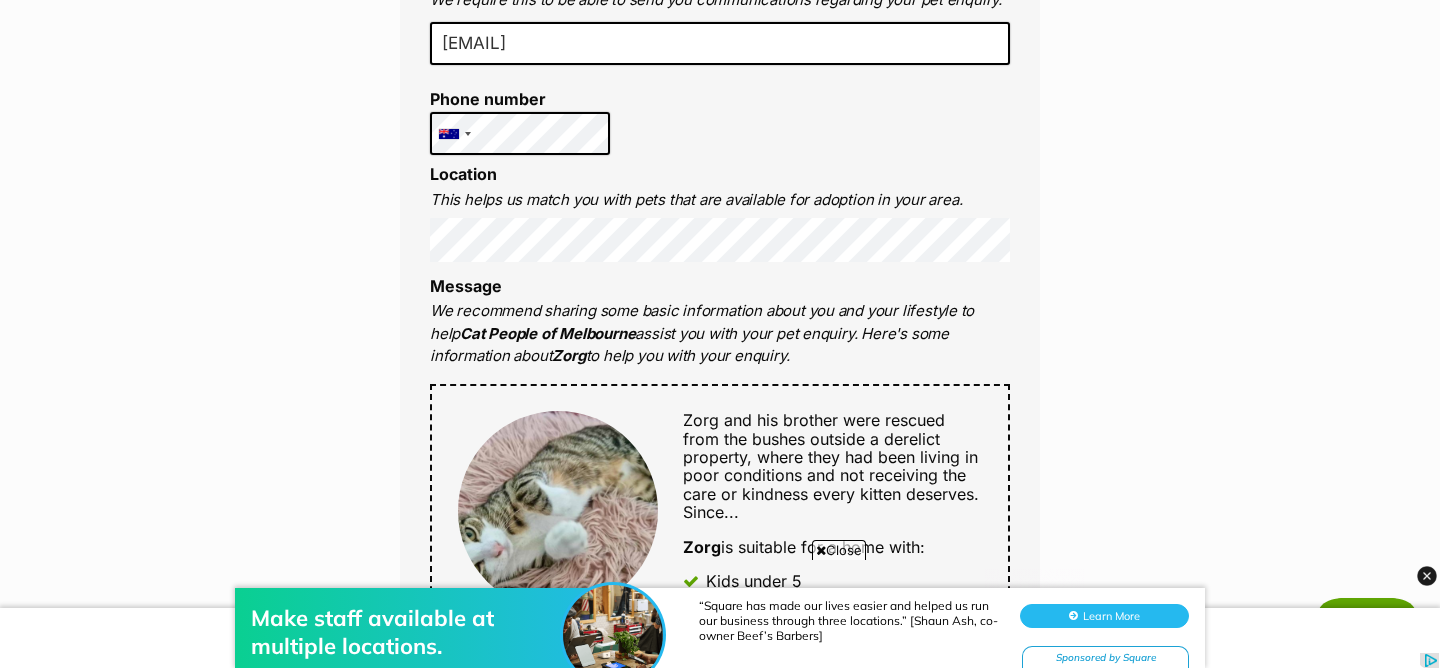 click on "Enquire about  Zorg
0415241211
Send an enquiry via the form below or phone us on
04152*****
Full name Britt Rigoni
Email
We require this to be able to send you communications regarding your pet enquiry.
britt.rigoni@gmail.com
Phone number United States +1 United Kingdom +44 Afghanistan (‫افغانستان‬‎) +93 Albania (Shqipëri) +355 Algeria (‫الجزائر‬‎) +213 American Samoa +1684 Andorra +376 Angola +244 Anguilla +1264 Antigua and Barbuda +1268 Argentina +54 Armenia (Հայաստան) +374 Aruba +297 Australia +61 Austria (Österreich) +43 Azerbaijan (Azərbaycan) +994 Bahamas +1242 Bahrain (‫البحرين‬‎) +973 Bangladesh (বাংলাদেশ) +880 Barbados +1246 Belarus (Беларусь) +375 Belgium (België) +32 Belize +501 Benin (Bénin) +229 Bermuda +1441 Bhutan (འབྲུག) +975 Bolivia +591 Bosnia and Herzegovina (Босна и Херцеговина) +387 Botswana +267 Brazil (Brasil) +55 +246 +1284 Brunei +673" at bounding box center (720, 681) 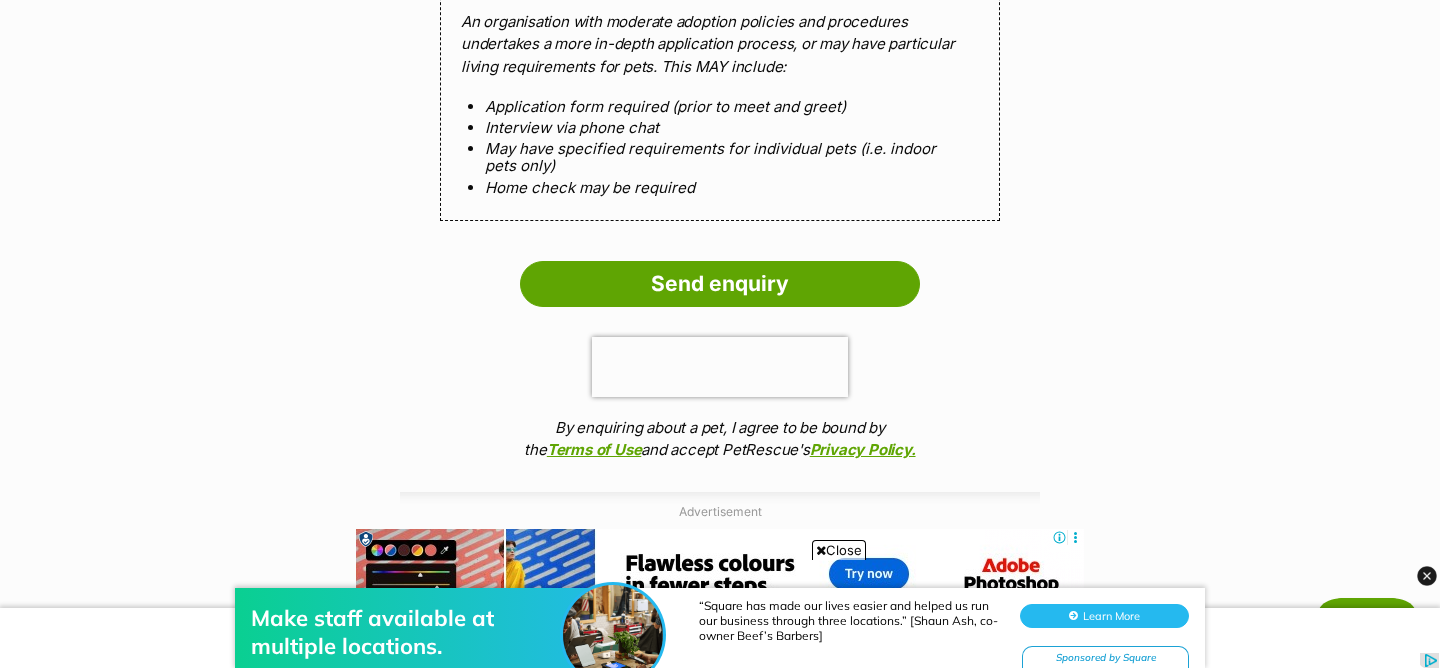 scroll, scrollTop: 1963, scrollLeft: 0, axis: vertical 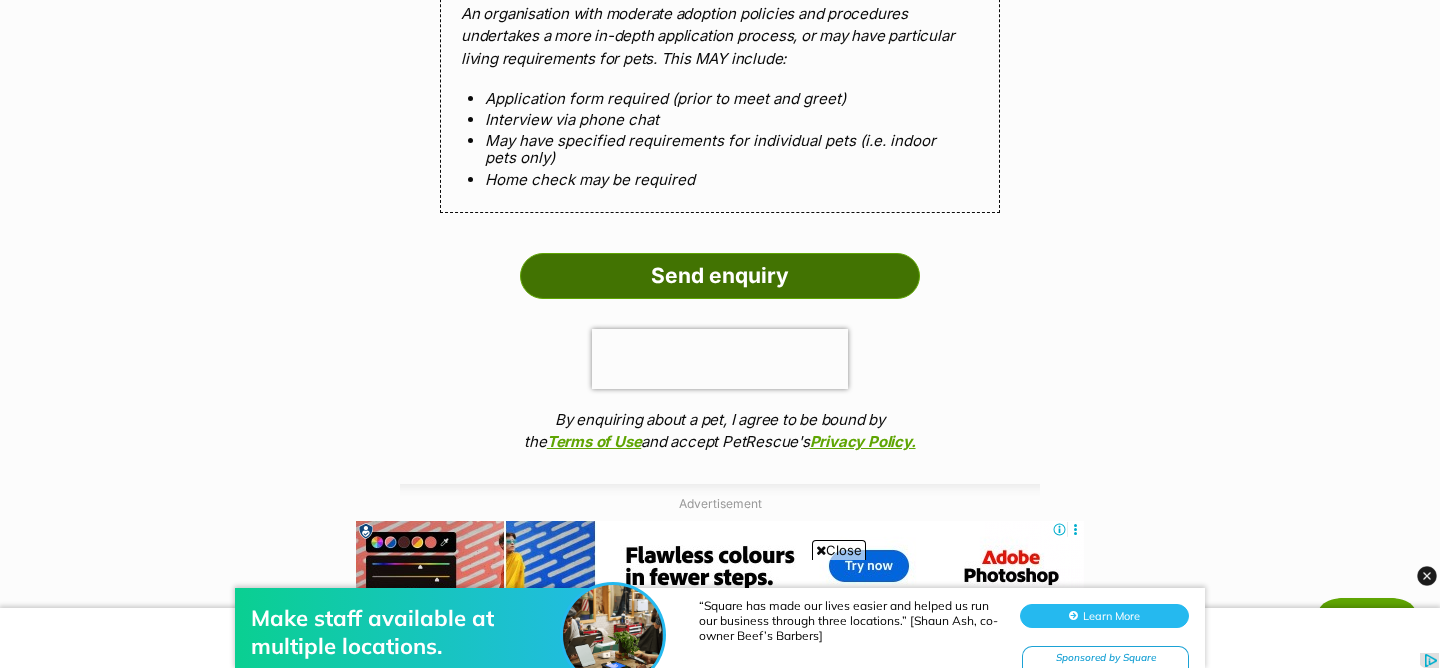 click on "Send enquiry" at bounding box center (720, 276) 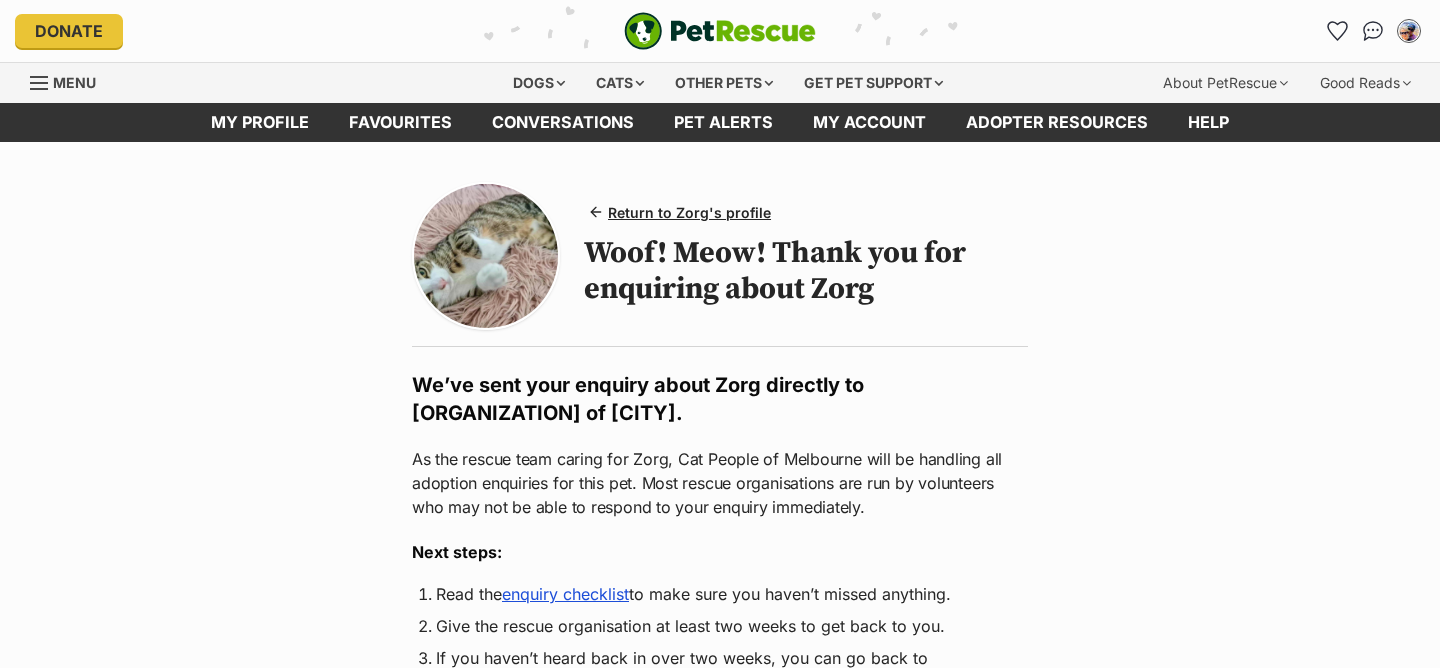 scroll, scrollTop: 0, scrollLeft: 0, axis: both 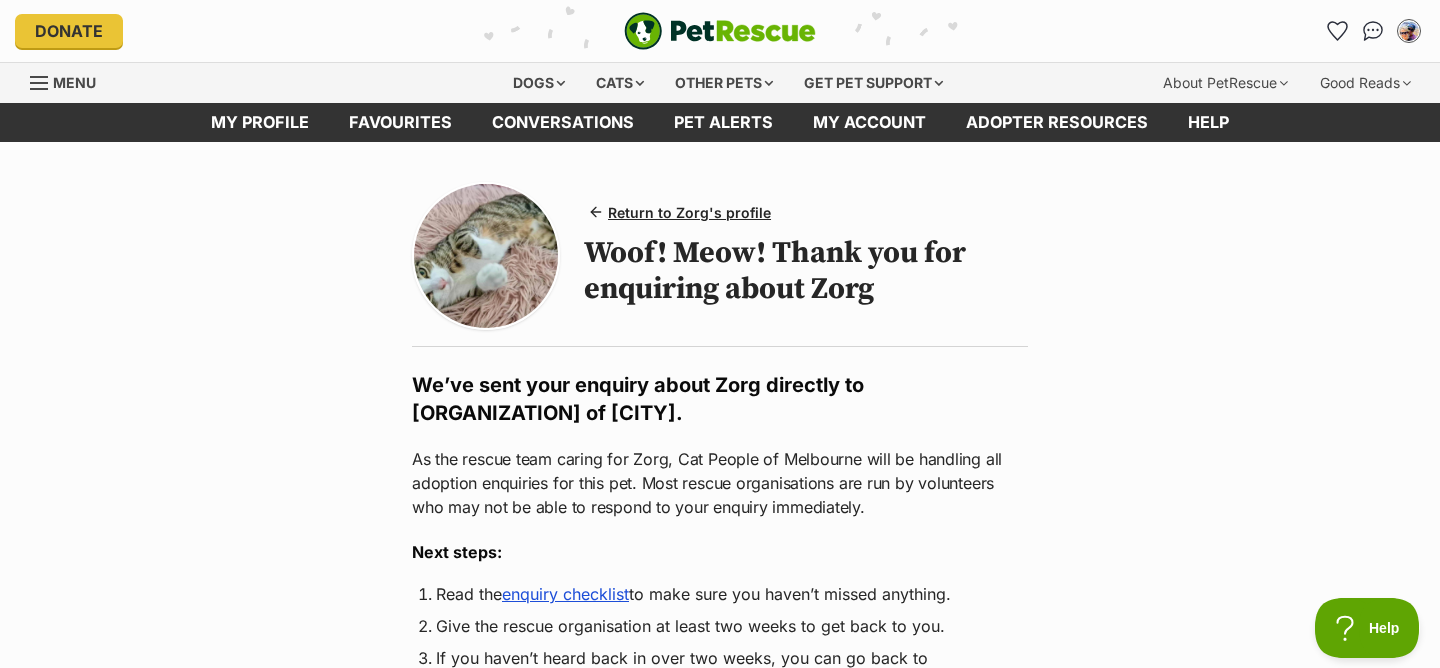 click on "enquiry checklist" at bounding box center (565, 594) 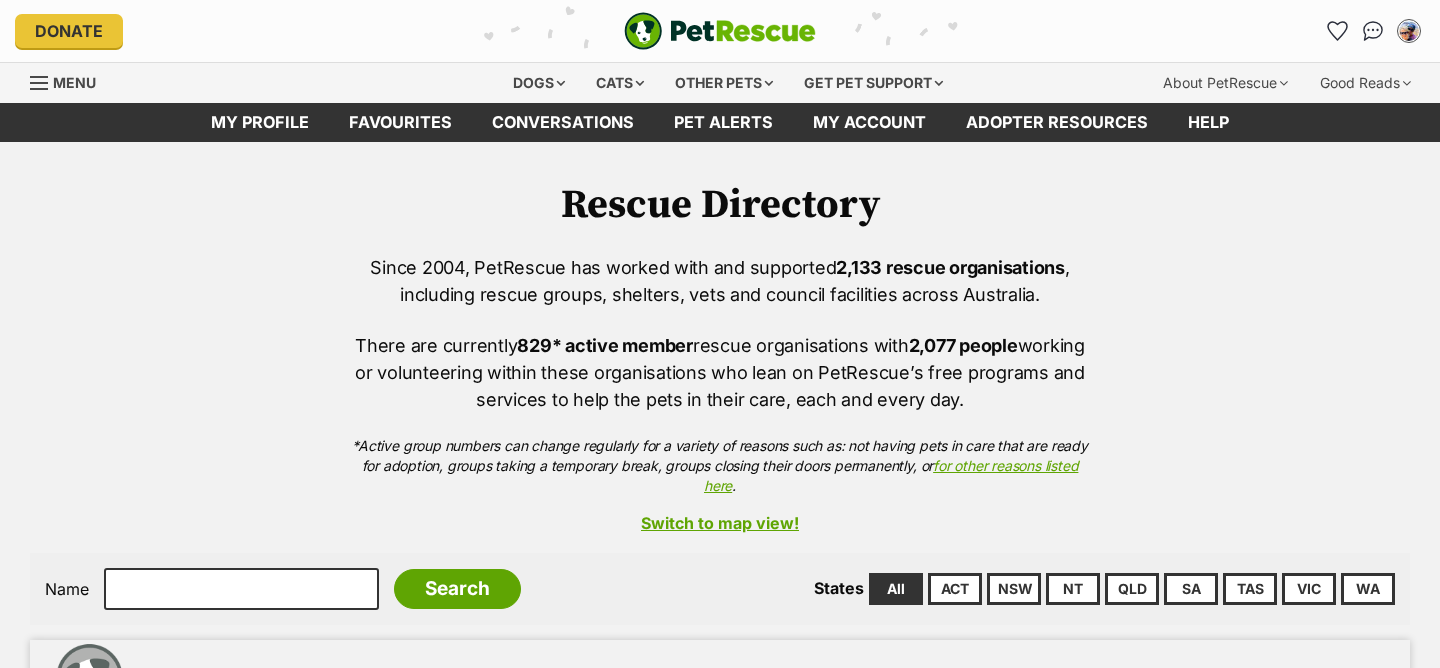 scroll, scrollTop: 0, scrollLeft: 0, axis: both 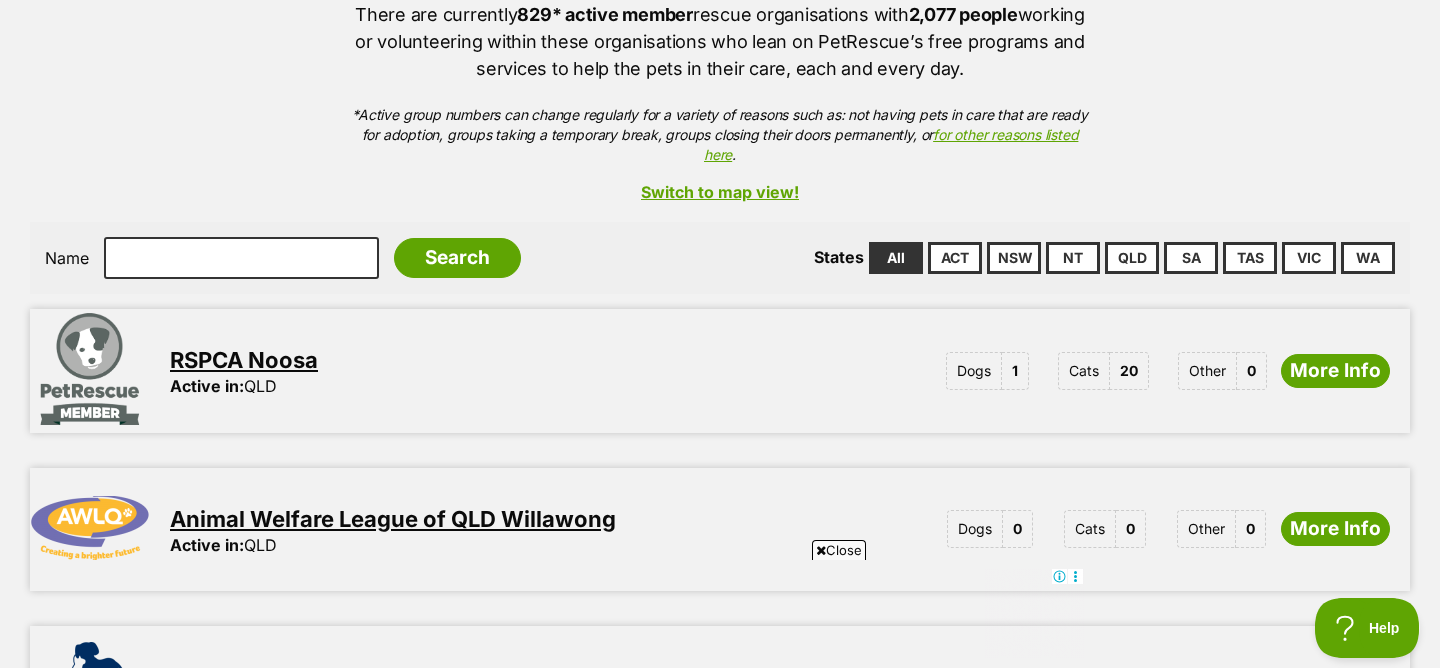 click on "Cats" at bounding box center [1084, 371] 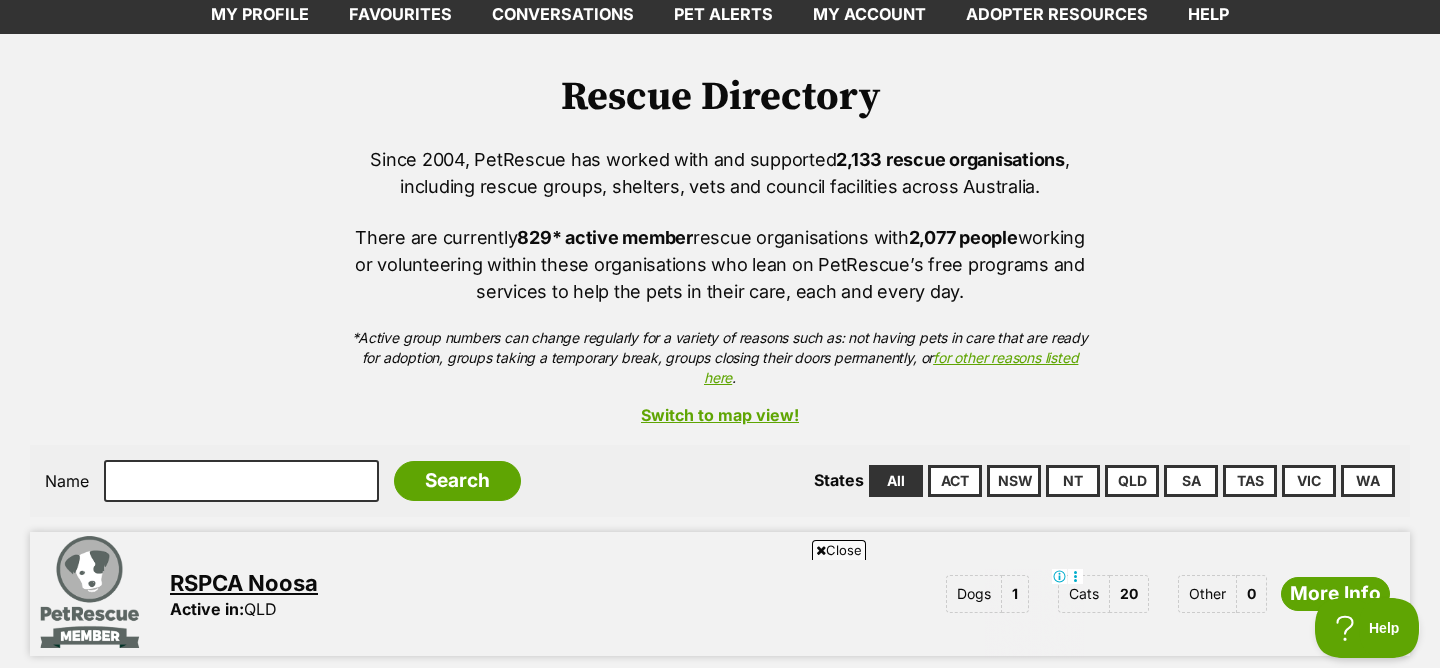 scroll, scrollTop: 111, scrollLeft: 0, axis: vertical 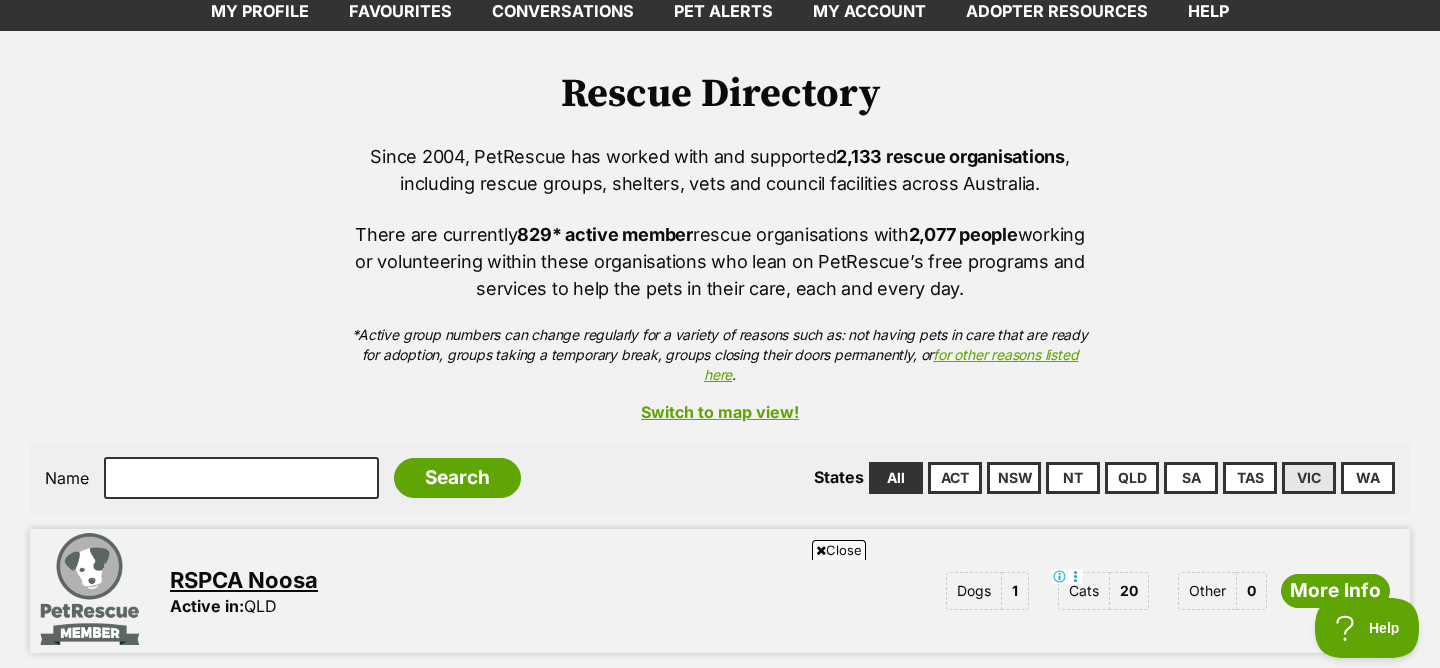 click on "VIC" at bounding box center [1309, 478] 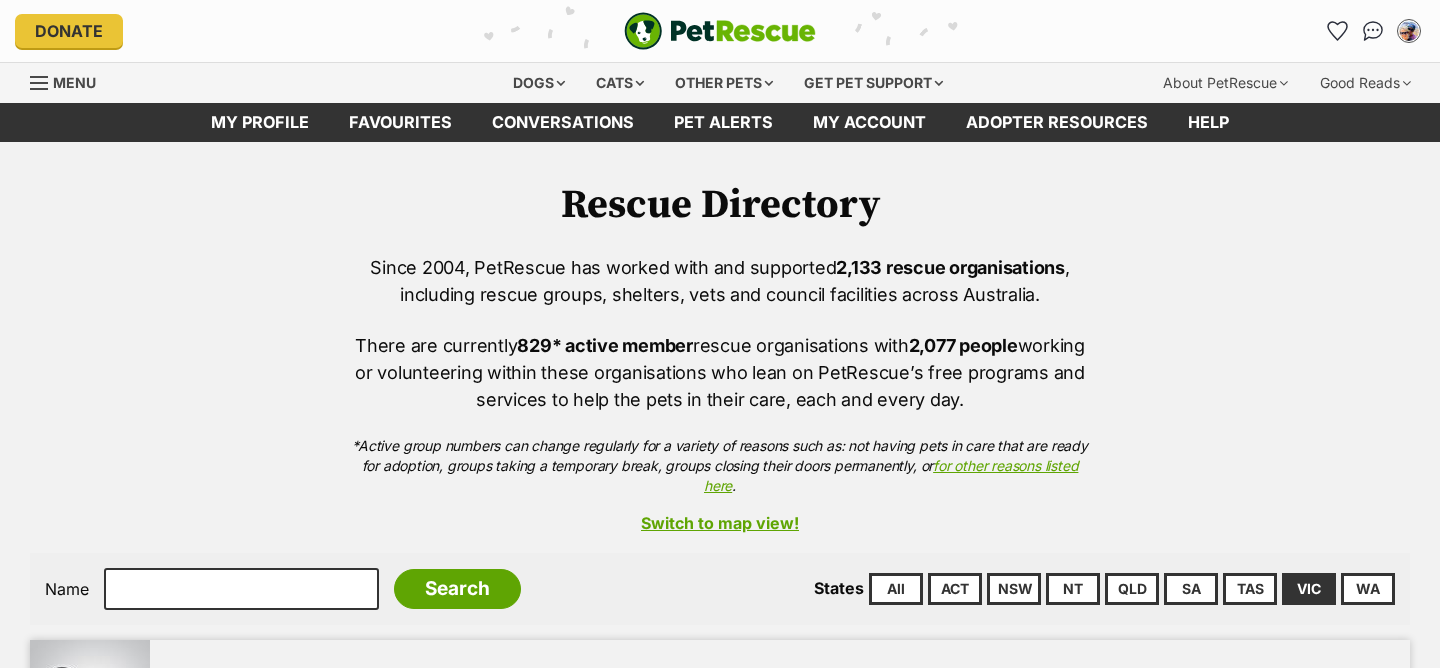 scroll, scrollTop: 0, scrollLeft: 0, axis: both 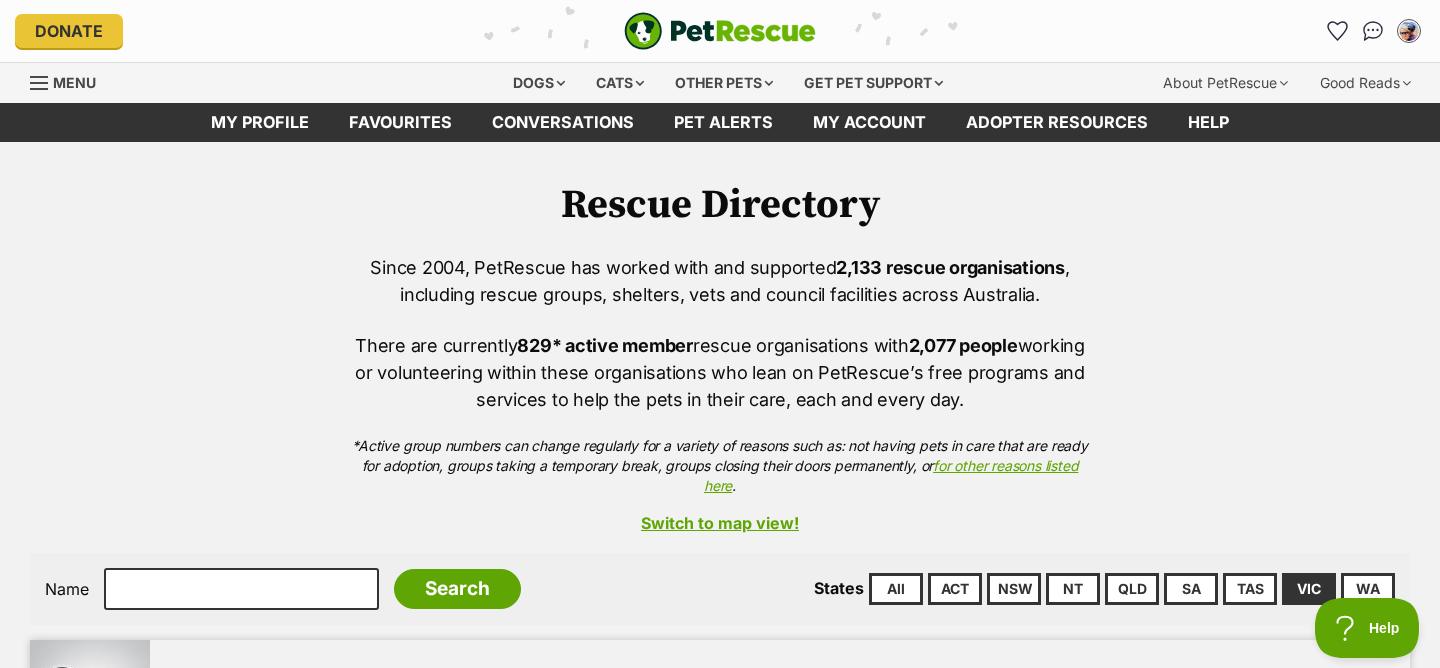click on "Switch to map view!" at bounding box center (720, 523) 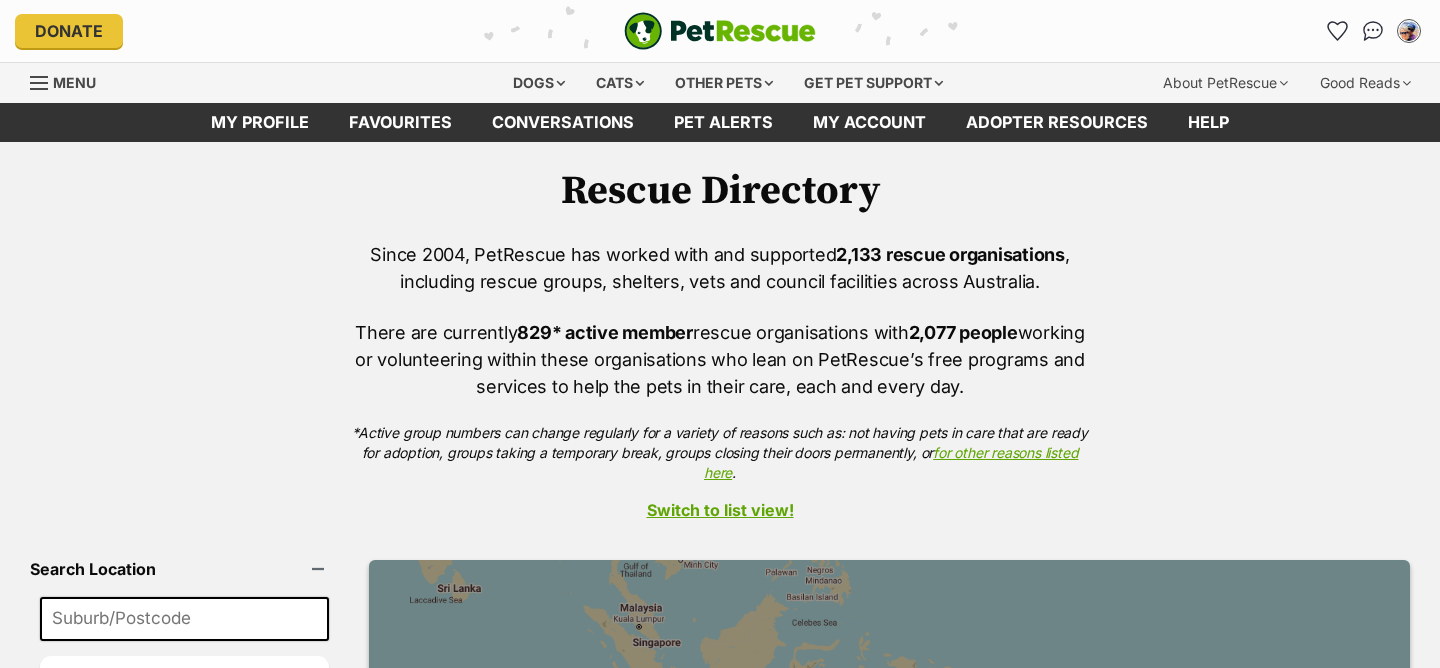 scroll, scrollTop: 0, scrollLeft: 0, axis: both 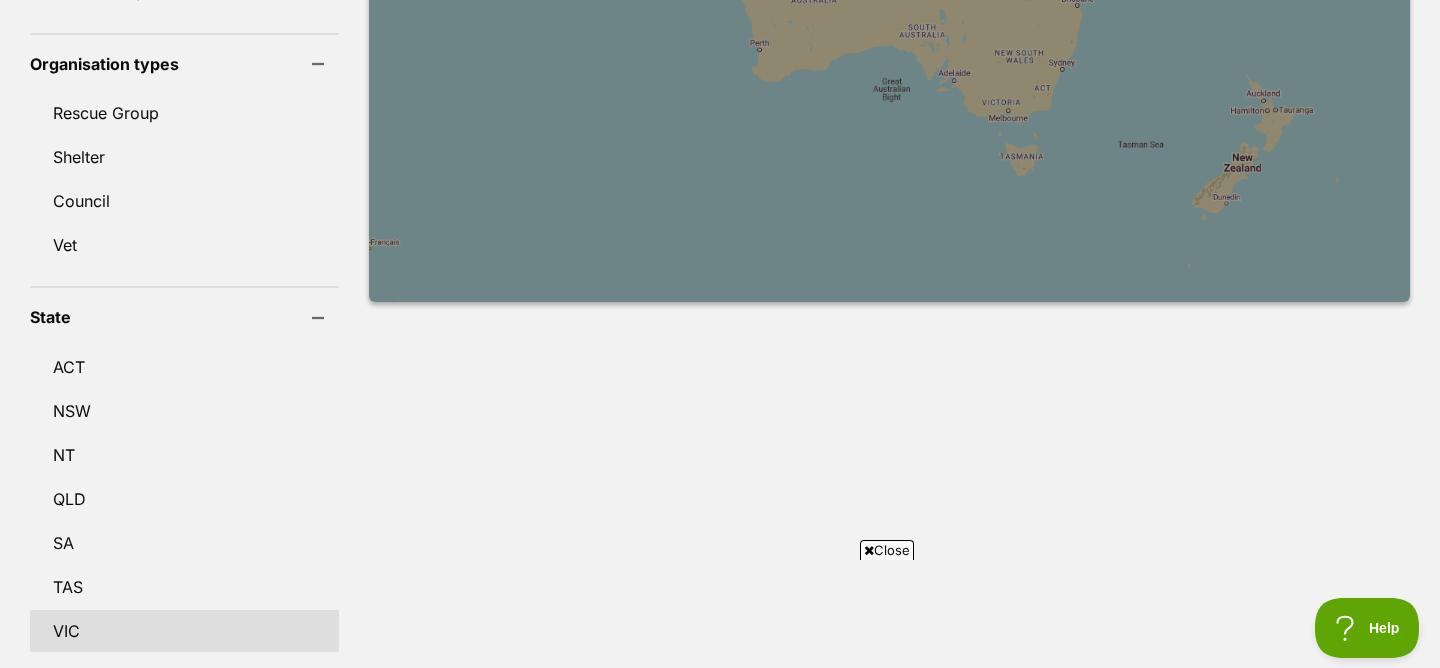 click on "VIC" at bounding box center (184, 631) 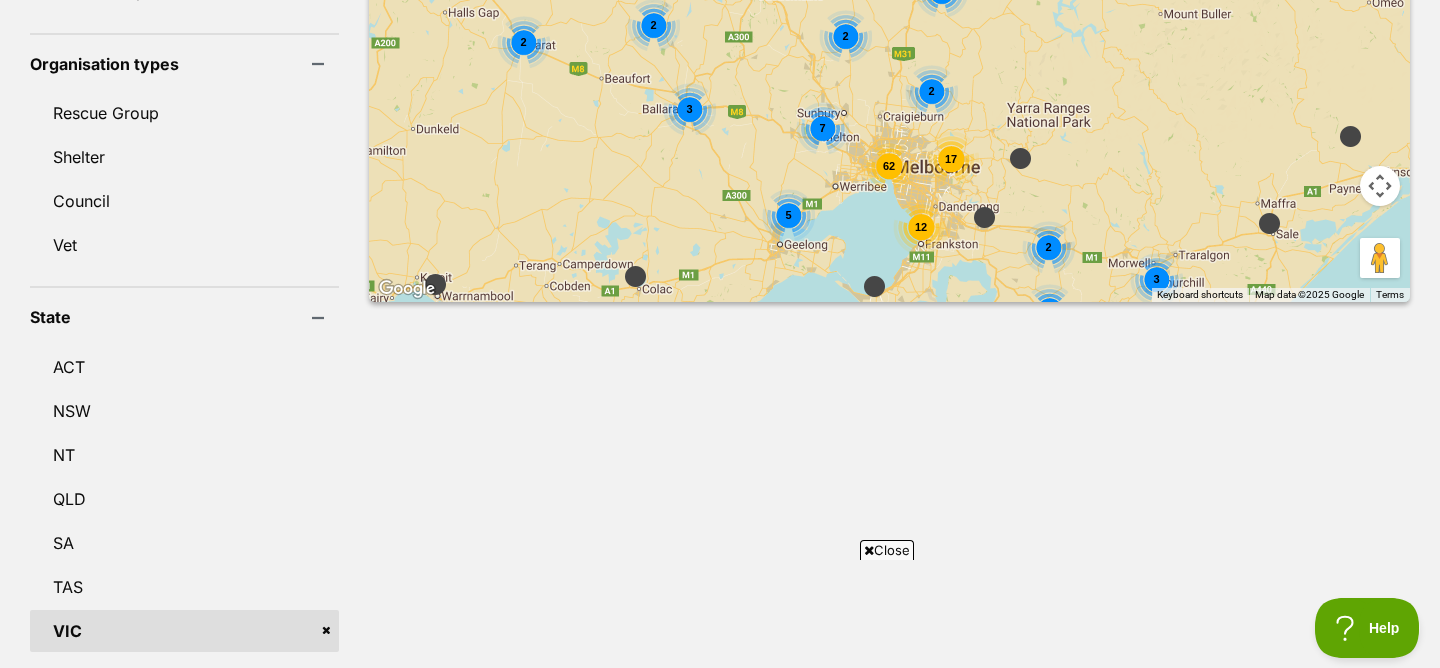 click on "12" at bounding box center (920, 227) 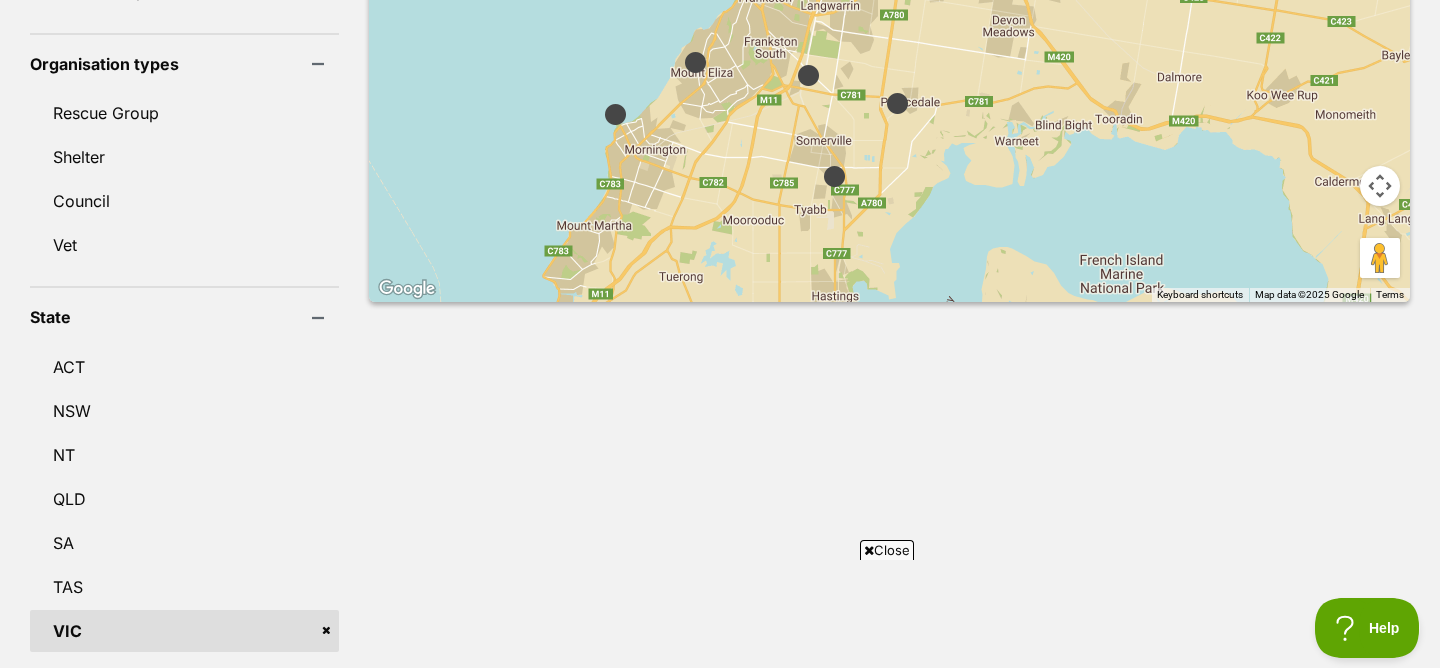 click at bounding box center (615, 114) 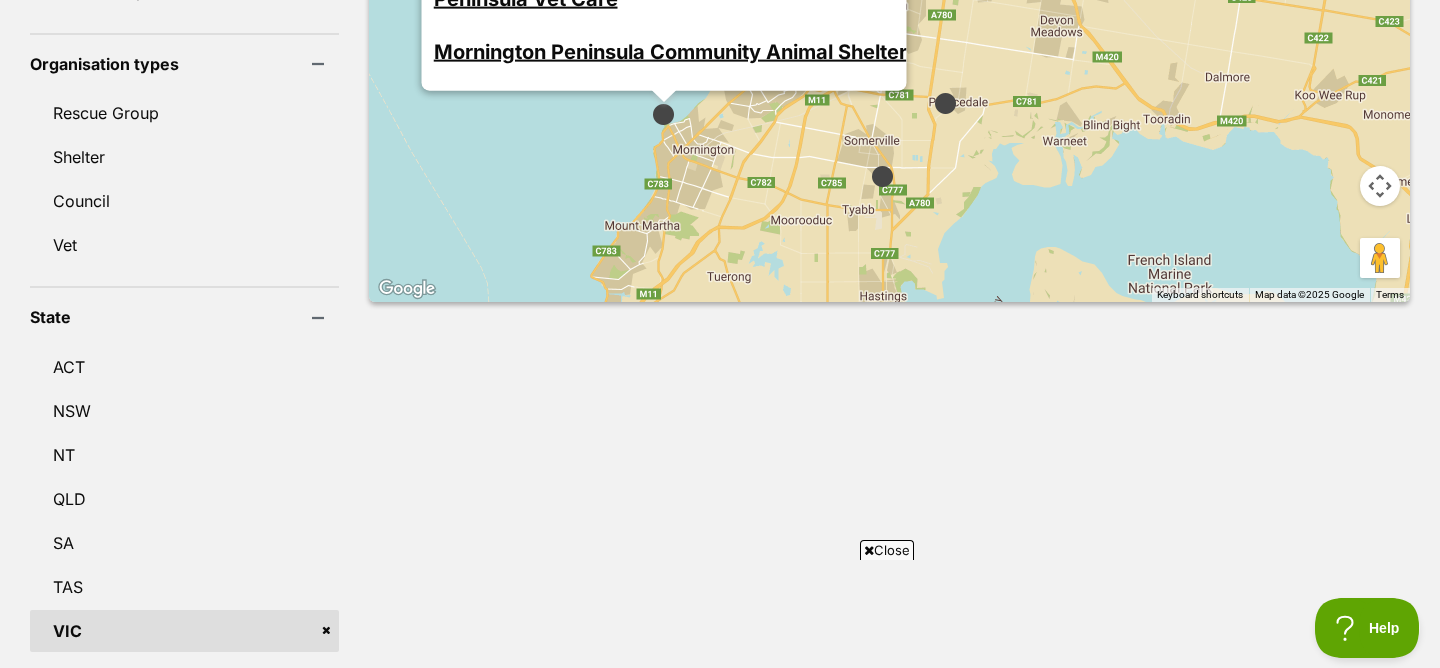 click at bounding box center (945, 103) 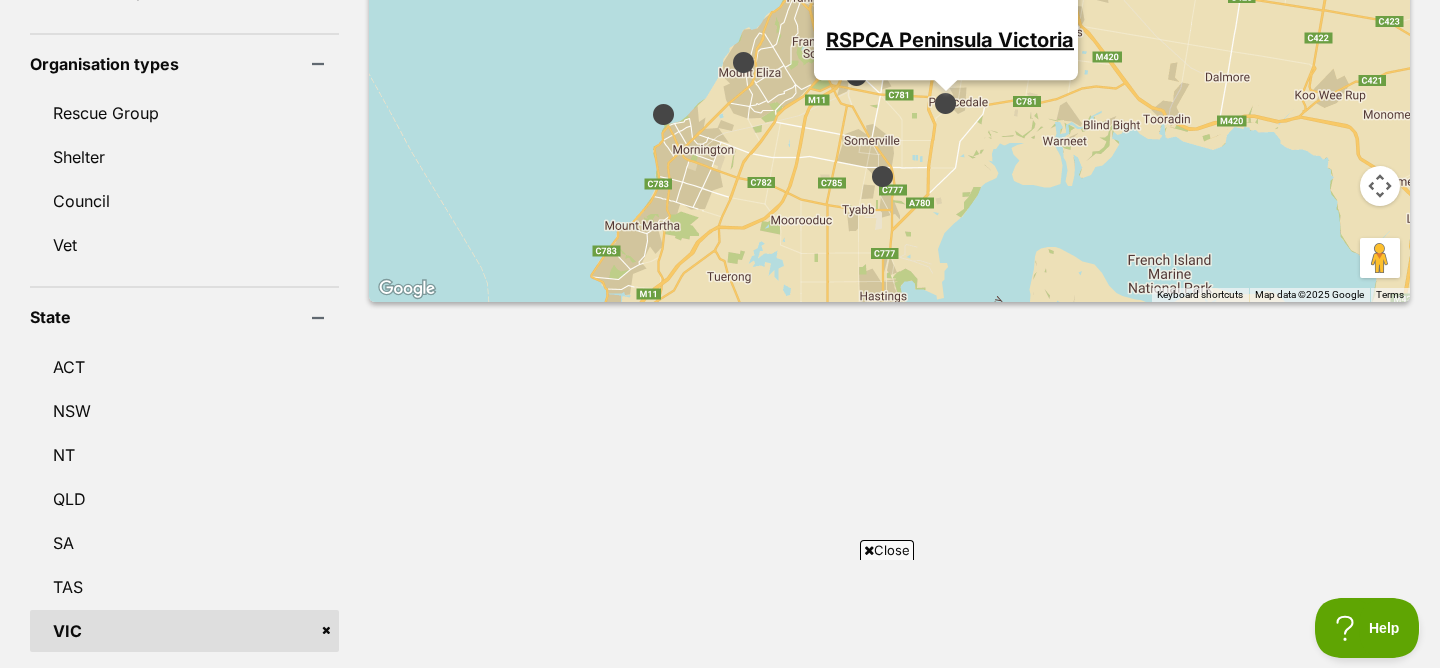 click at bounding box center [882, 176] 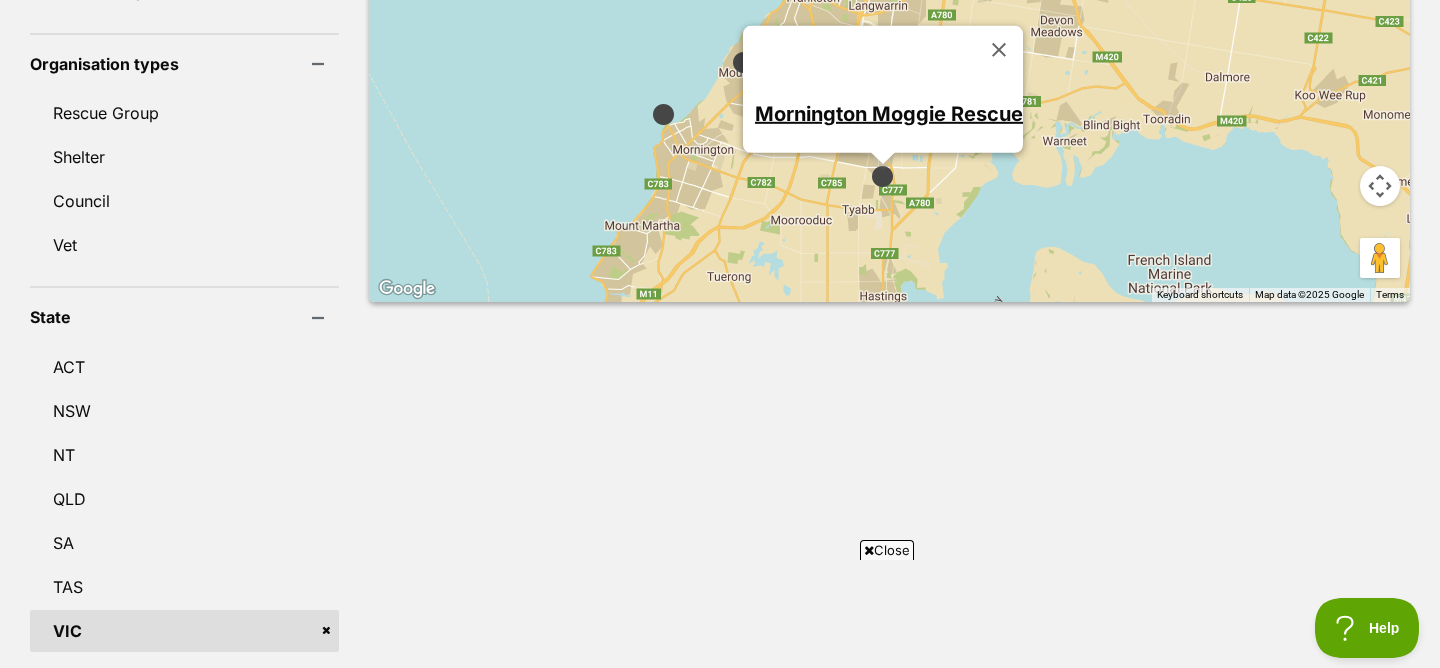 click on "Mornington Moggie Rescue" at bounding box center (889, 113) 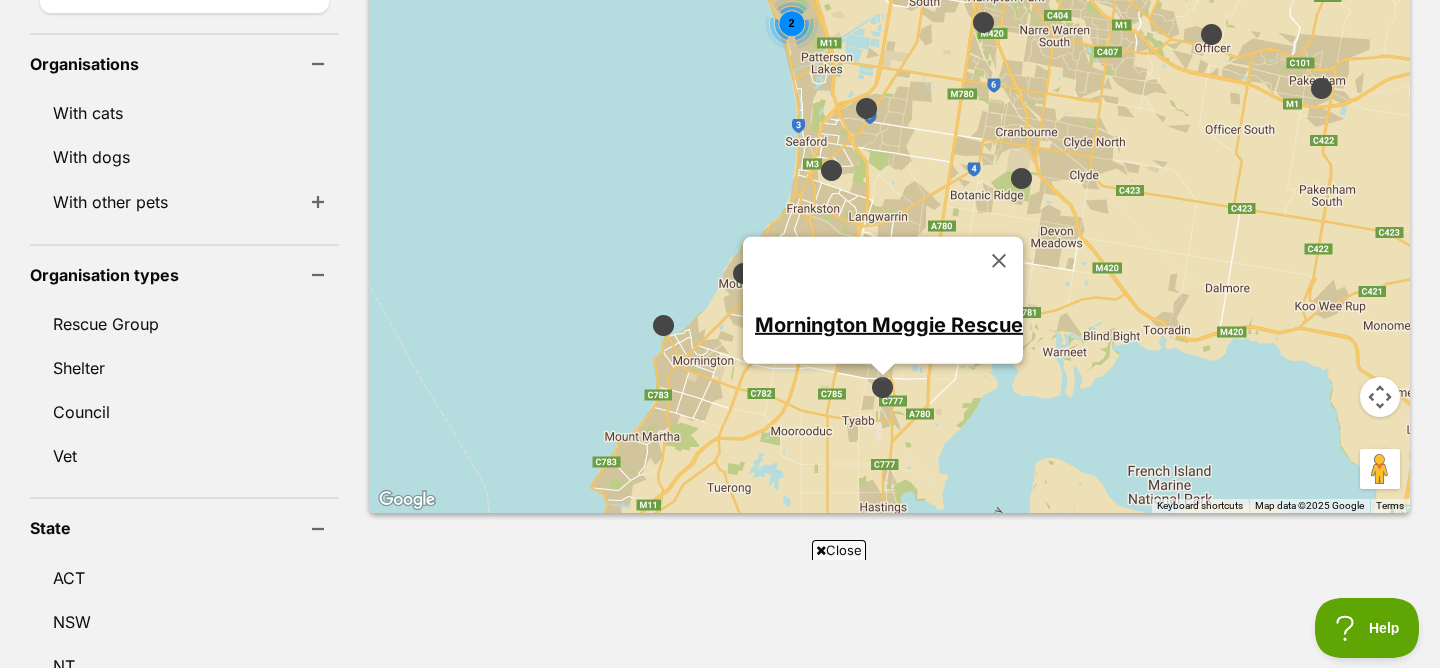 scroll, scrollTop: 668, scrollLeft: 0, axis: vertical 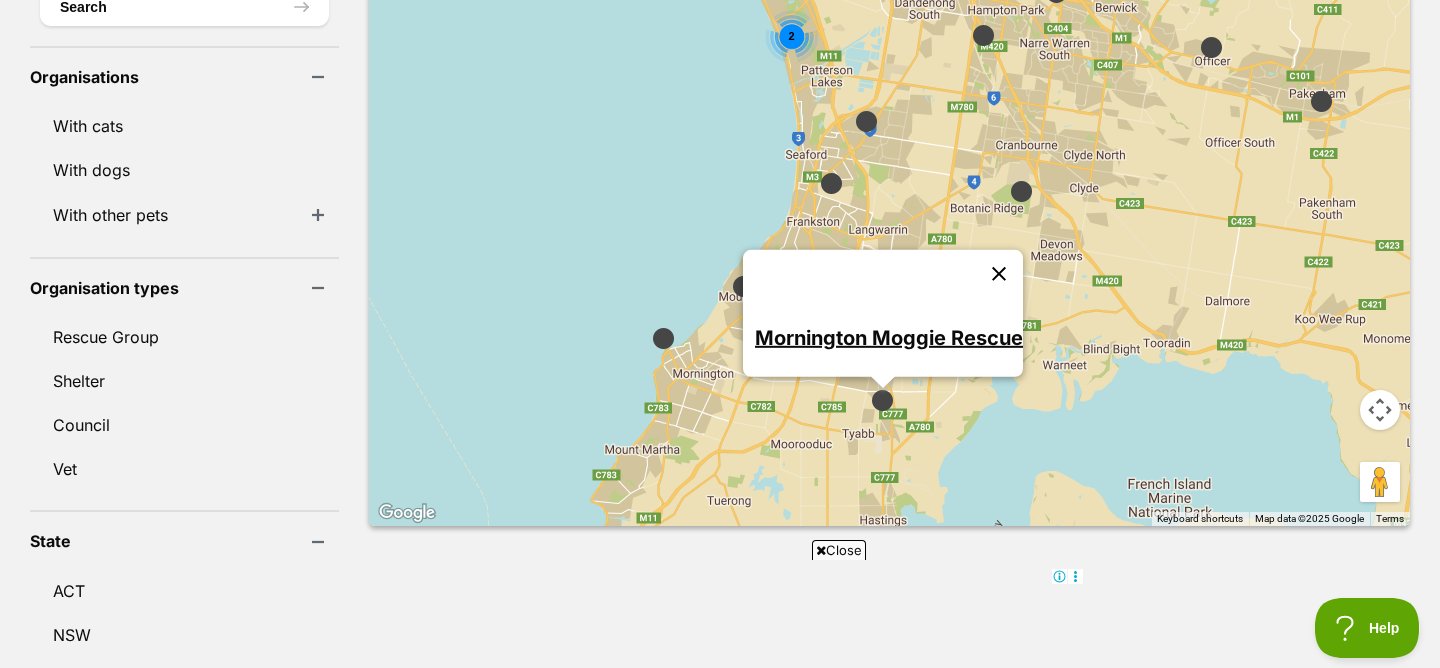 click at bounding box center [999, 274] 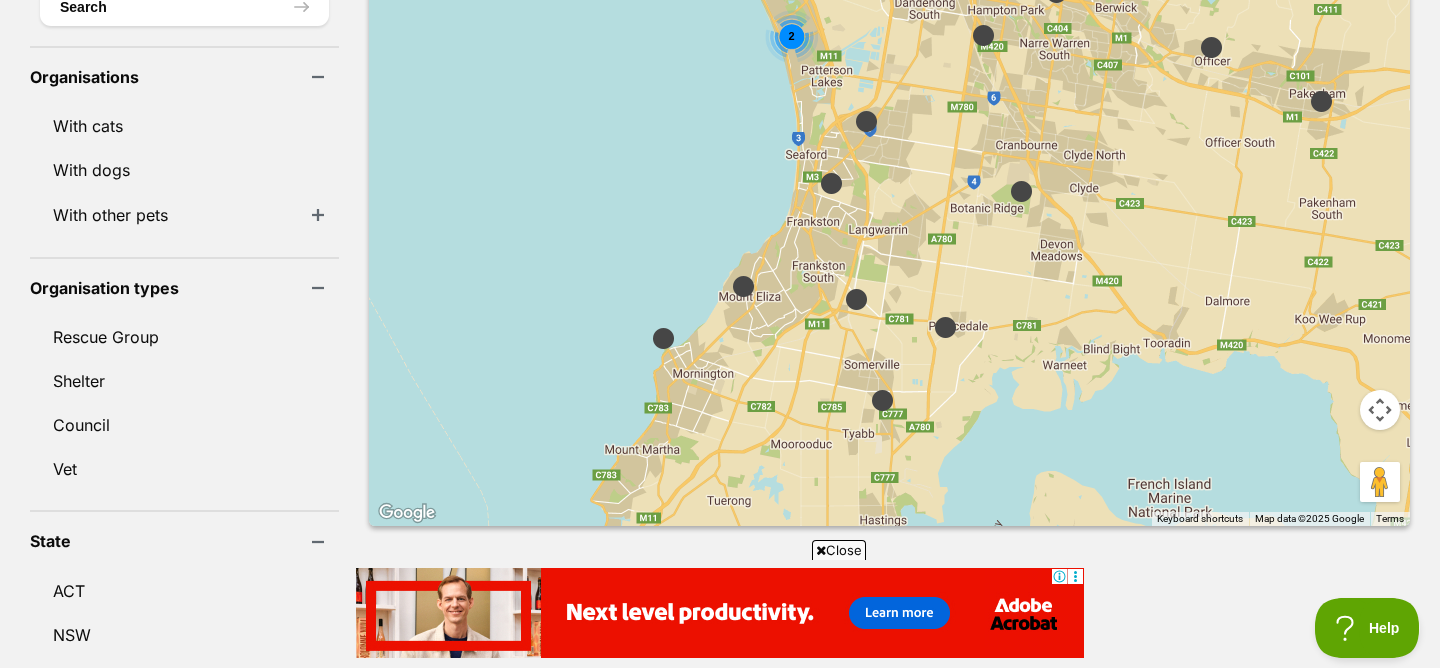 click at bounding box center [1021, 191] 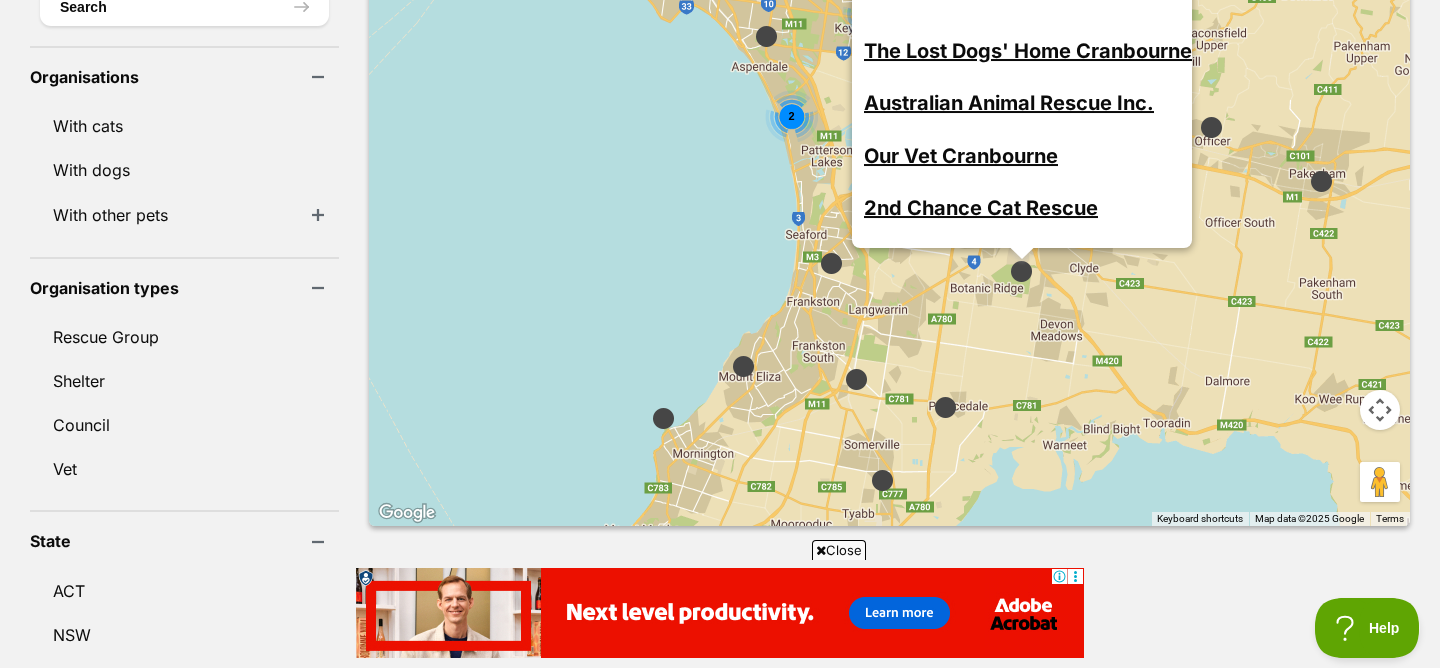 click on "2nd Chance Cat Rescue" at bounding box center (981, 208) 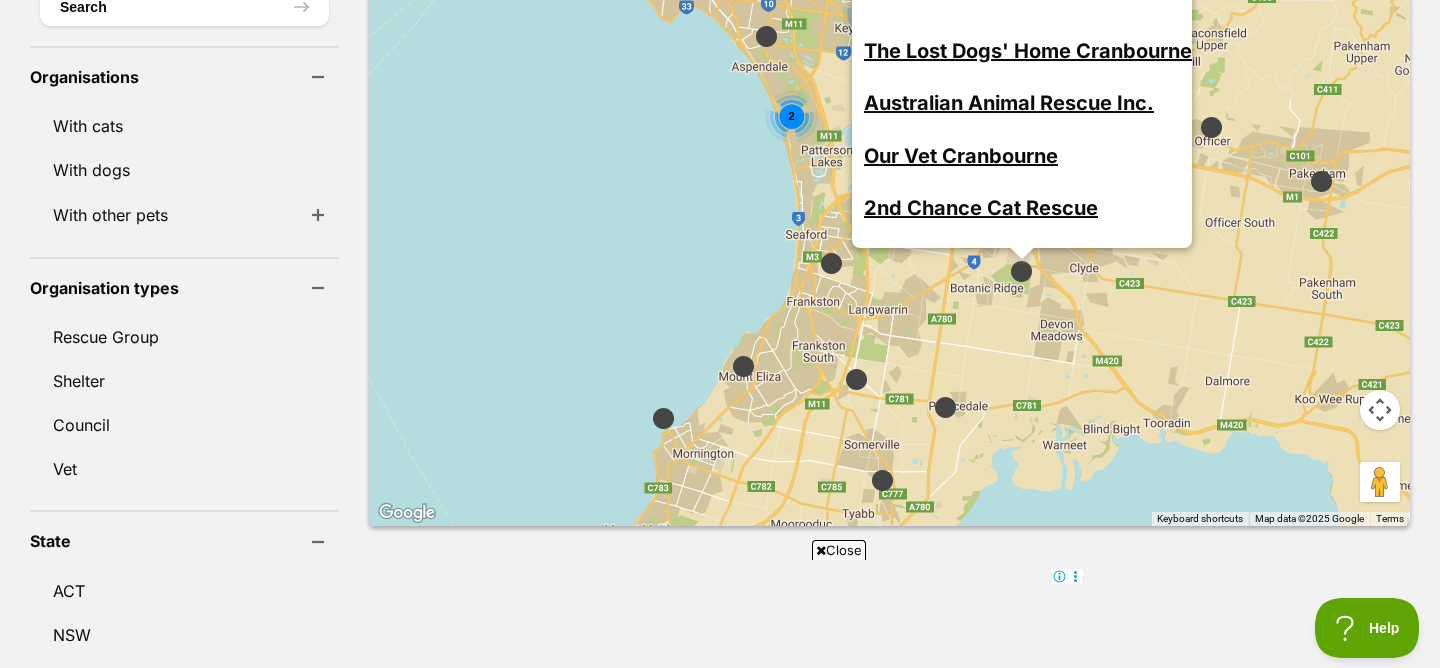 scroll, scrollTop: 0, scrollLeft: 0, axis: both 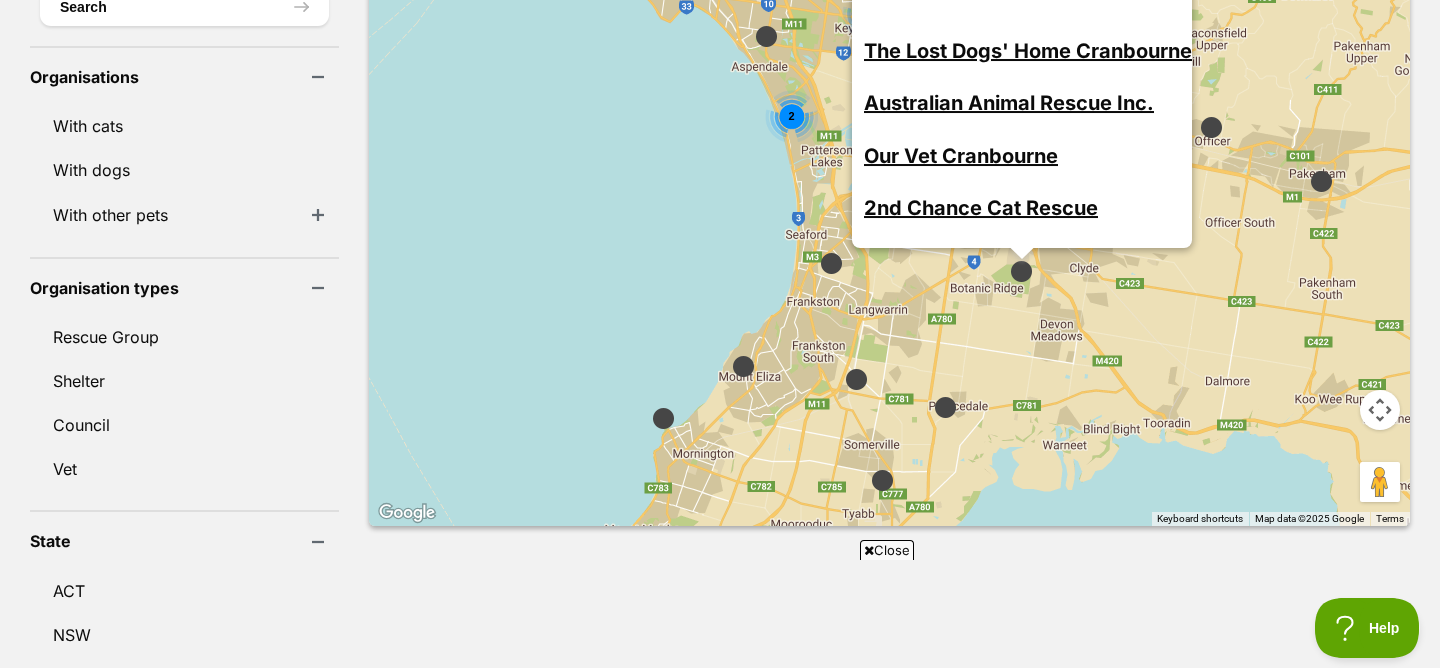 click on "Our Vet Cranbourne" at bounding box center [961, 156] 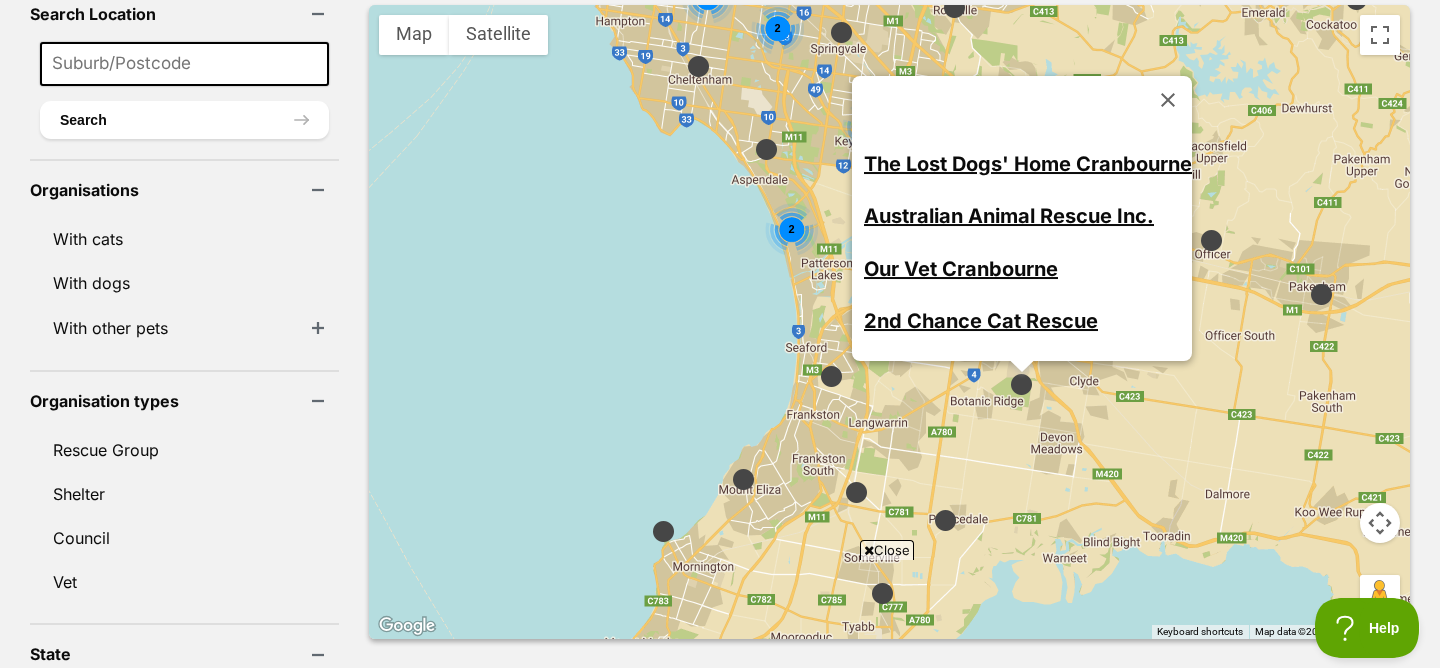 scroll, scrollTop: 553, scrollLeft: 0, axis: vertical 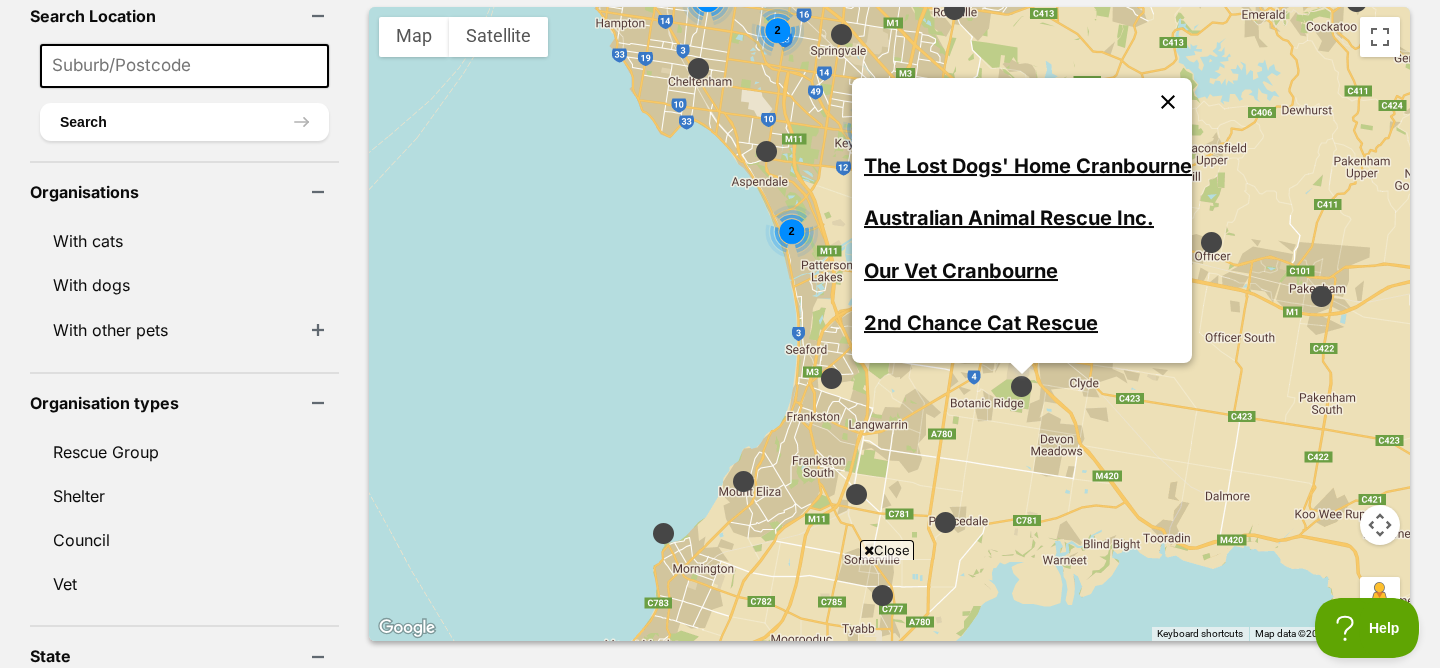 click at bounding box center [1168, 102] 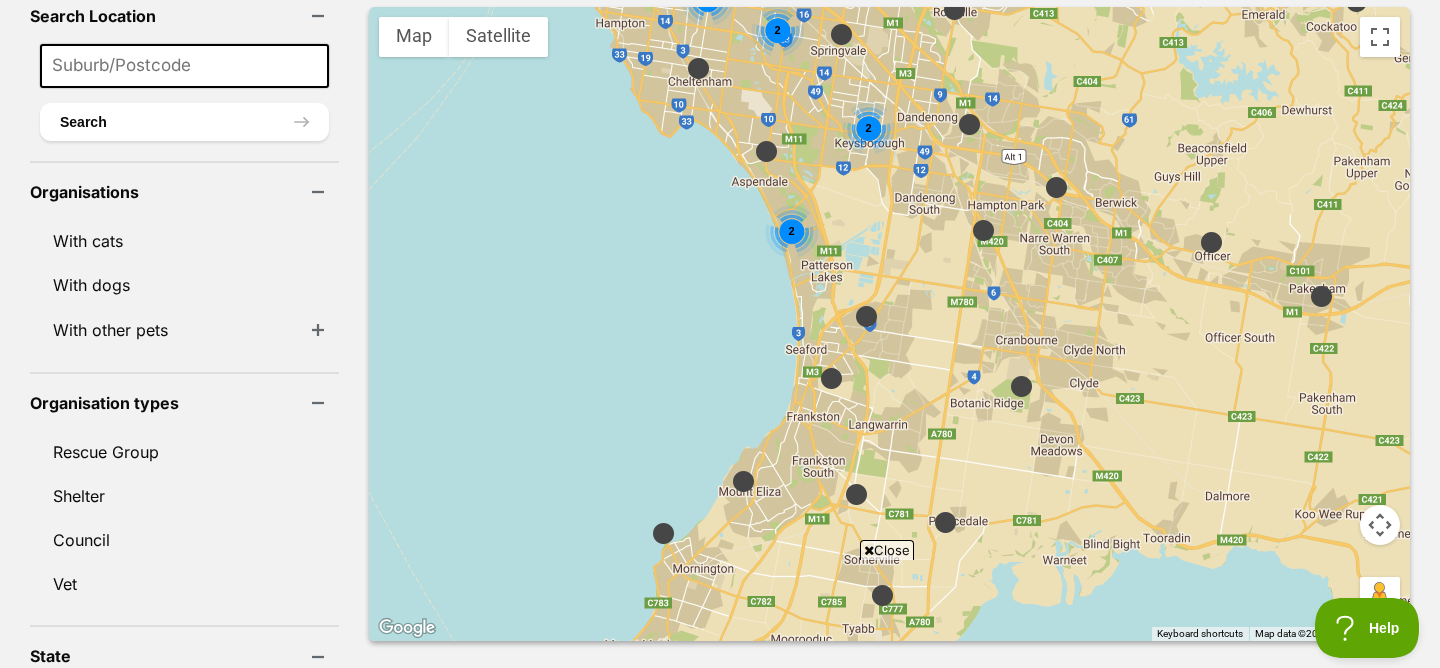 click at bounding box center [831, 378] 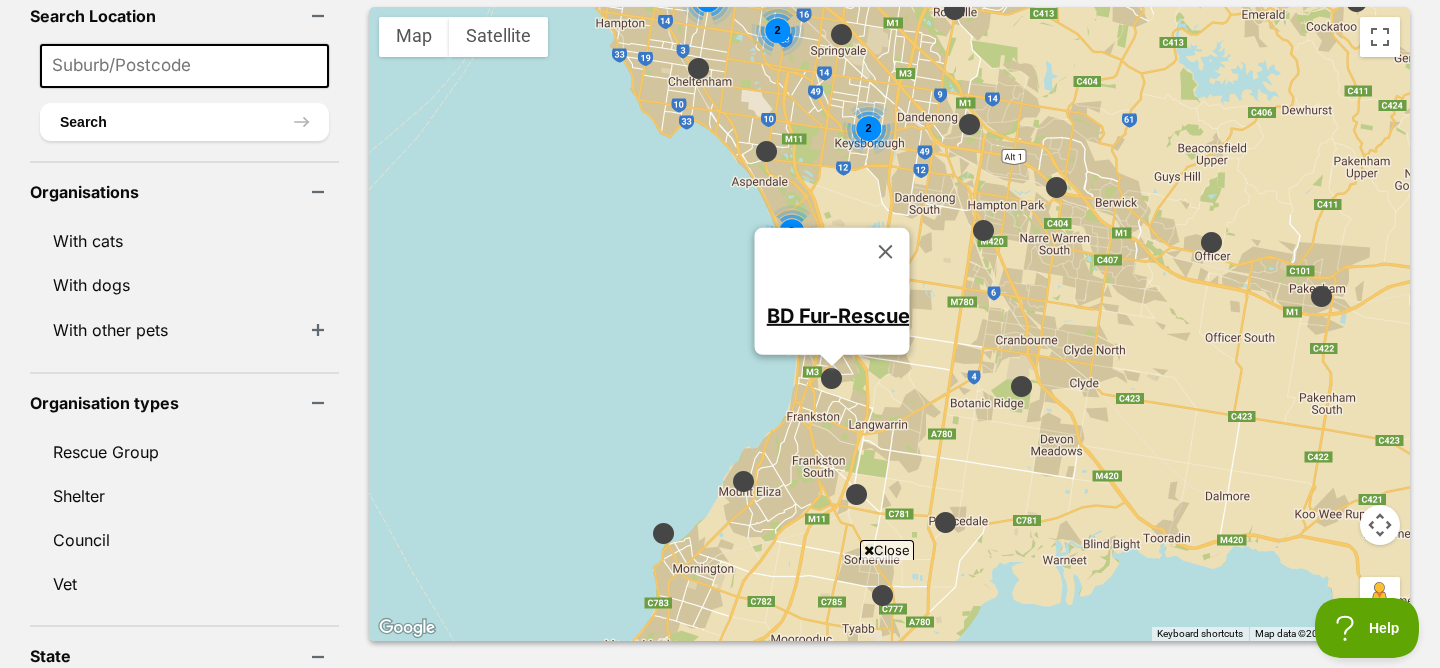 click on "BD Fur-Rescue" at bounding box center [837, 315] 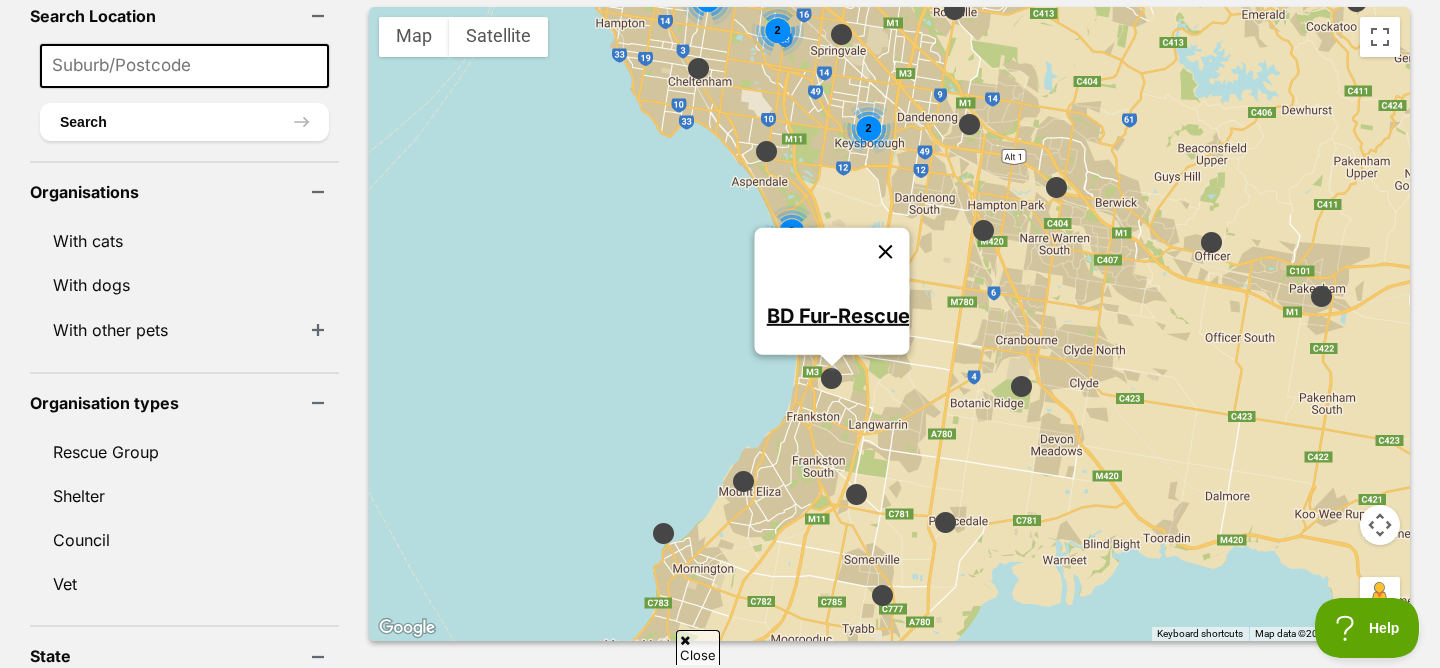 click at bounding box center [885, 252] 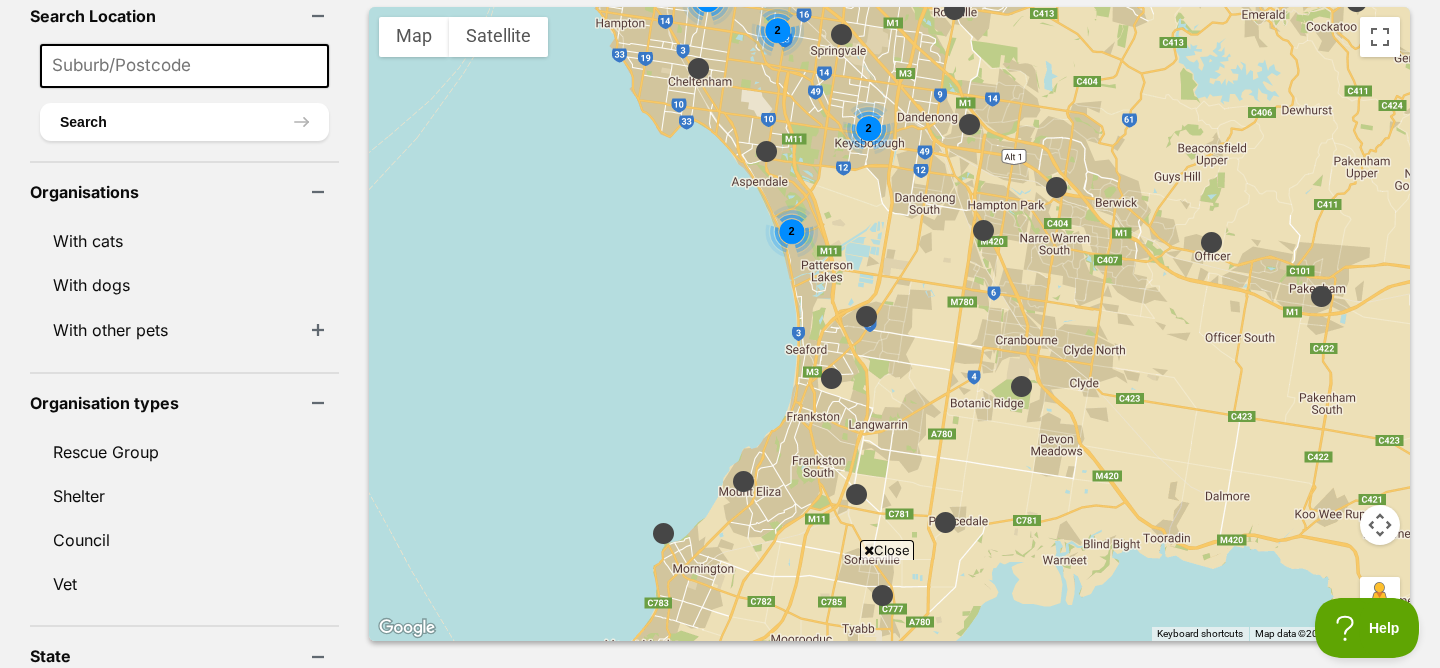 click at bounding box center (866, 316) 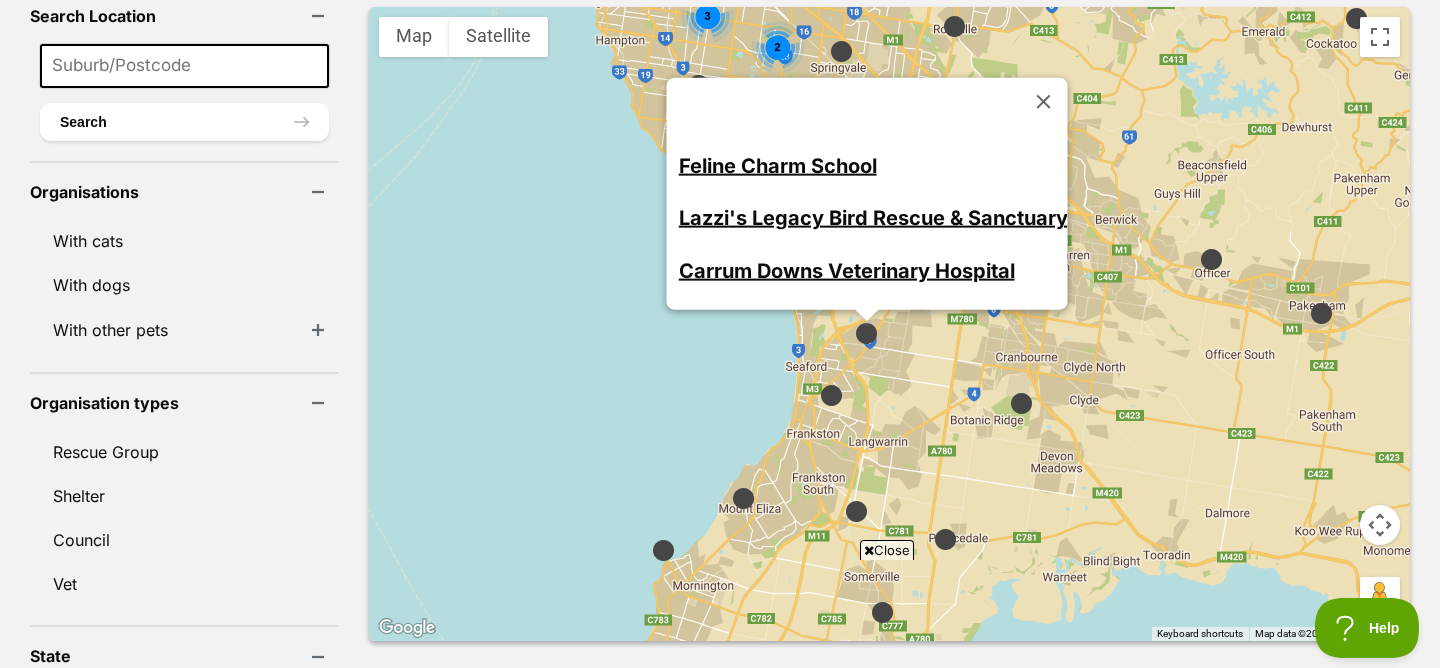 click on "Carrum Downs Veterinary Hospital" at bounding box center (846, 270) 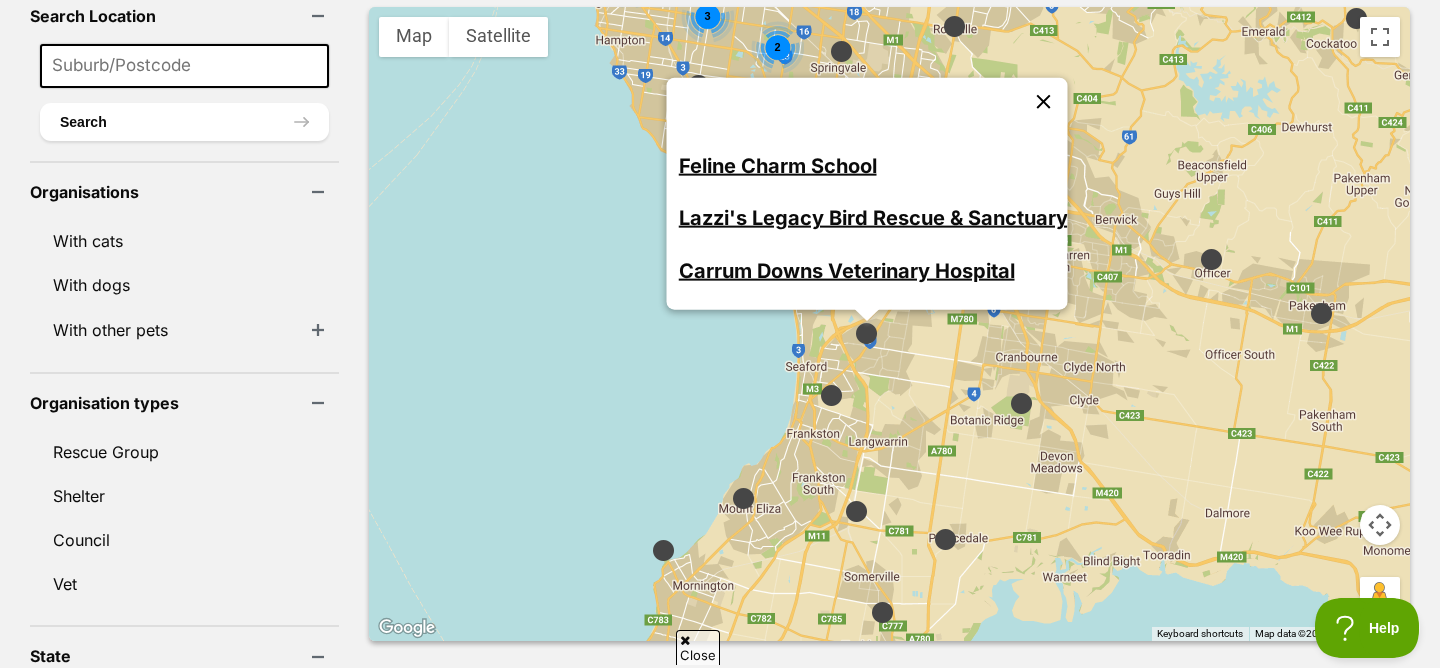 click at bounding box center (1043, 102) 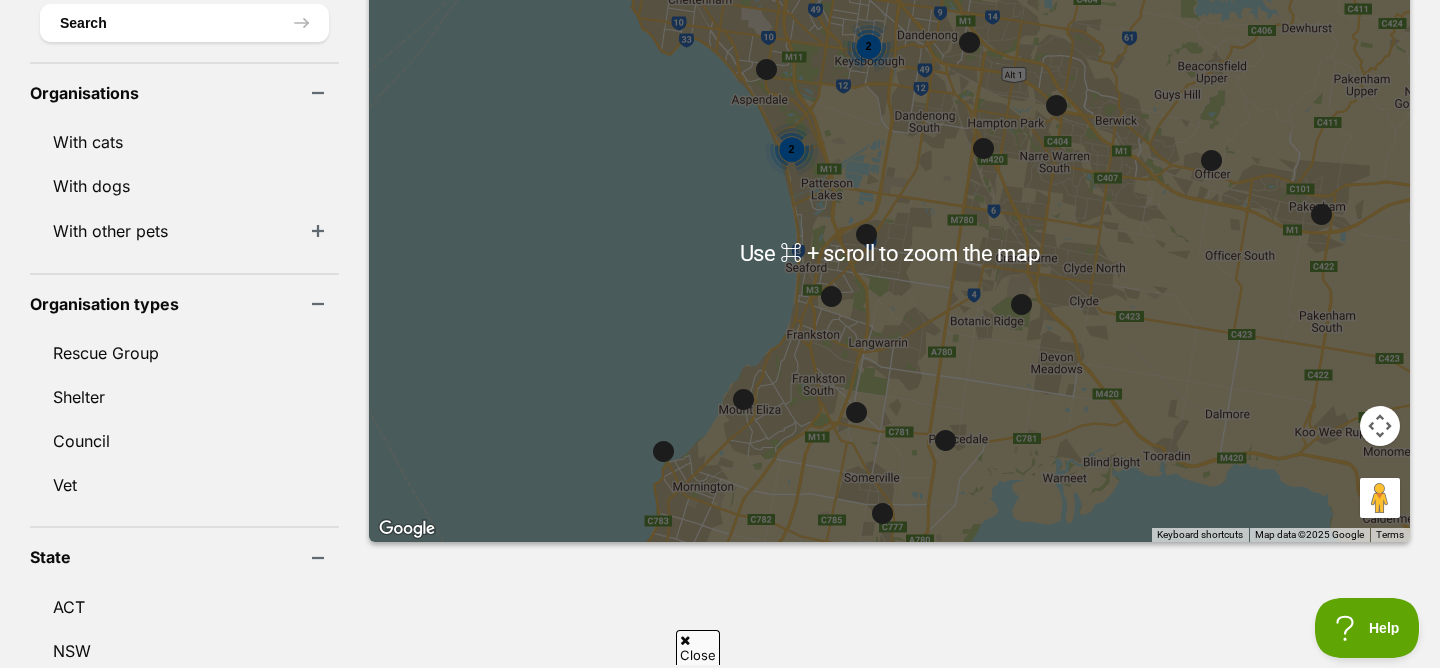 scroll, scrollTop: 654, scrollLeft: 0, axis: vertical 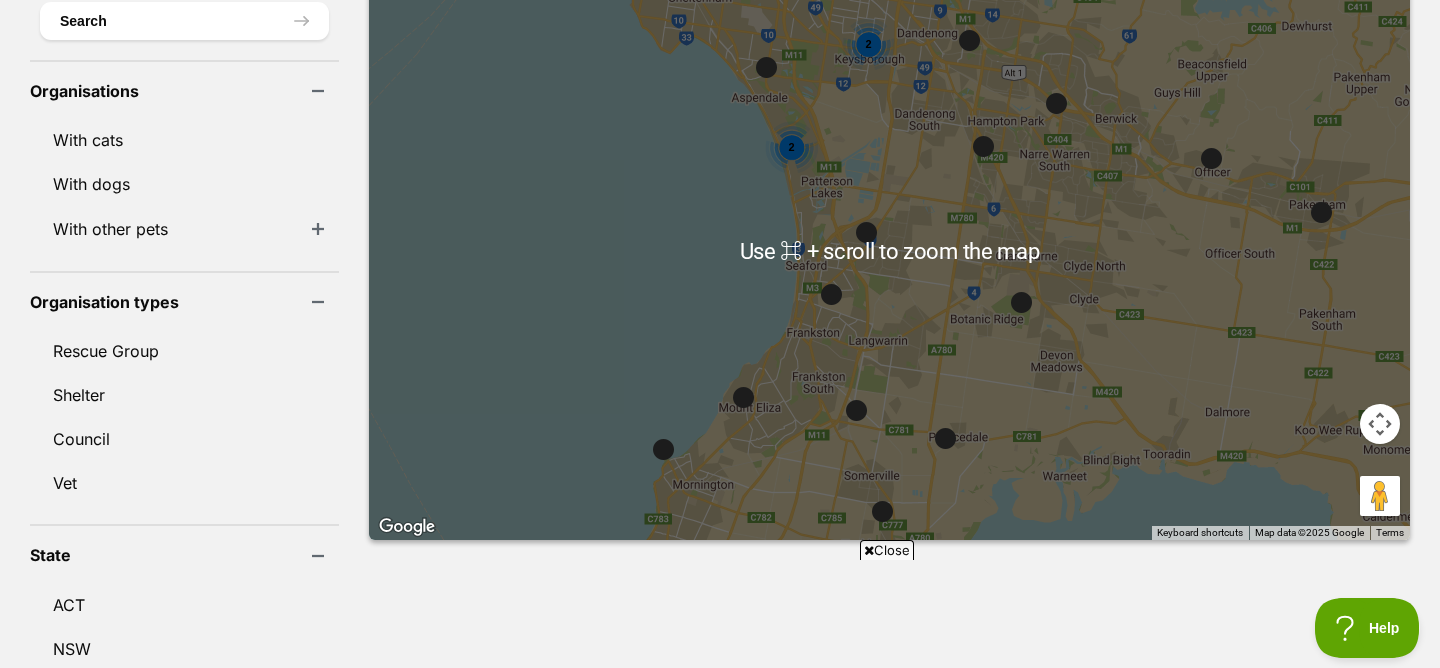 click on "To navigate, press the arrow keys.
2
2
2
3
2" at bounding box center [889, 223] 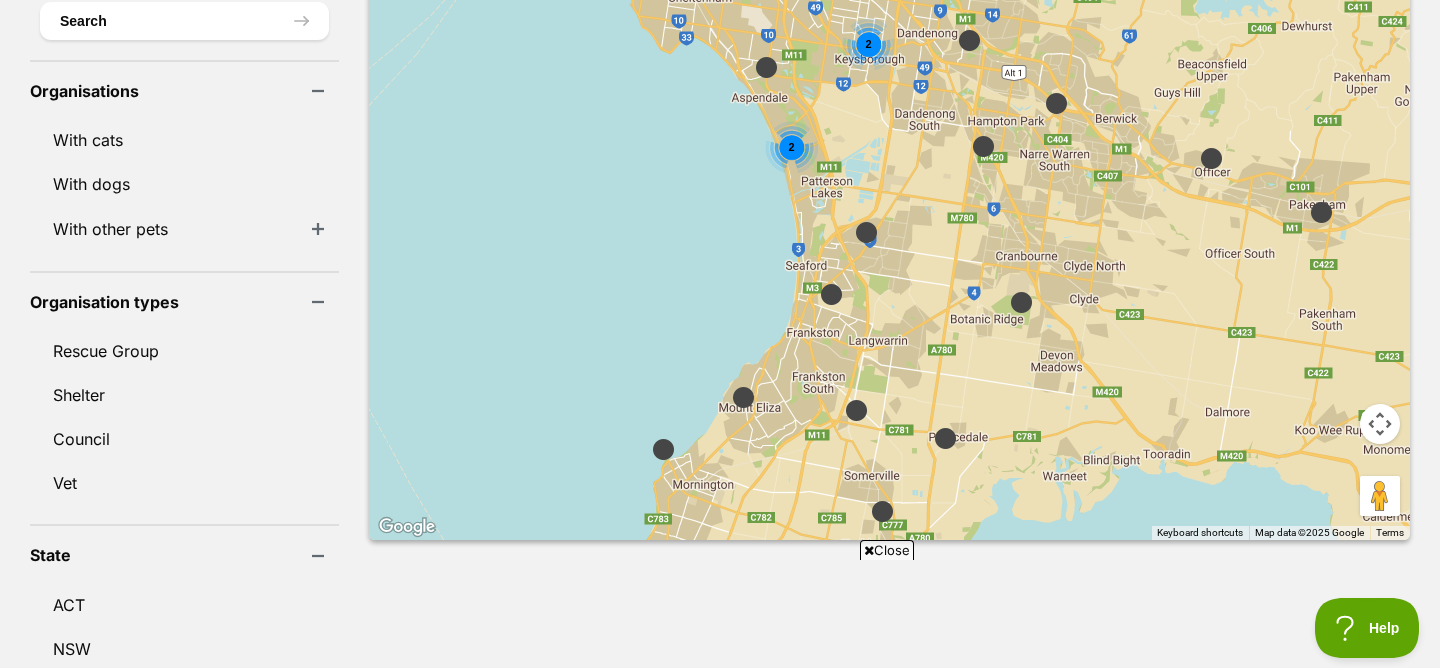 click at bounding box center (945, 438) 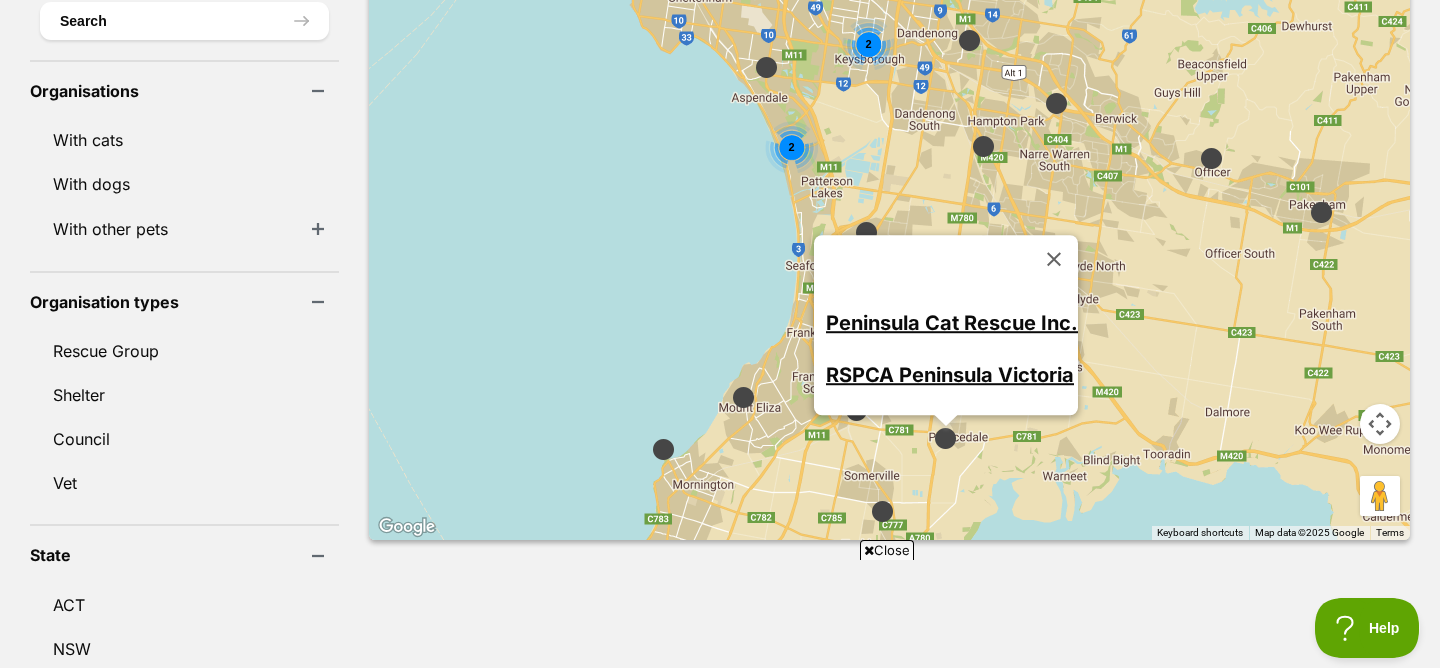 click on "Peninsula Cat Rescue Inc." at bounding box center (952, 323) 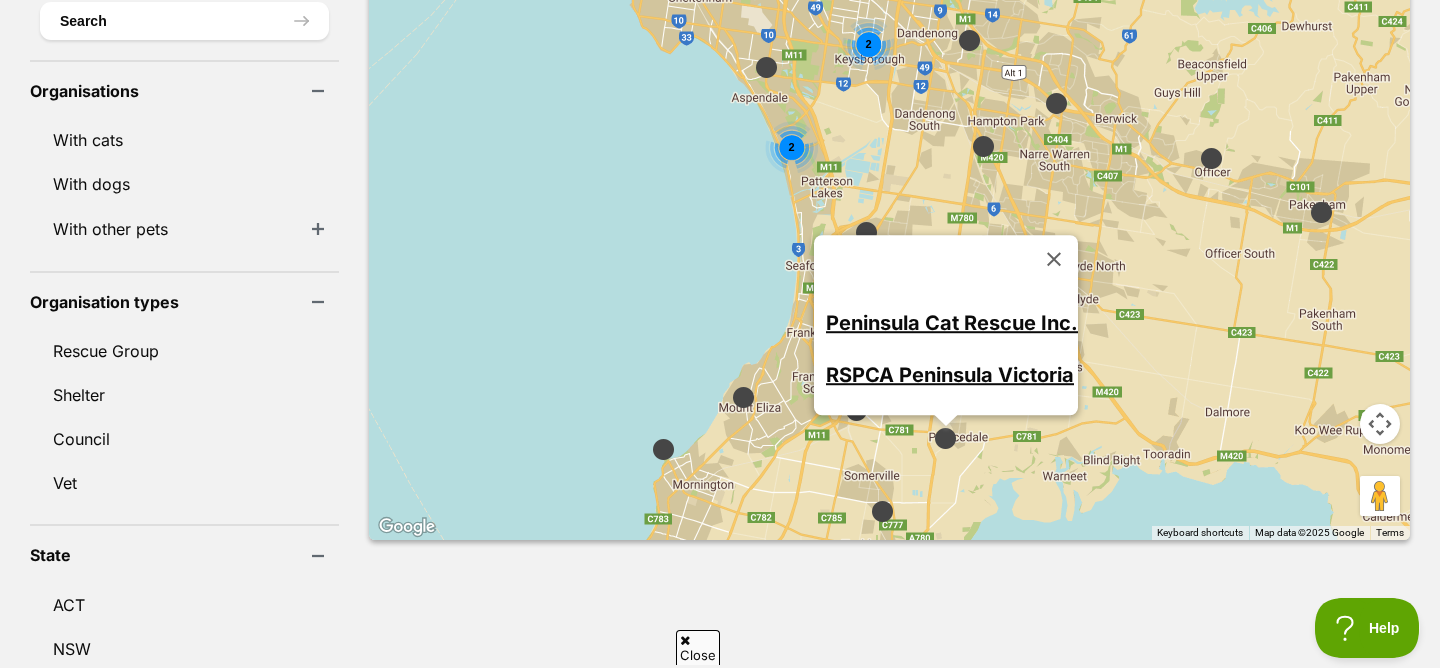 click on "RSPCA Peninsula Victoria" at bounding box center (950, 375) 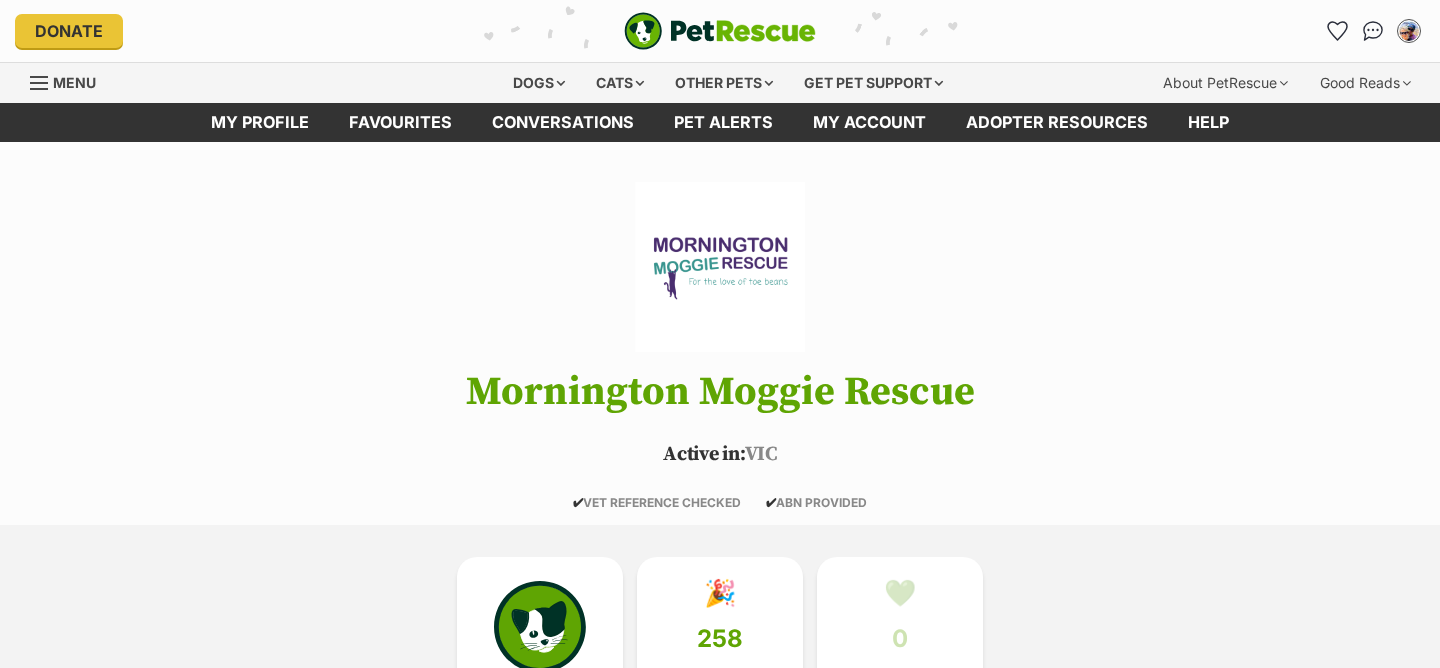 scroll, scrollTop: 0, scrollLeft: 0, axis: both 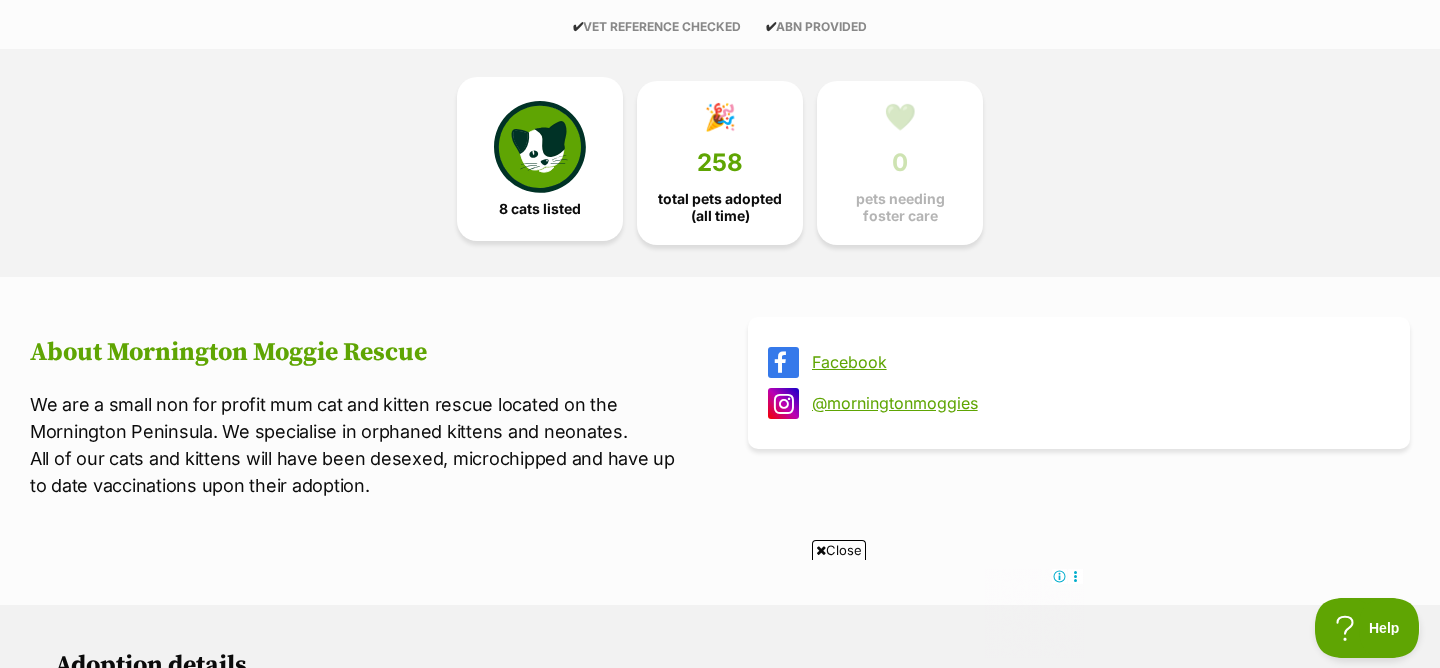 click on "8 cats listed" at bounding box center [540, 159] 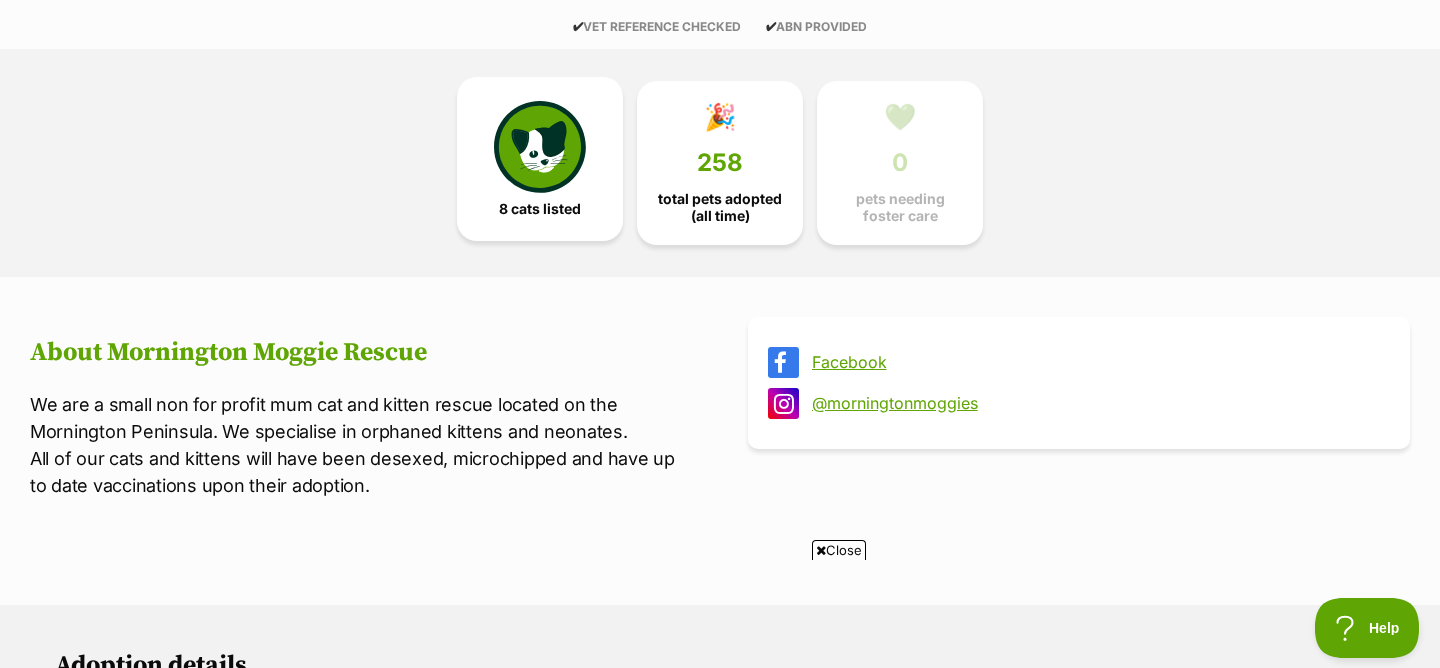 scroll, scrollTop: 0, scrollLeft: 0, axis: both 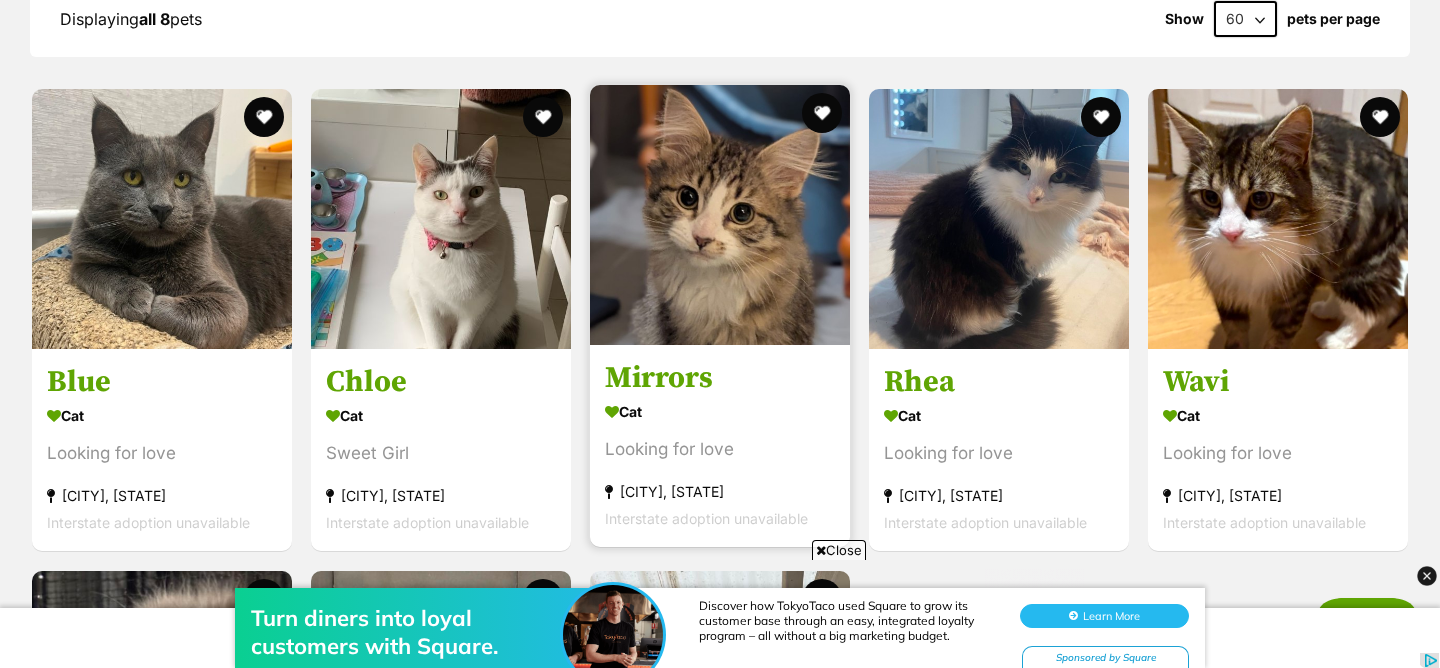 click on "Mirrors" at bounding box center (720, 379) 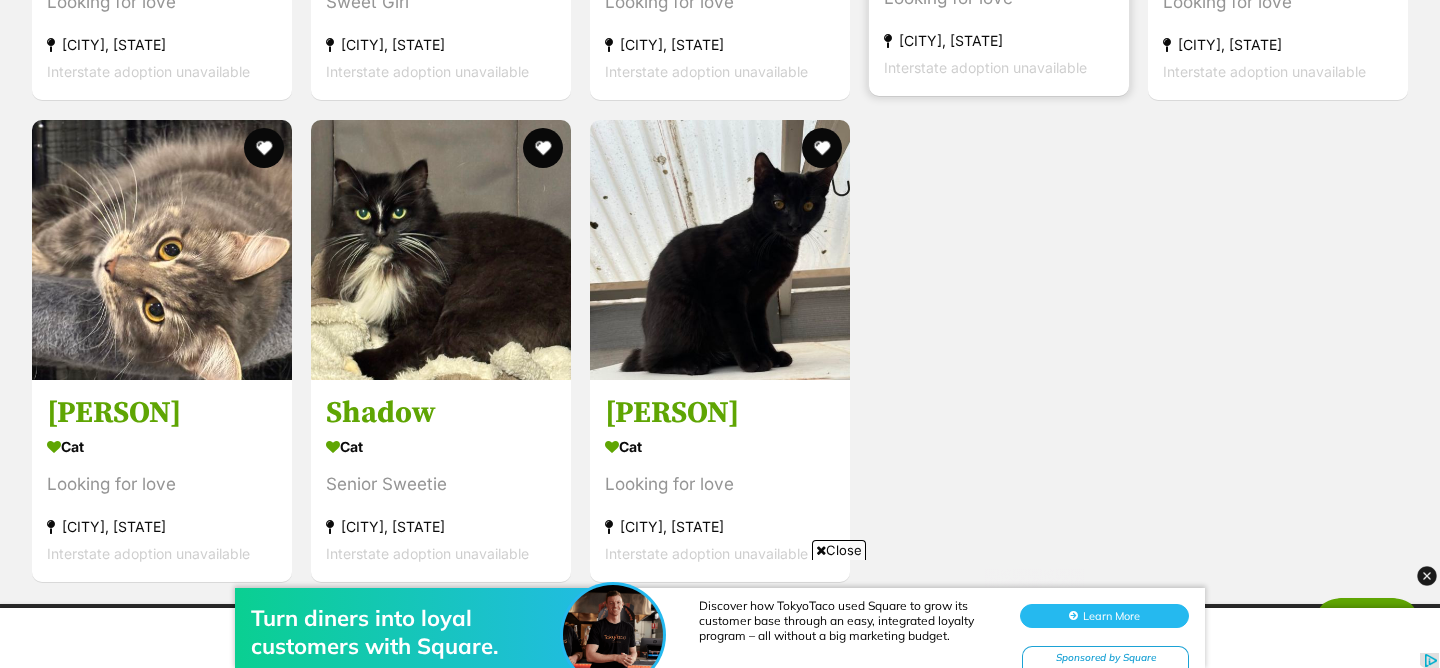 scroll, scrollTop: 2262, scrollLeft: 0, axis: vertical 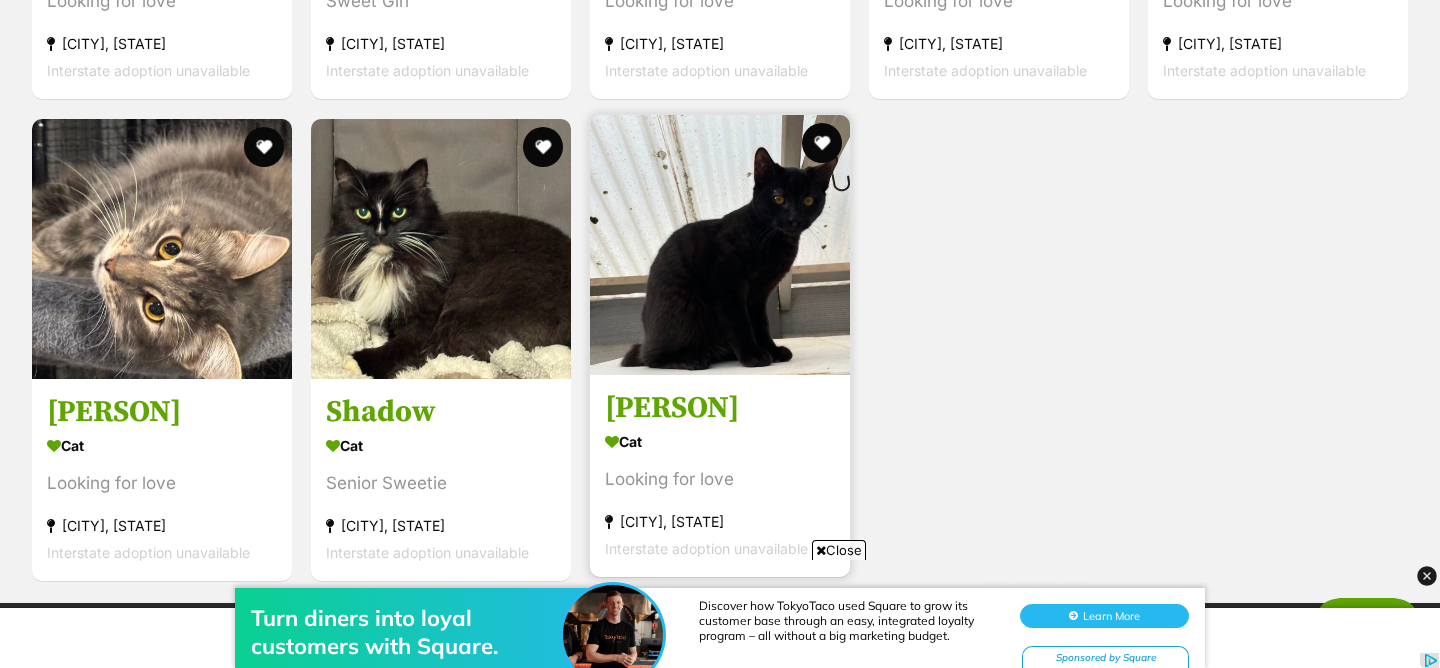 click at bounding box center (720, 245) 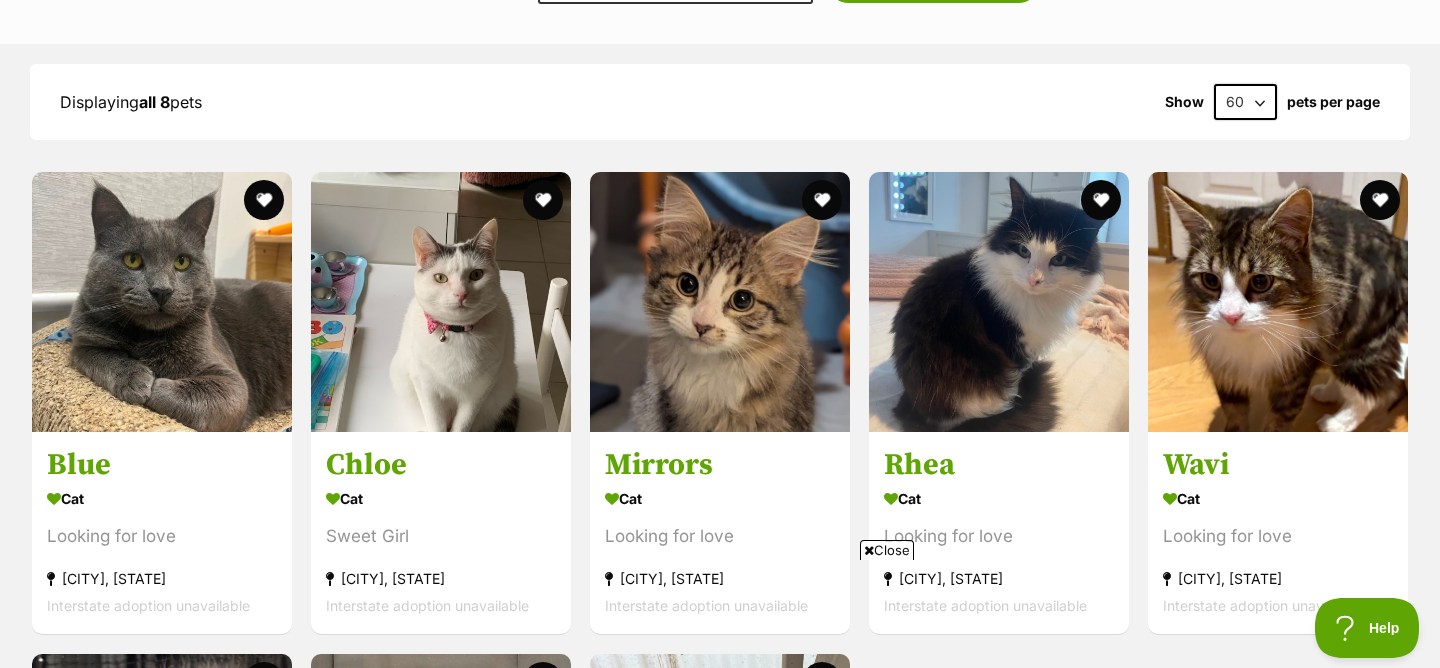 scroll, scrollTop: 1729, scrollLeft: 0, axis: vertical 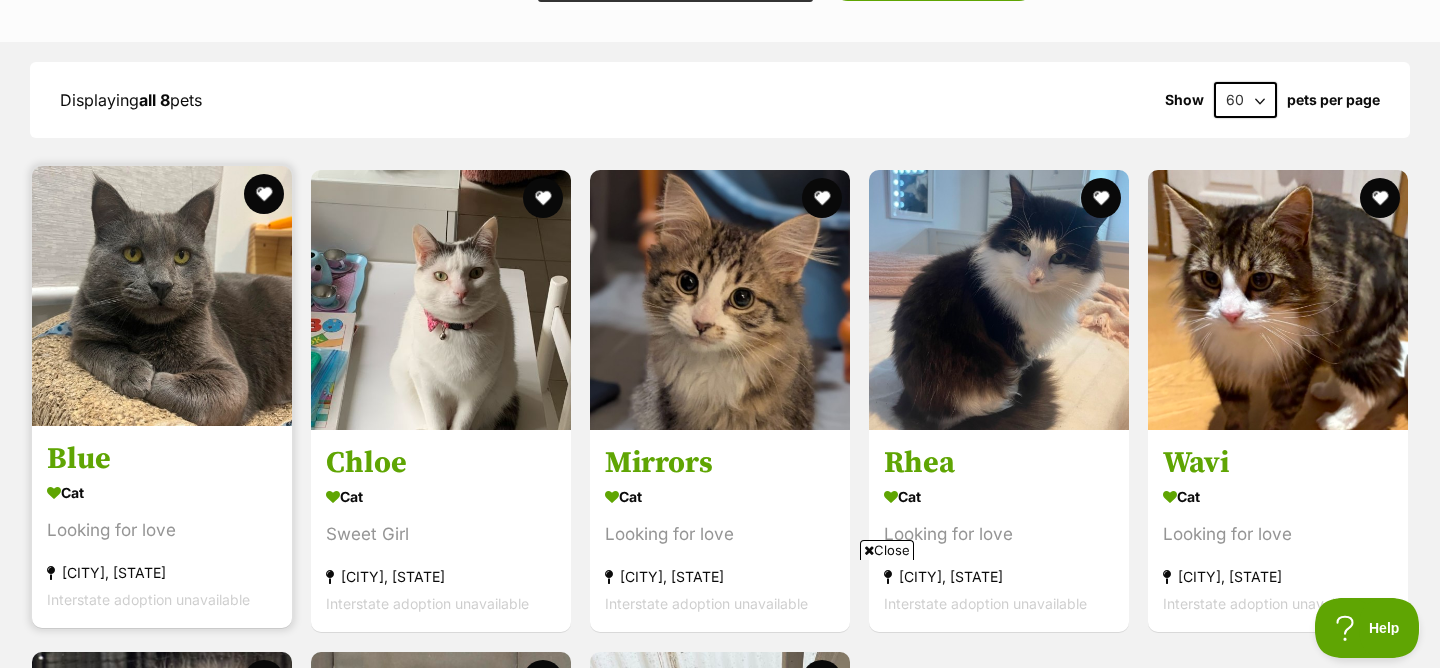 click at bounding box center [162, 296] 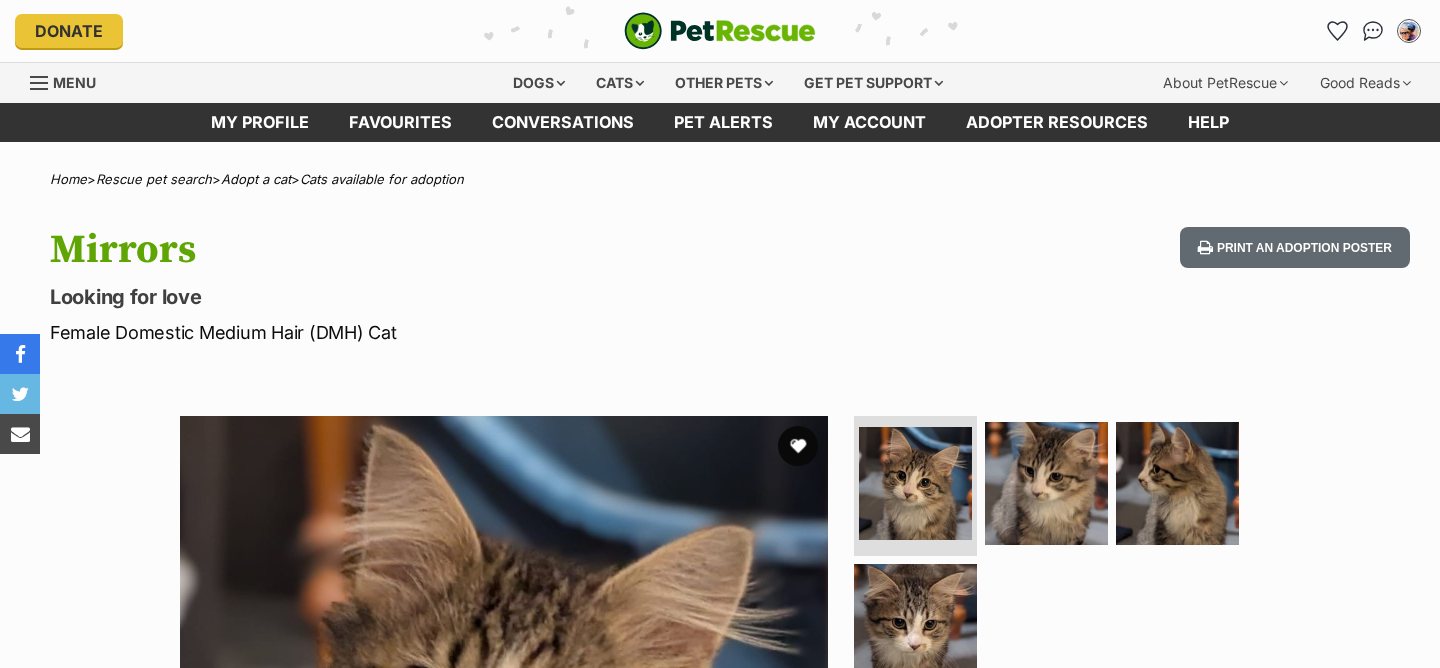 scroll, scrollTop: 0, scrollLeft: 0, axis: both 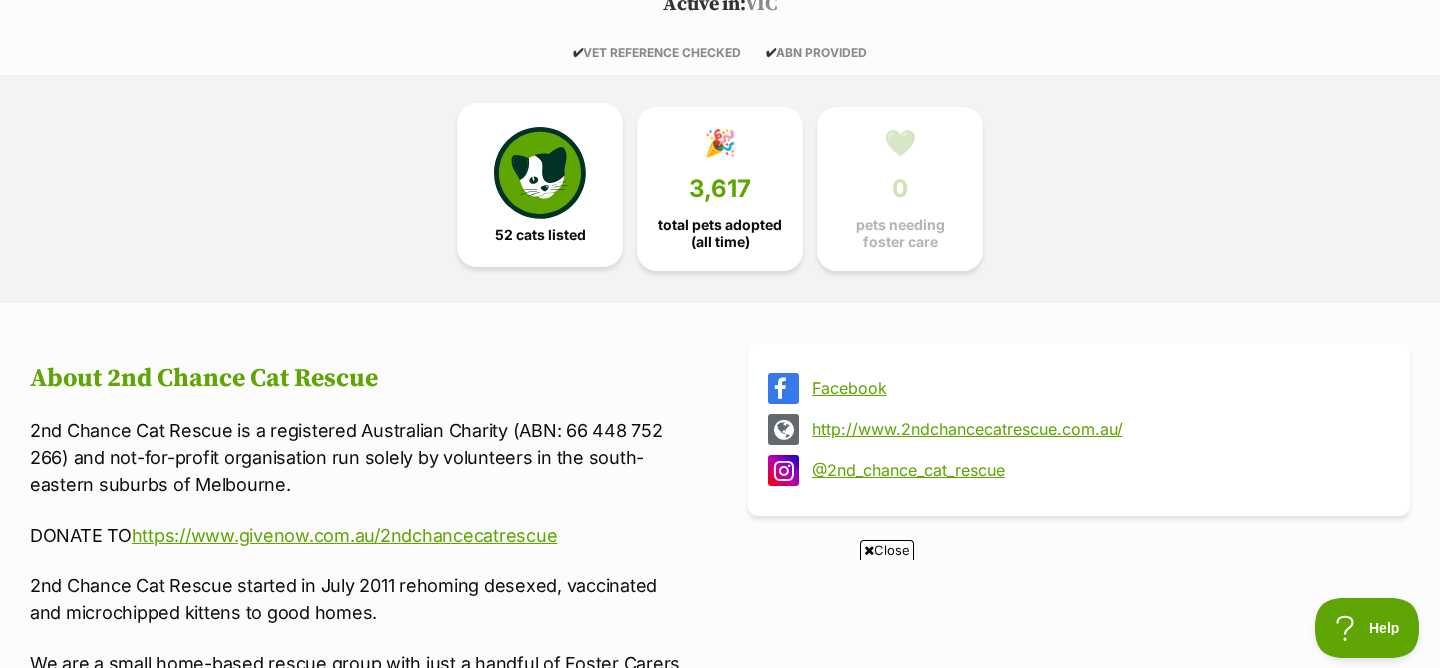 click on "52 cats listed" at bounding box center [540, 185] 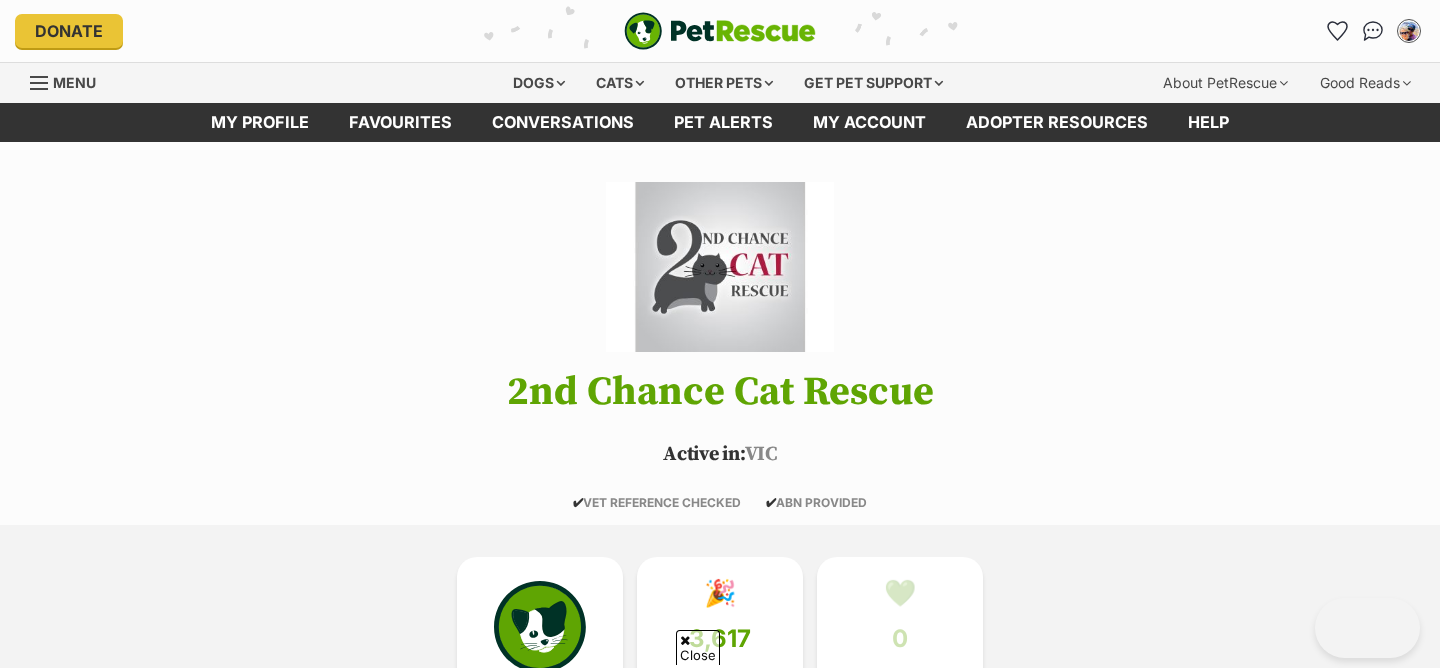 scroll, scrollTop: 1403, scrollLeft: 0, axis: vertical 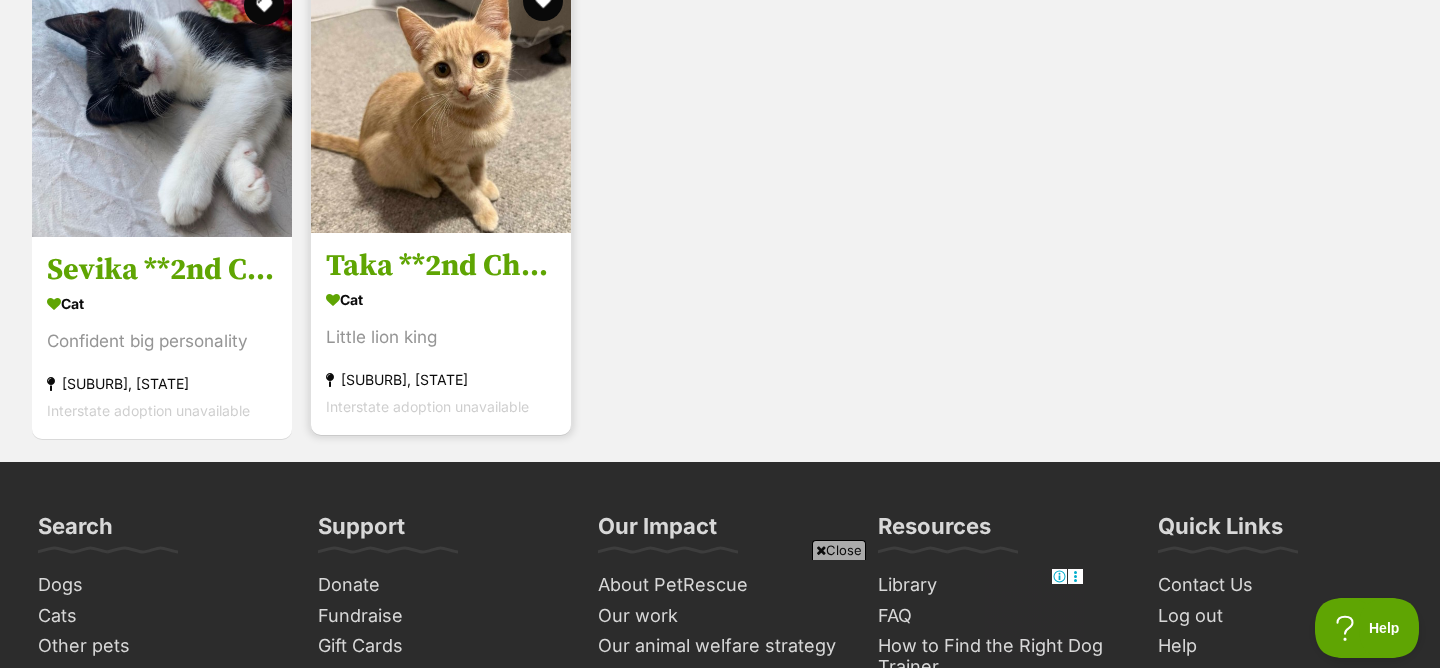 click at bounding box center [441, 103] 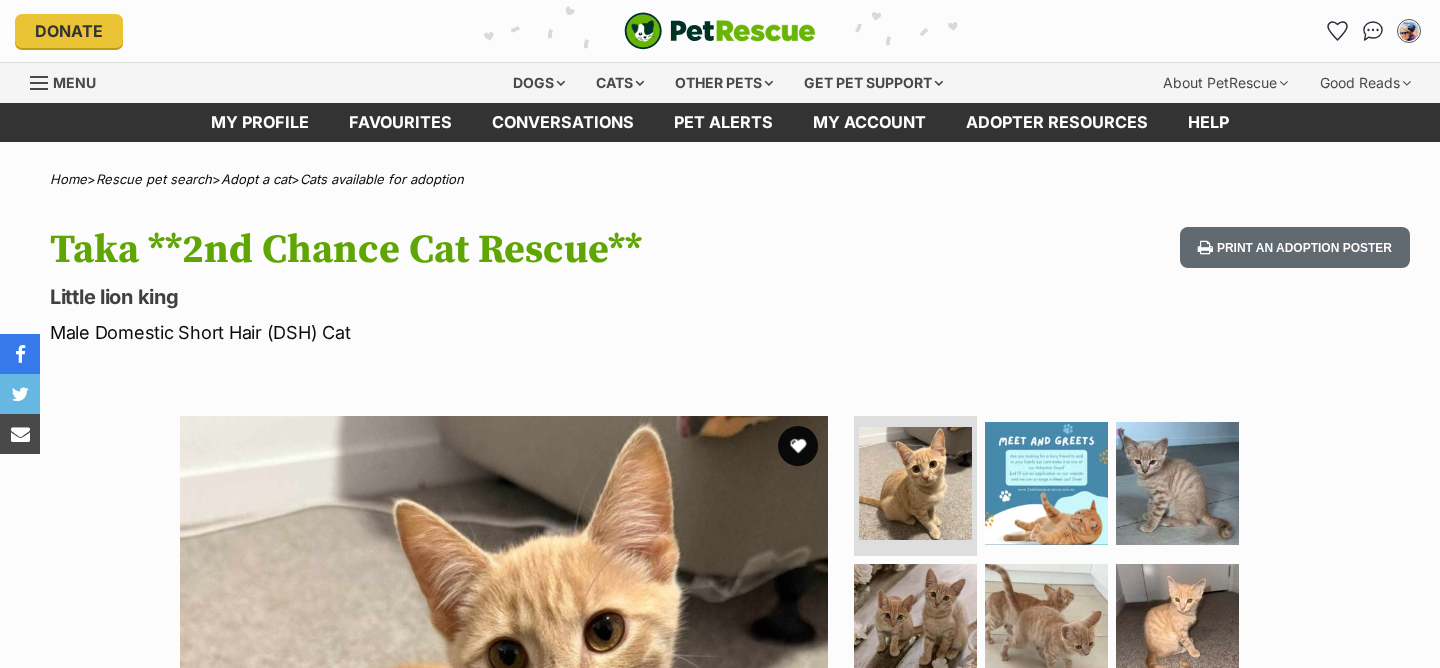 scroll, scrollTop: 0, scrollLeft: 0, axis: both 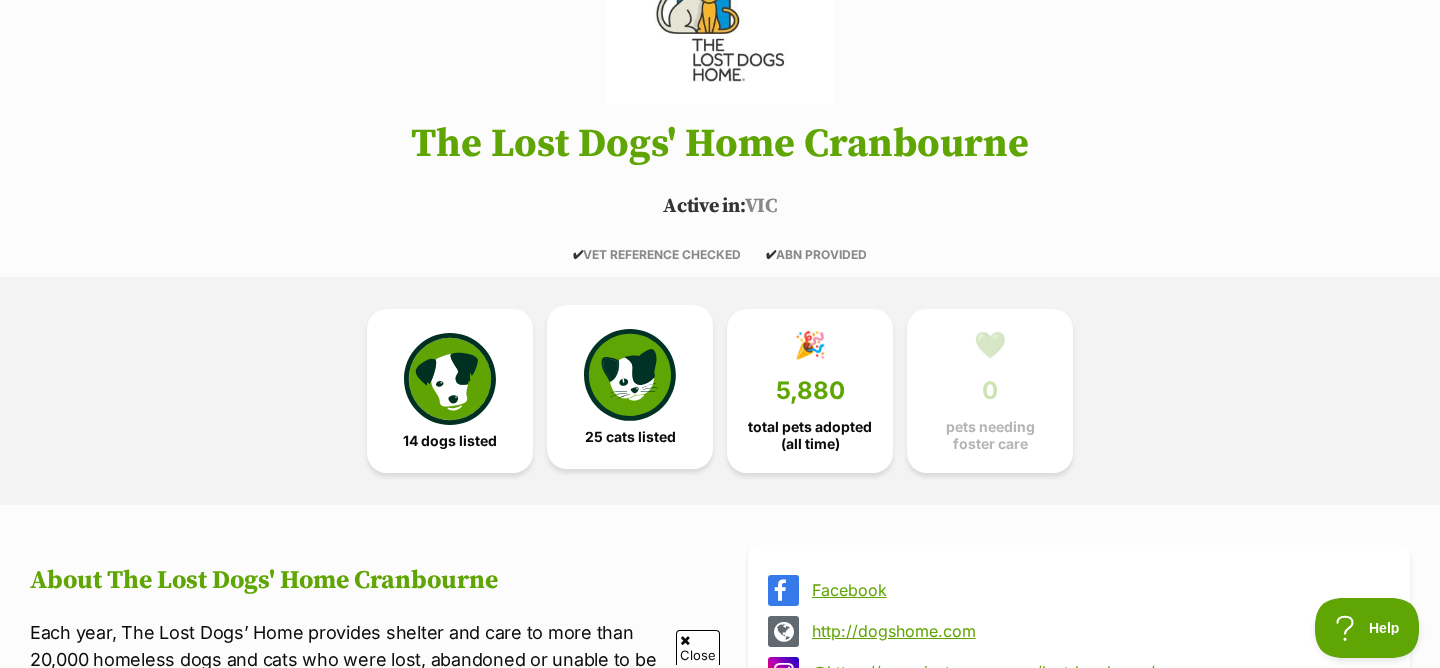 click at bounding box center (630, 375) 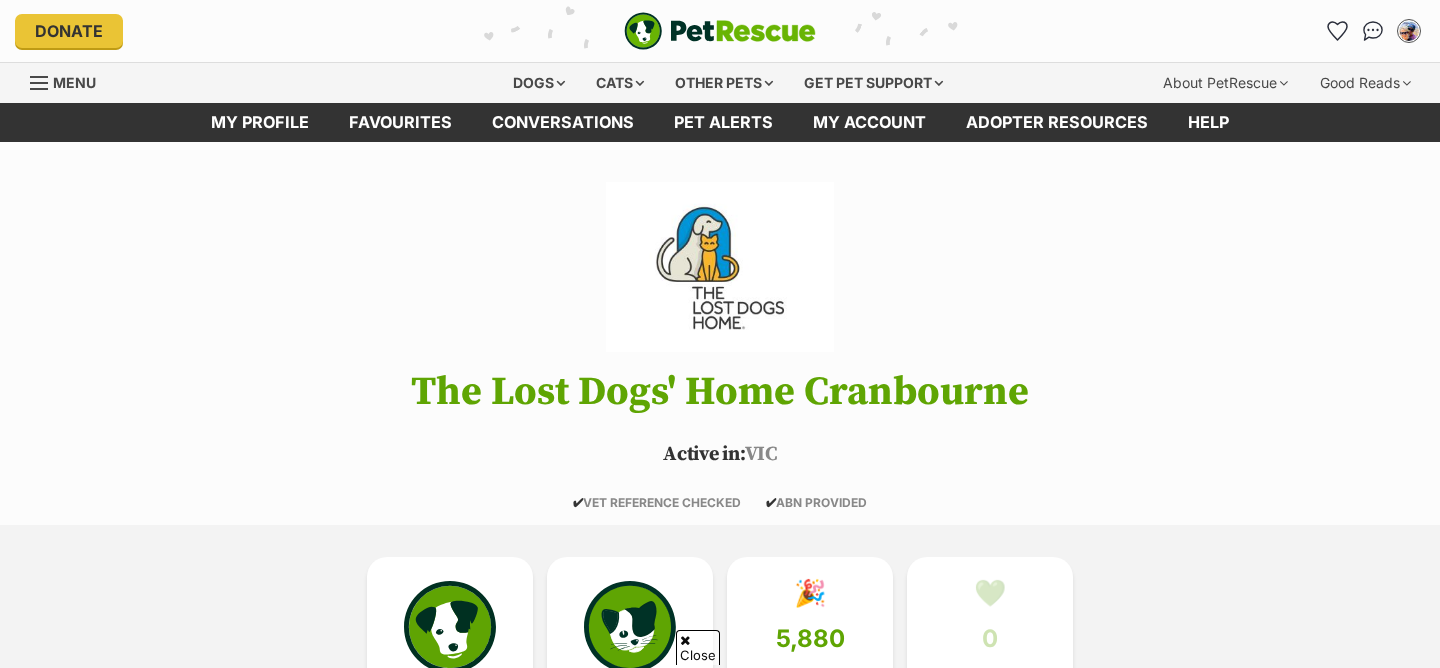 scroll, scrollTop: 1027, scrollLeft: 0, axis: vertical 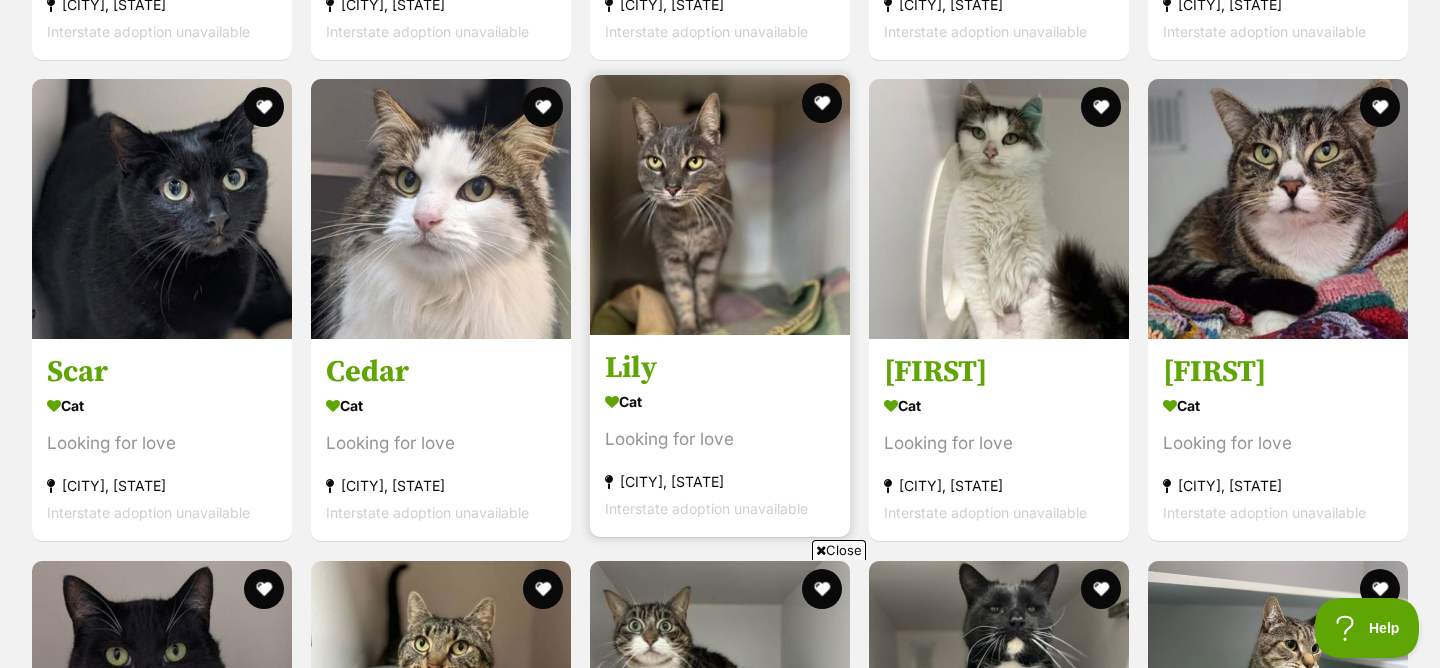 click at bounding box center (720, 205) 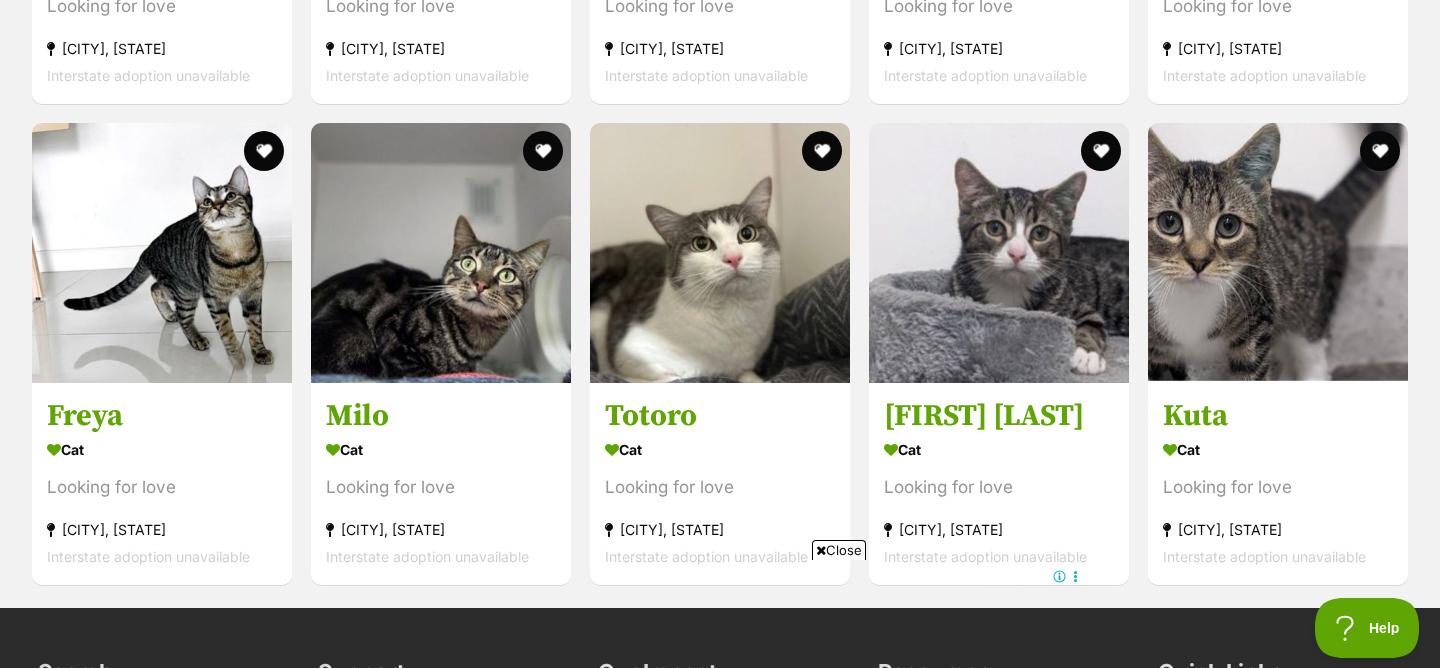 scroll, scrollTop: 3404, scrollLeft: 0, axis: vertical 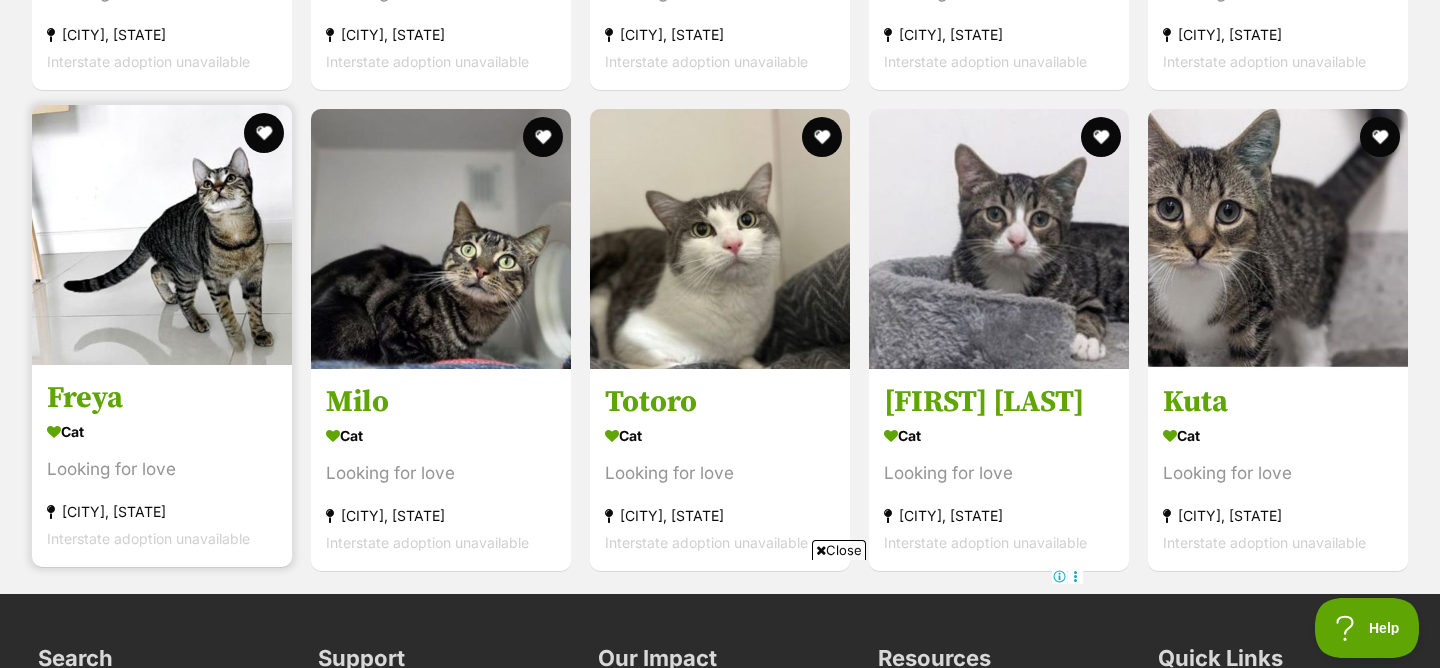 click at bounding box center (162, 235) 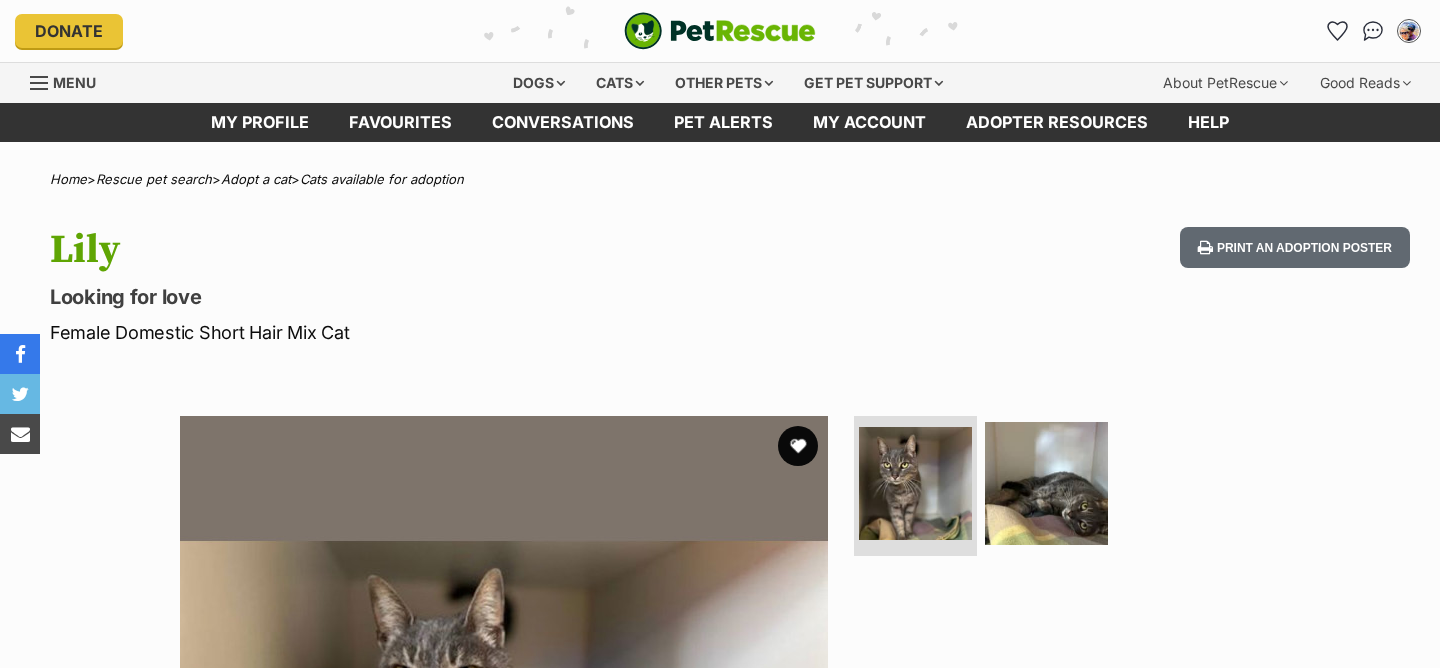 scroll, scrollTop: 0, scrollLeft: 0, axis: both 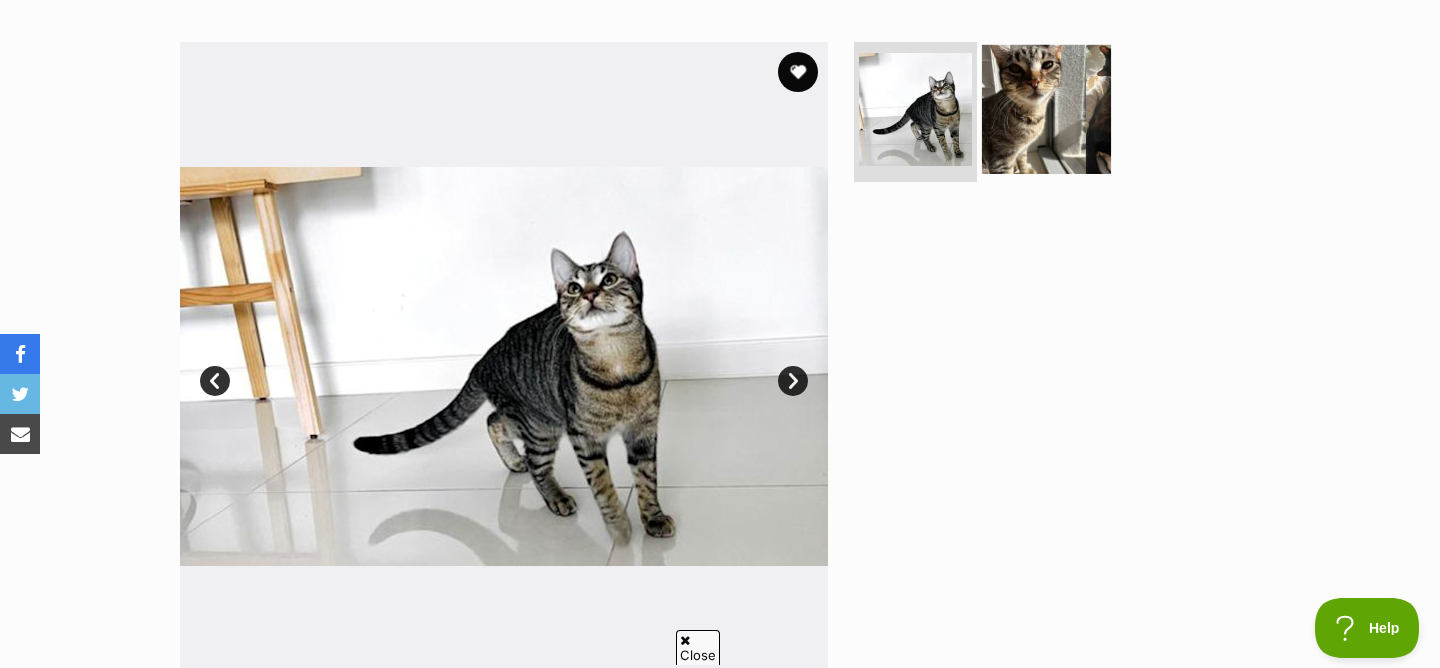 click at bounding box center [1046, 109] 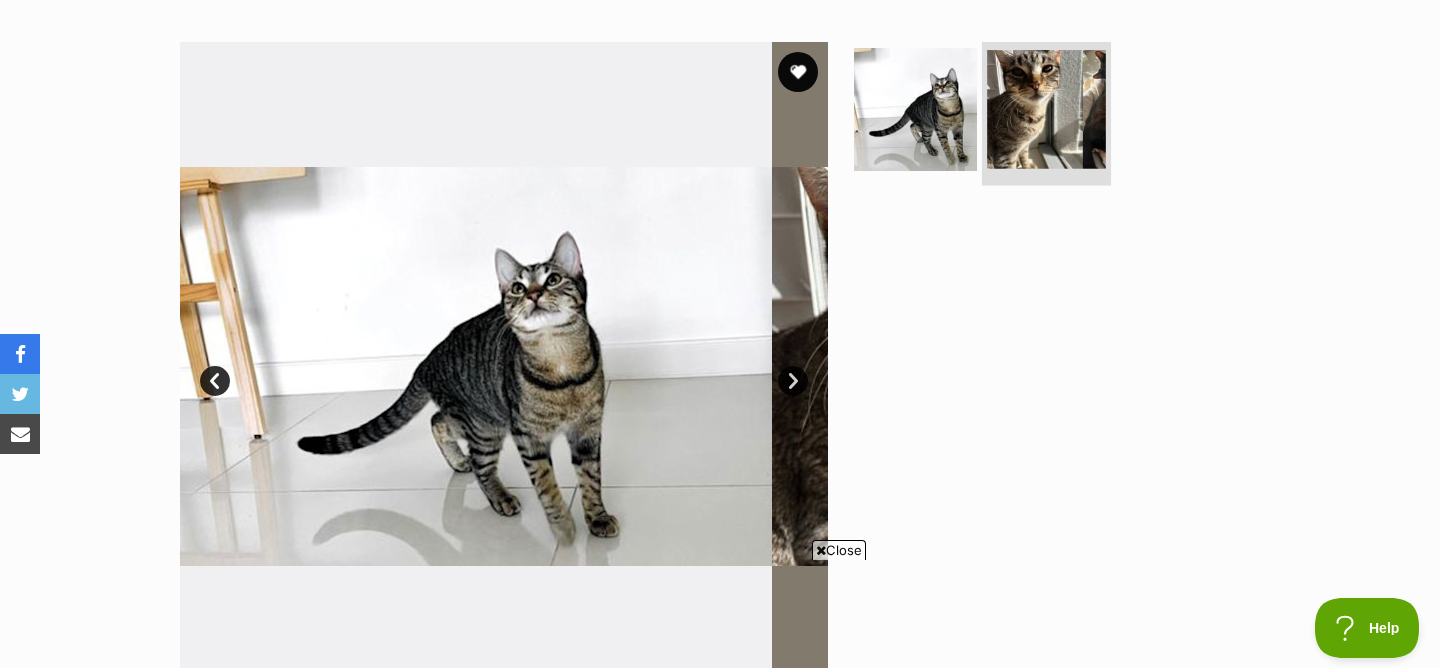 scroll, scrollTop: 0, scrollLeft: 0, axis: both 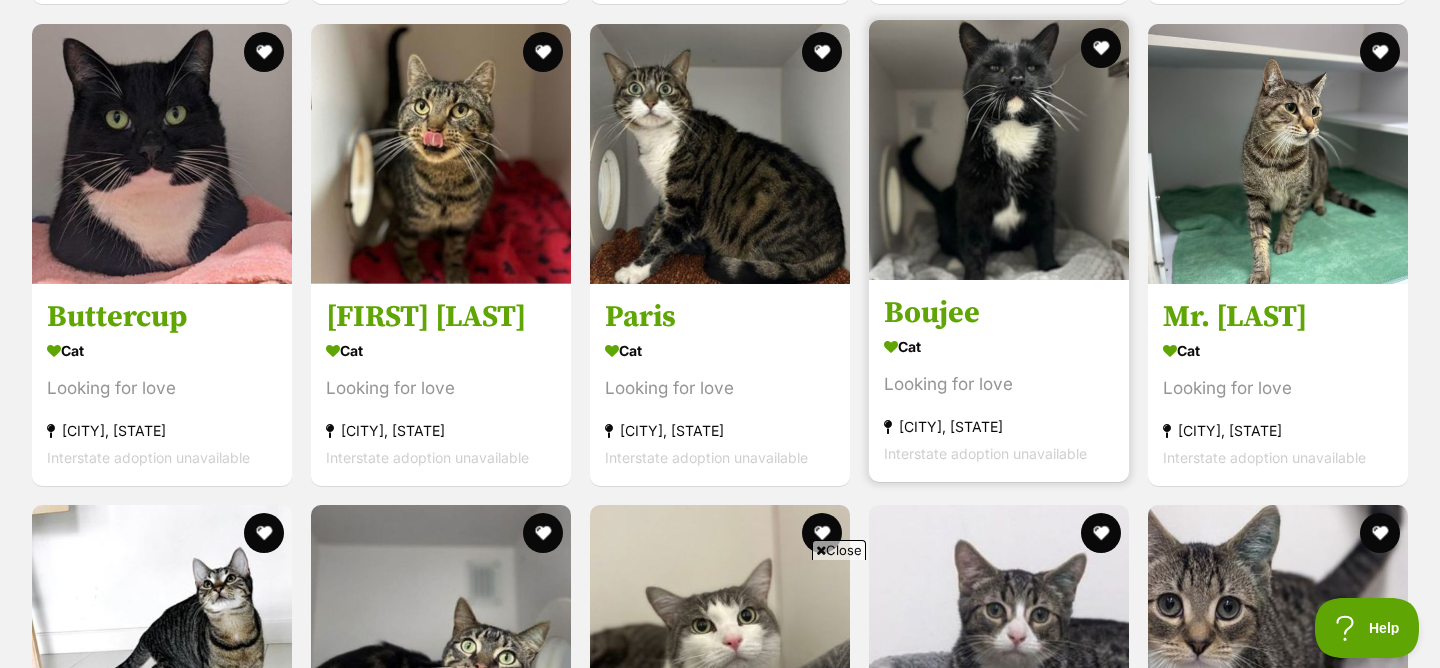 click at bounding box center (999, 150) 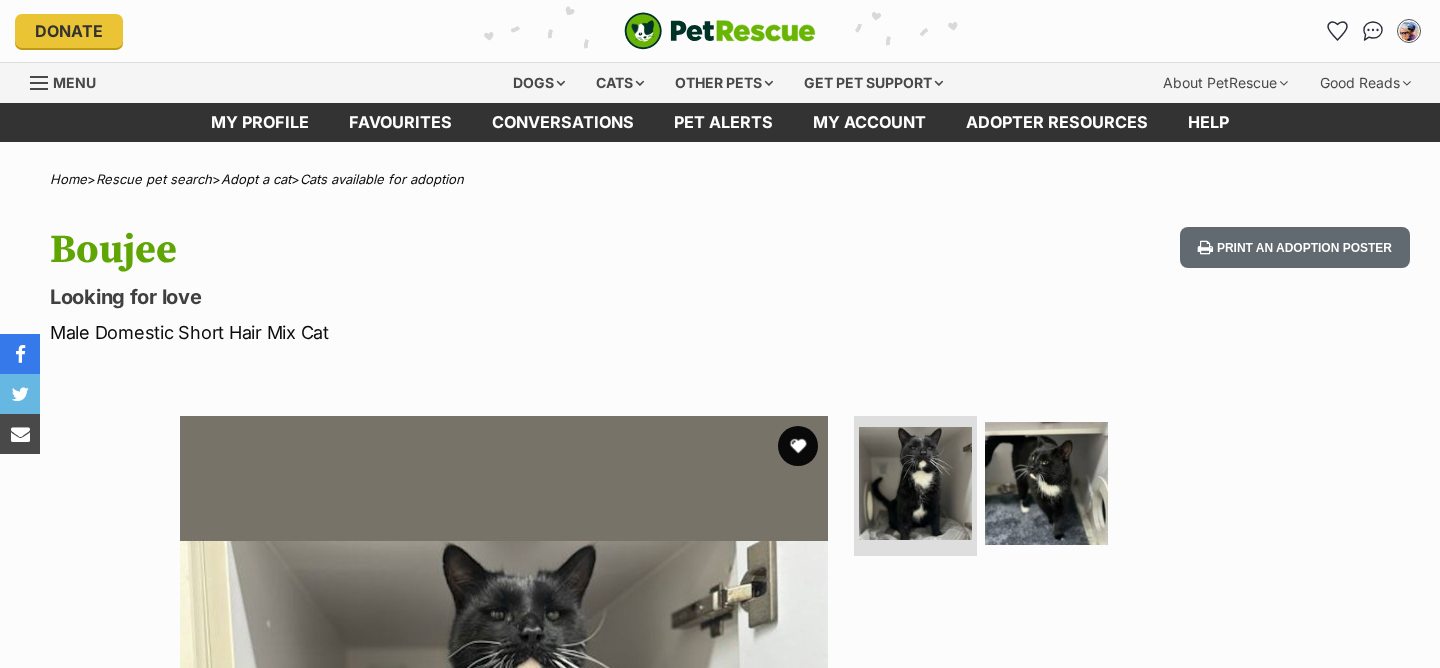 scroll, scrollTop: 0, scrollLeft: 0, axis: both 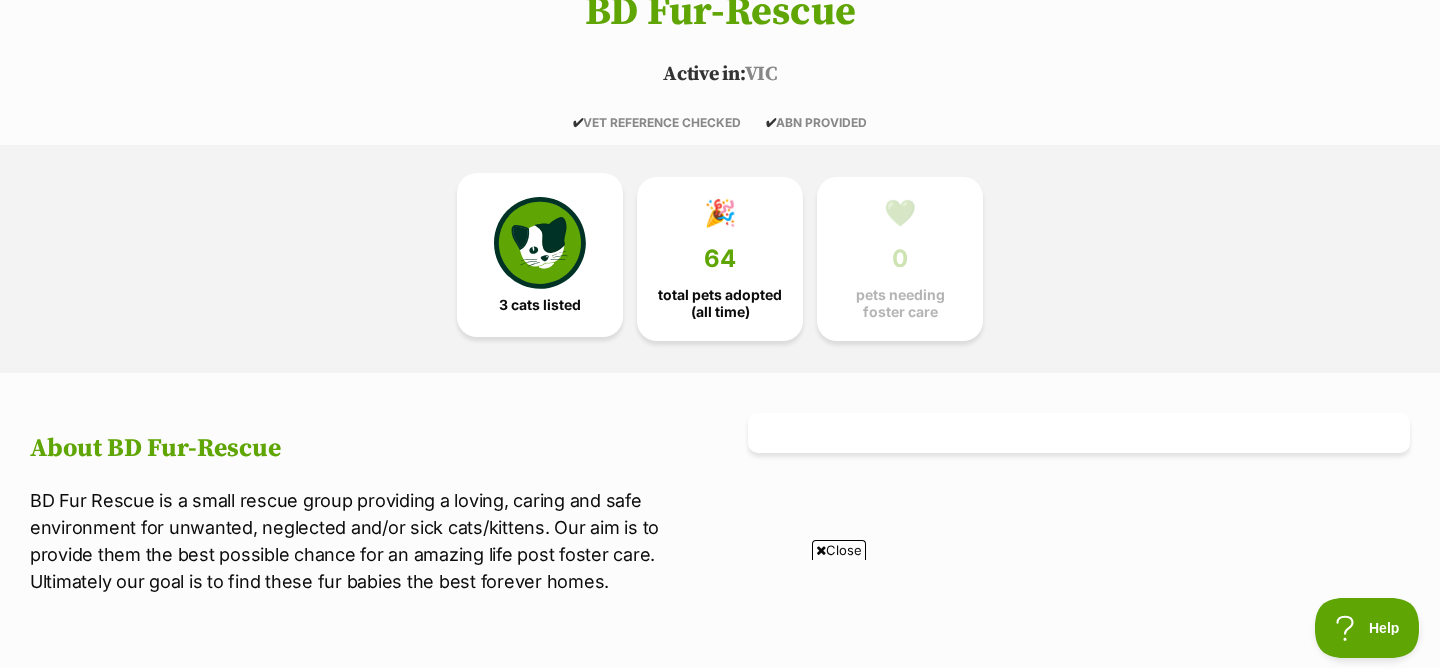 click at bounding box center (540, 243) 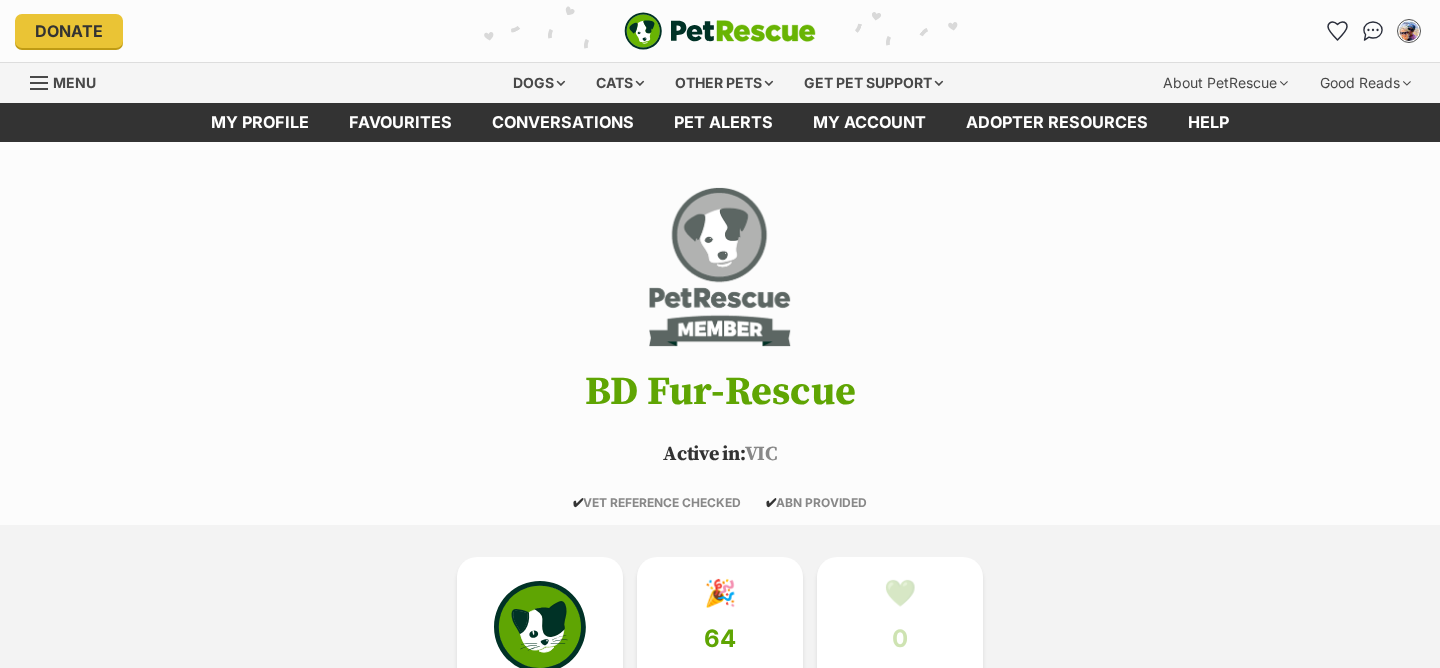 scroll, scrollTop: 184, scrollLeft: 0, axis: vertical 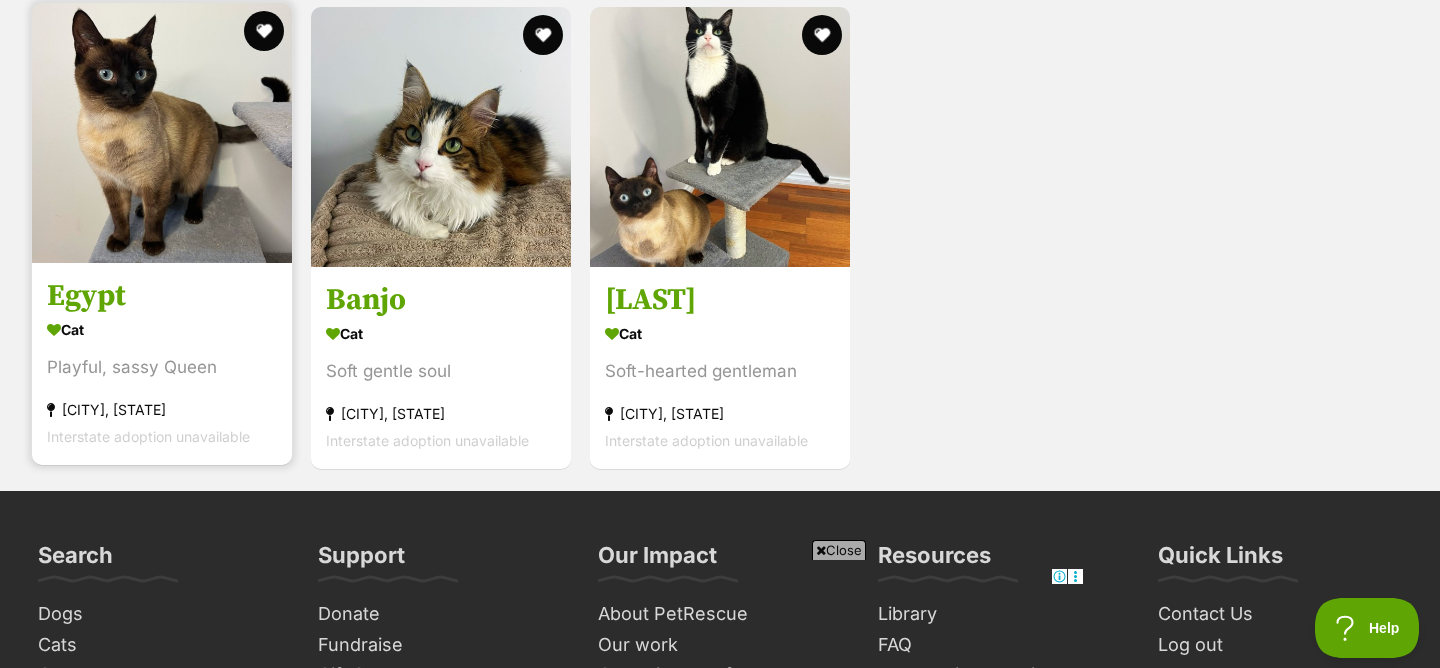 click at bounding box center [162, 133] 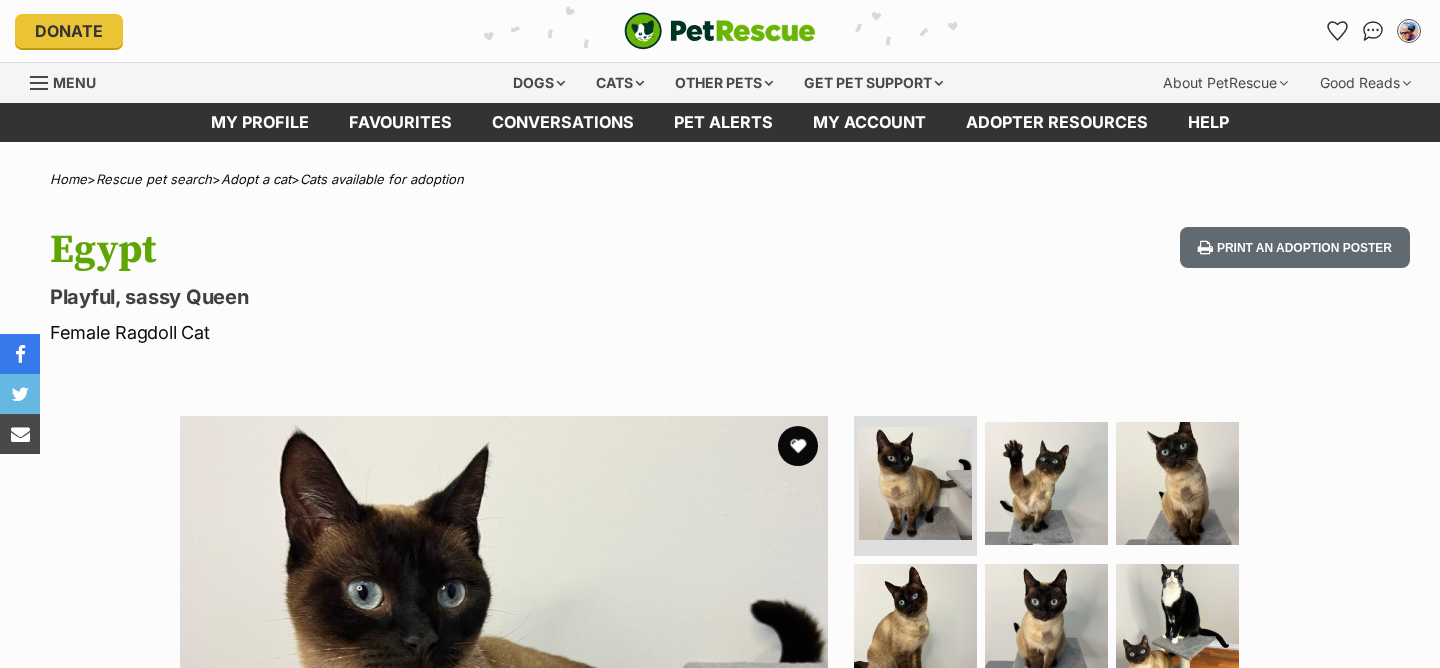 scroll, scrollTop: 0, scrollLeft: 0, axis: both 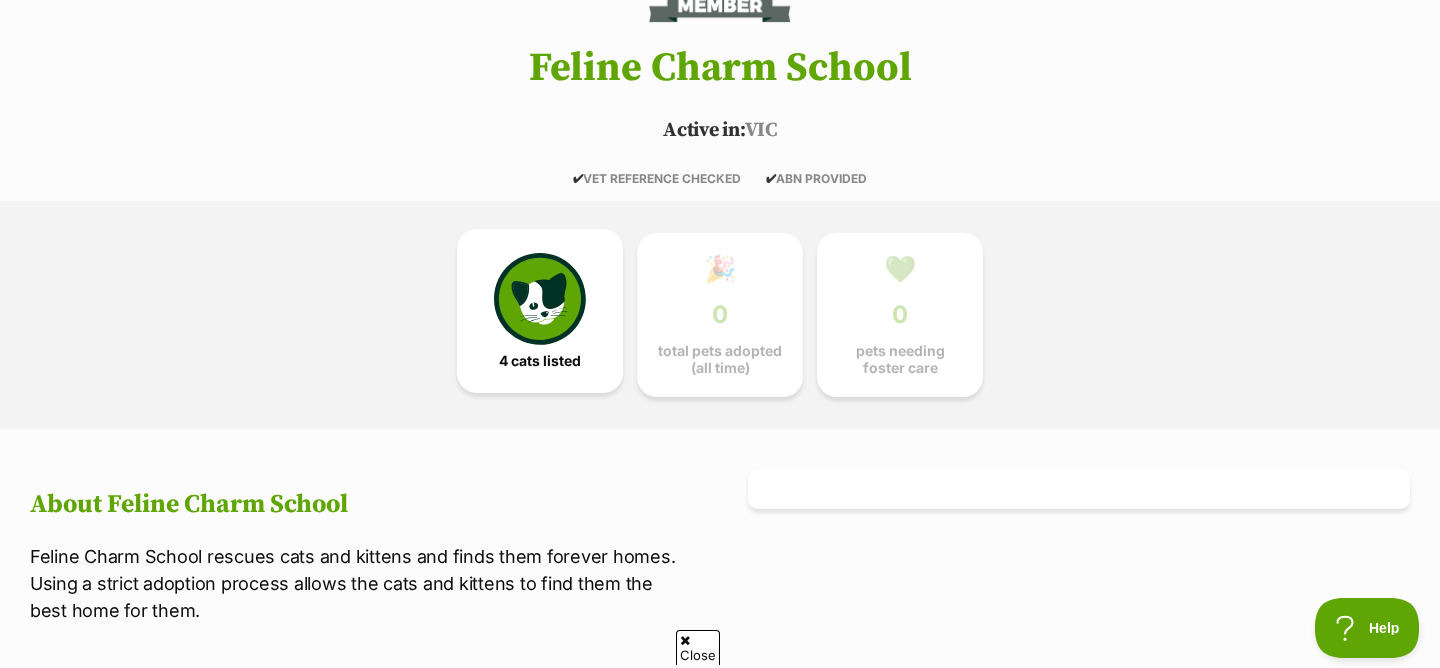 click at bounding box center (540, 299) 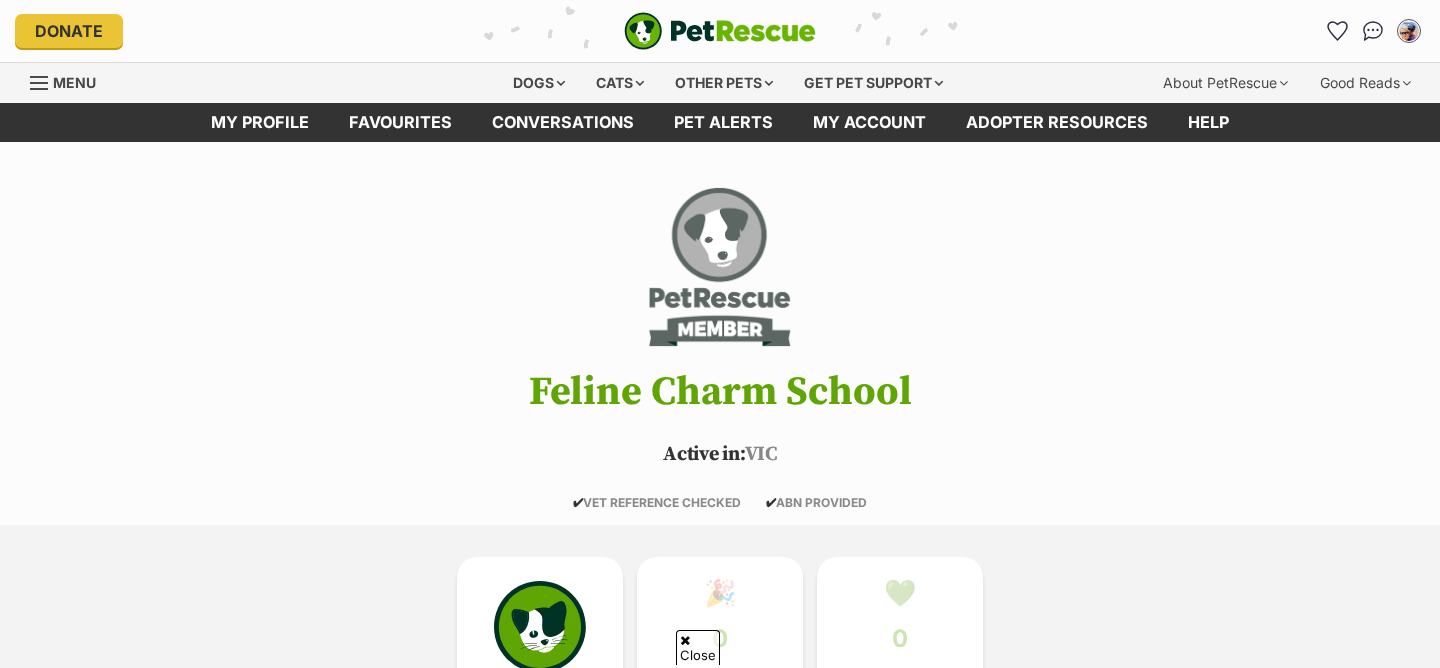 scroll, scrollTop: 866, scrollLeft: 0, axis: vertical 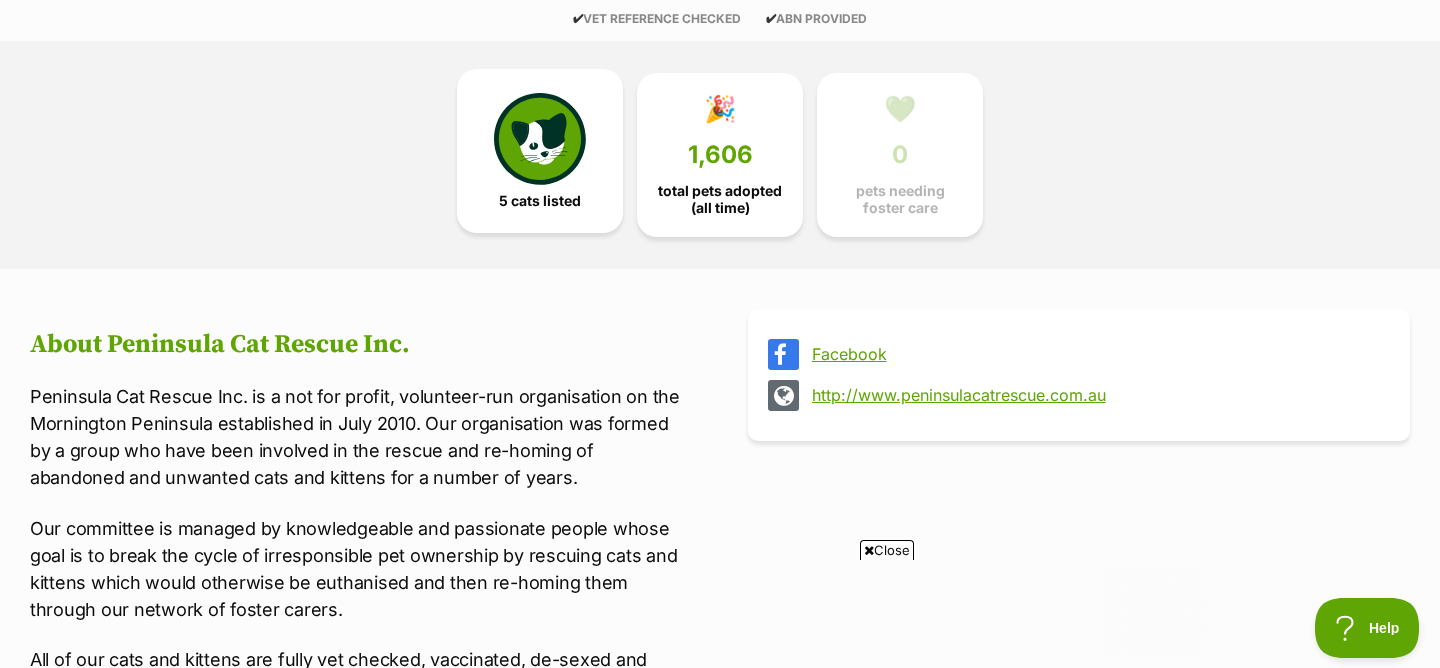 click at bounding box center (540, 139) 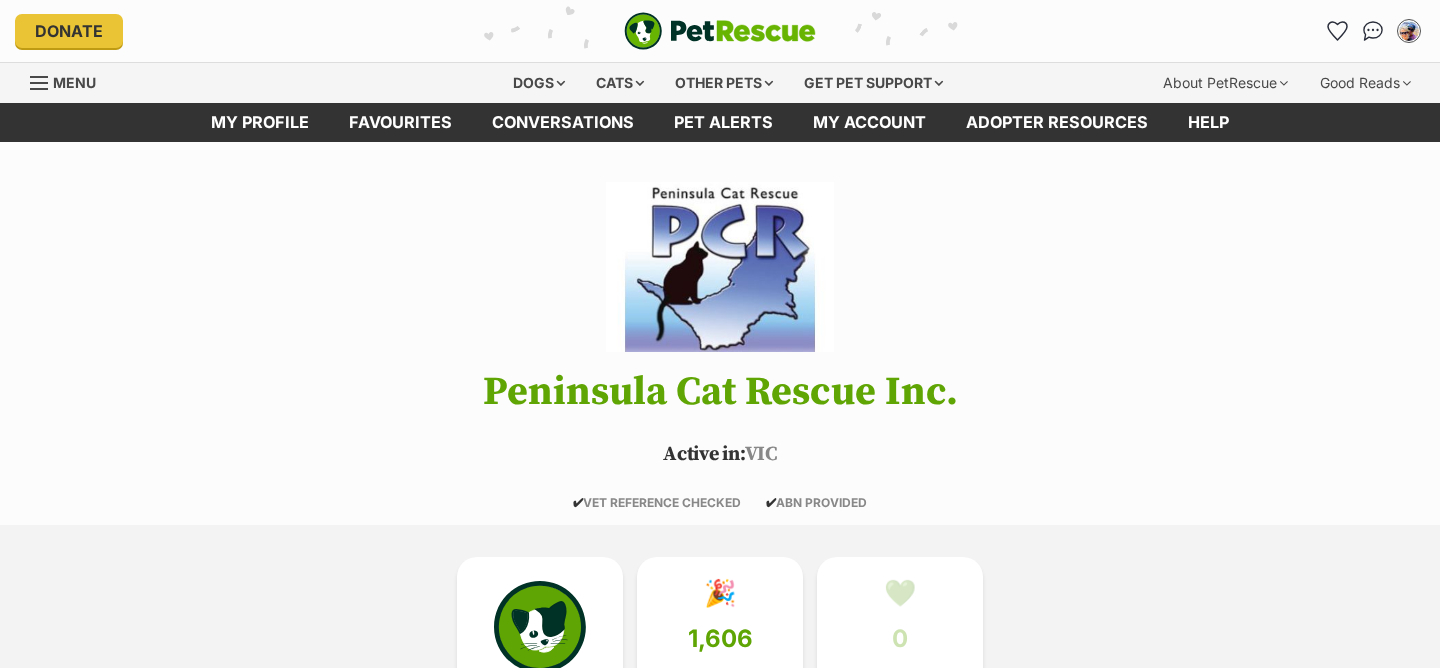 scroll, scrollTop: 367, scrollLeft: 0, axis: vertical 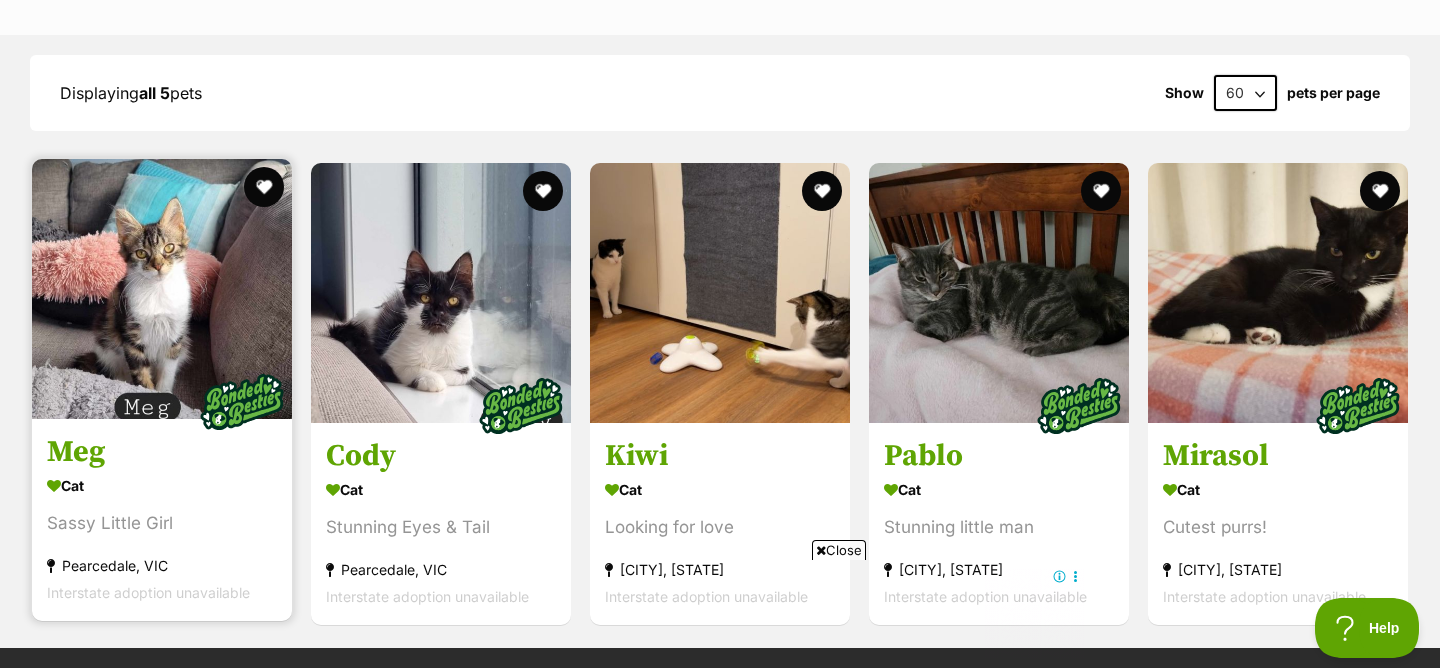click at bounding box center [162, 289] 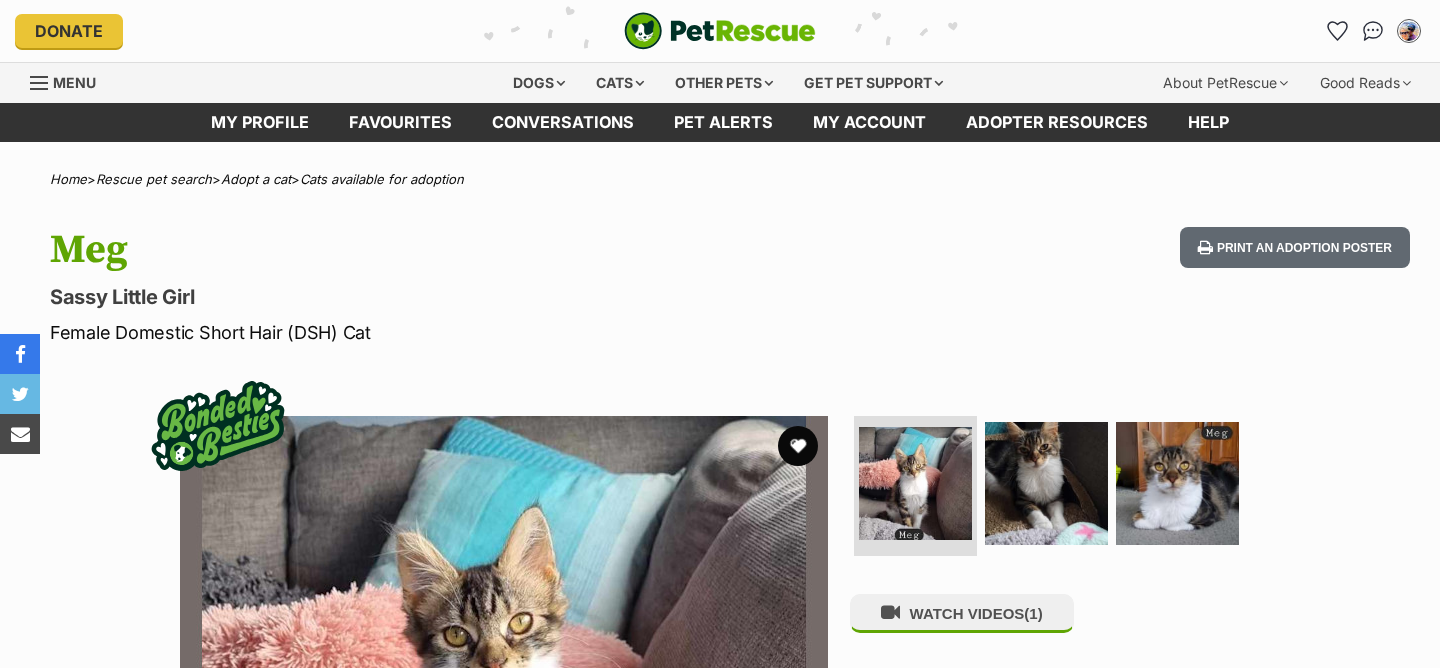 scroll, scrollTop: 0, scrollLeft: 0, axis: both 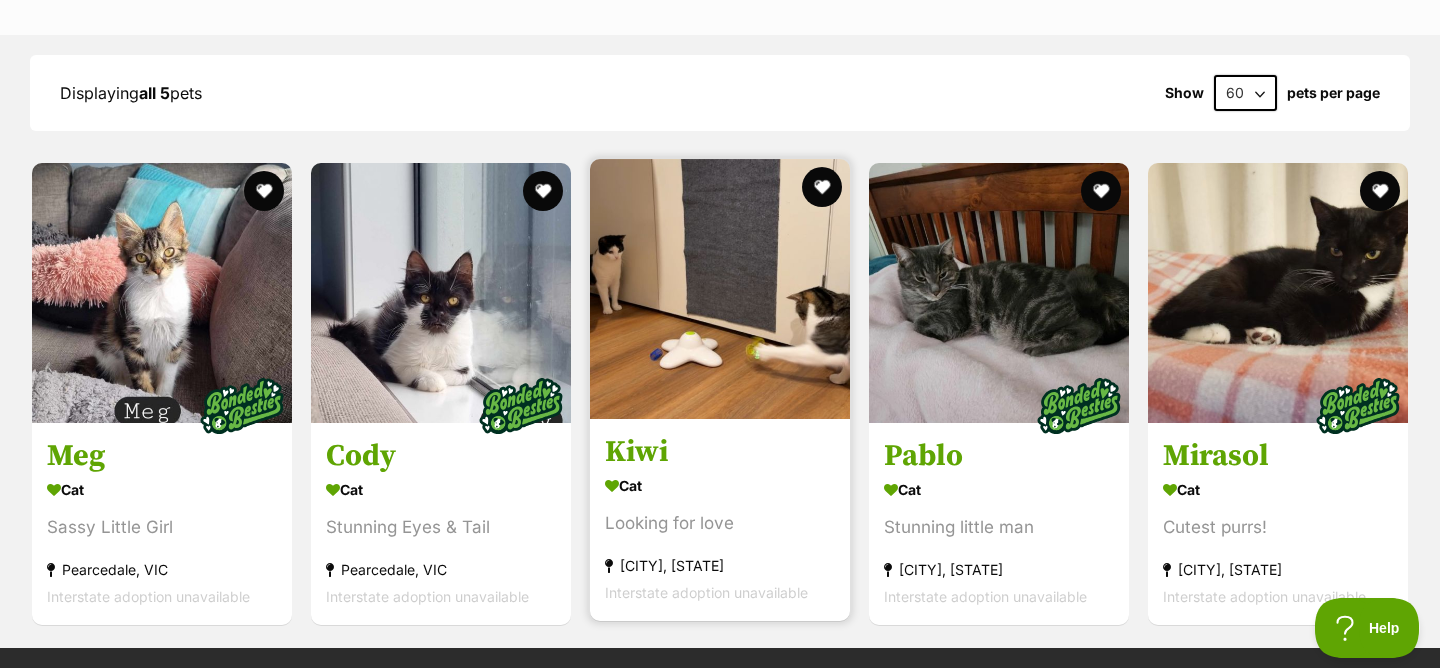 click at bounding box center [720, 289] 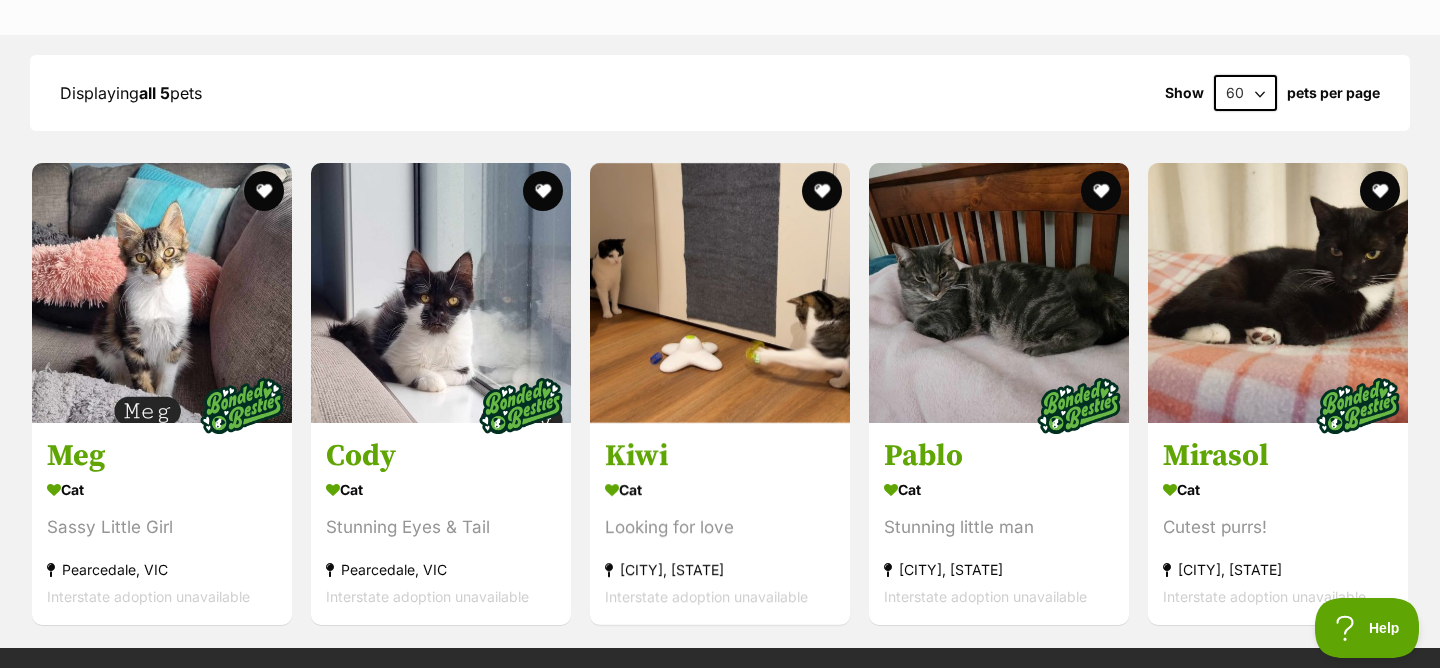 scroll, scrollTop: 0, scrollLeft: 0, axis: both 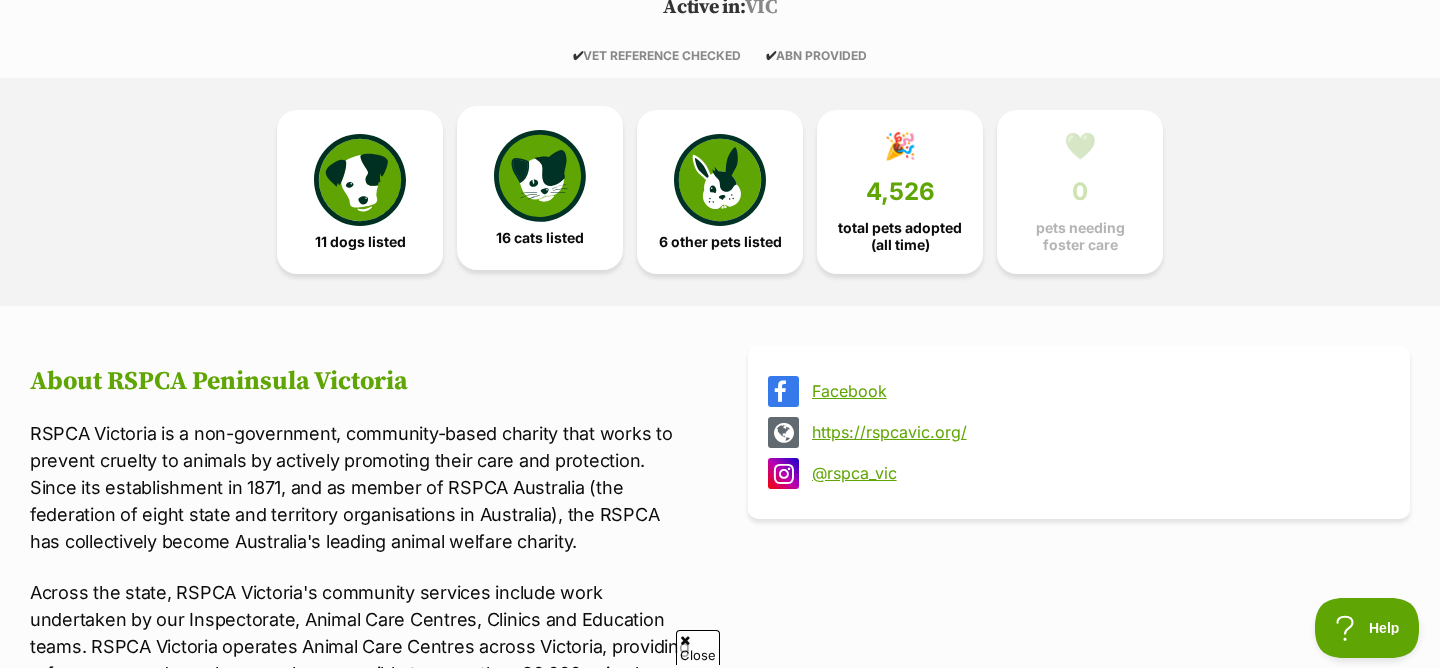 click at bounding box center (540, 176) 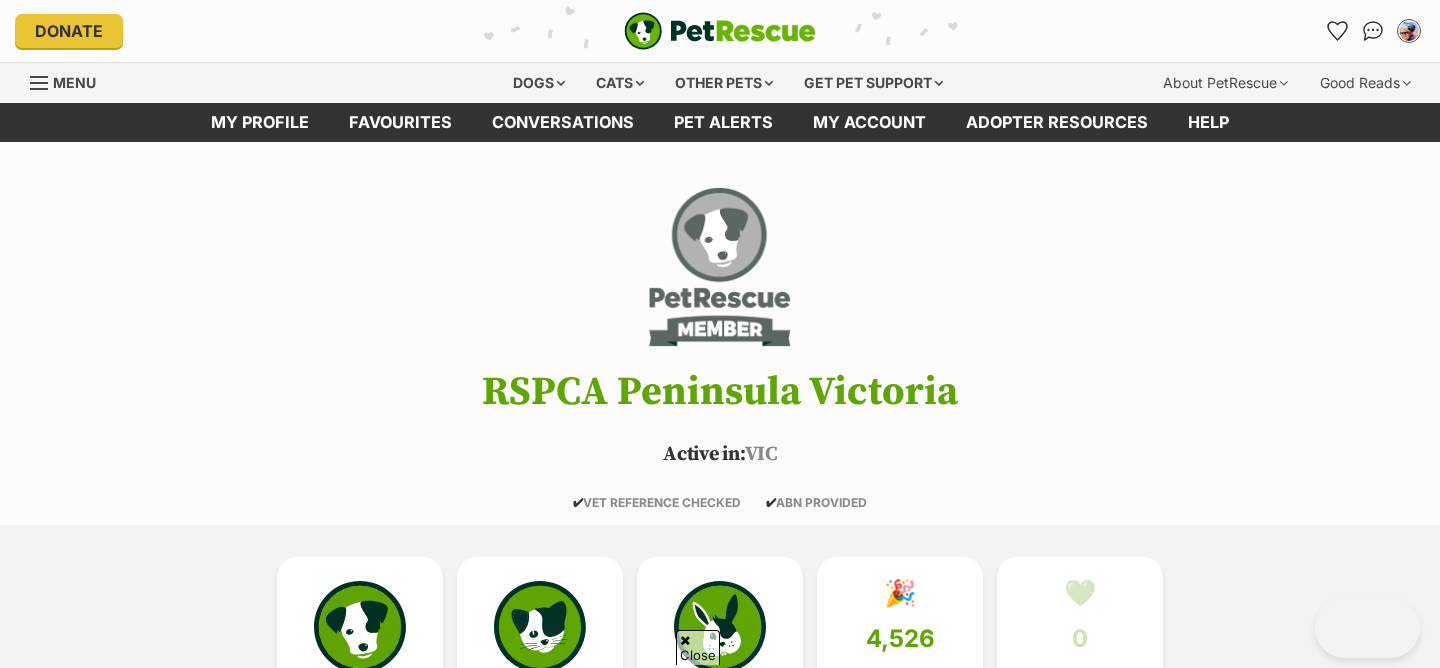 scroll, scrollTop: 1861, scrollLeft: 0, axis: vertical 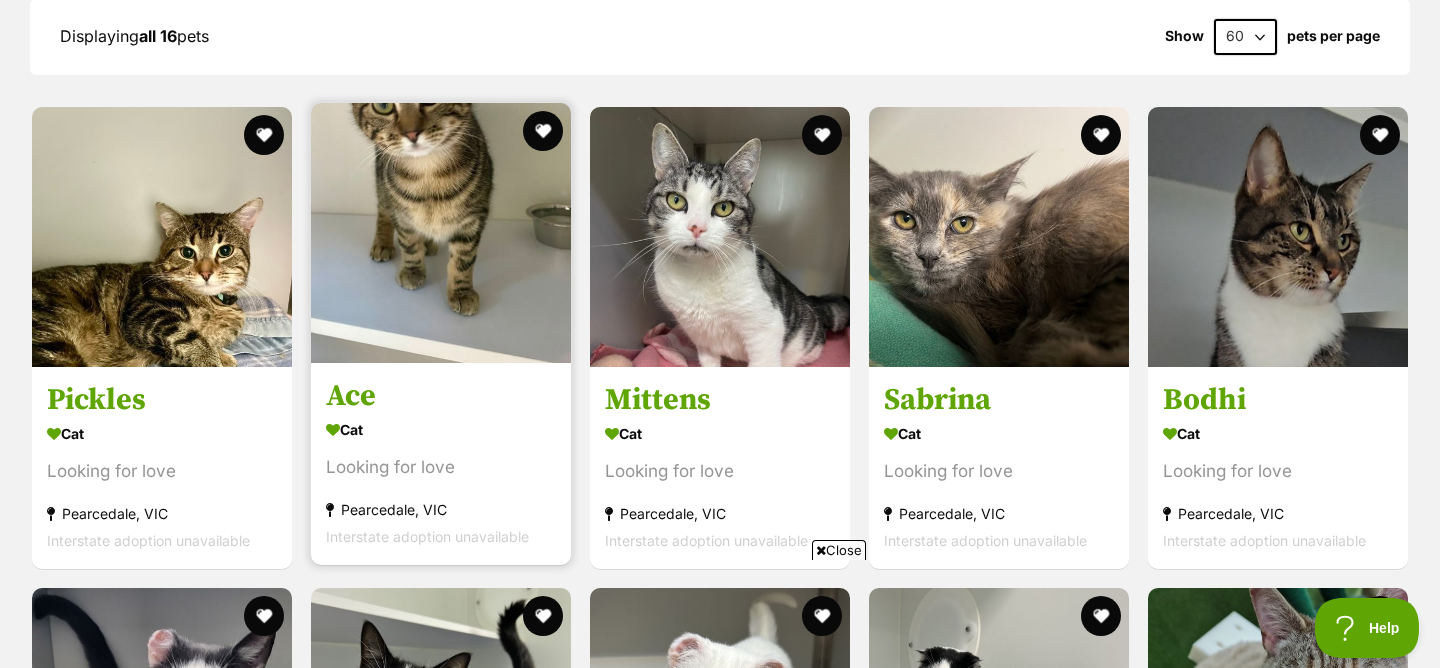 click at bounding box center (441, 233) 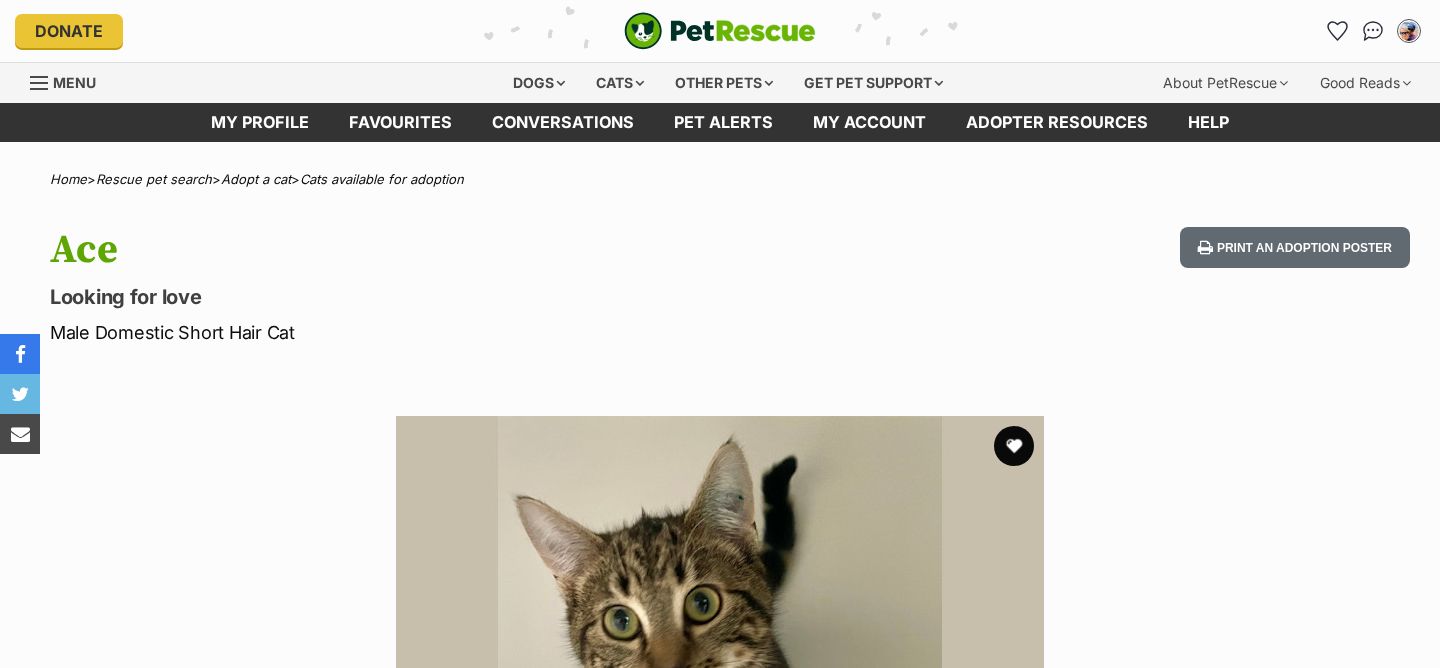 scroll, scrollTop: 0, scrollLeft: 0, axis: both 